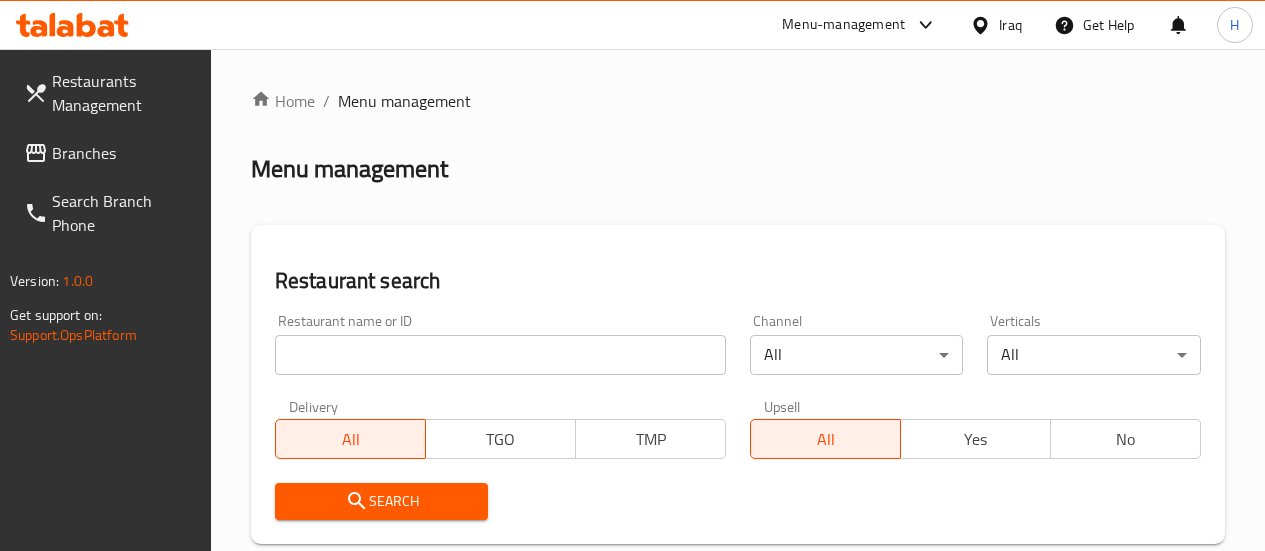 scroll, scrollTop: 0, scrollLeft: 0, axis: both 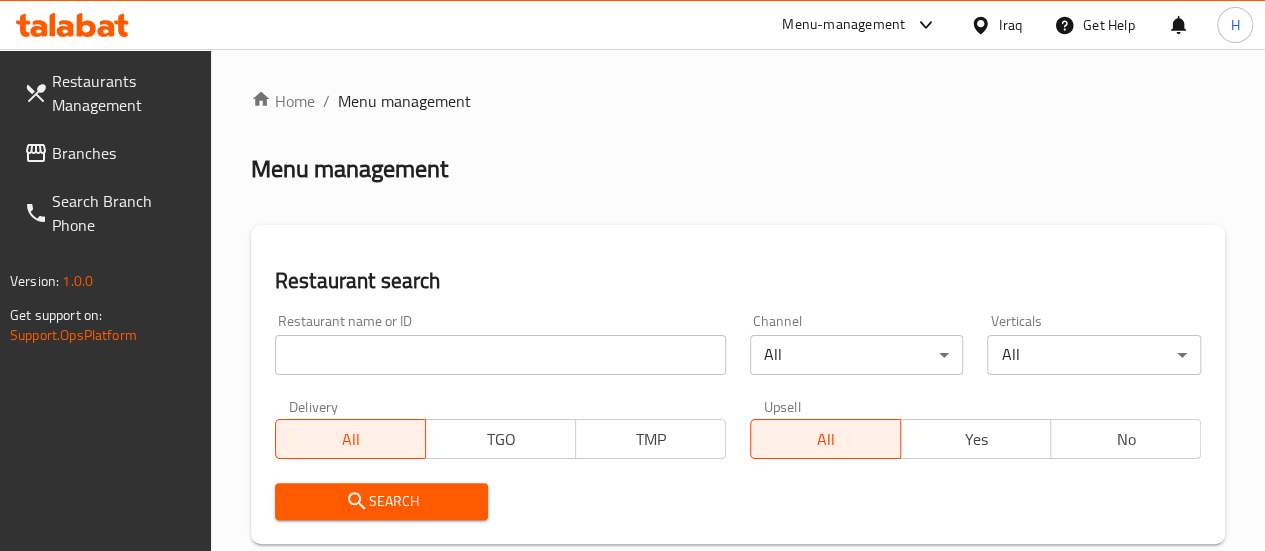 click at bounding box center (500, 355) 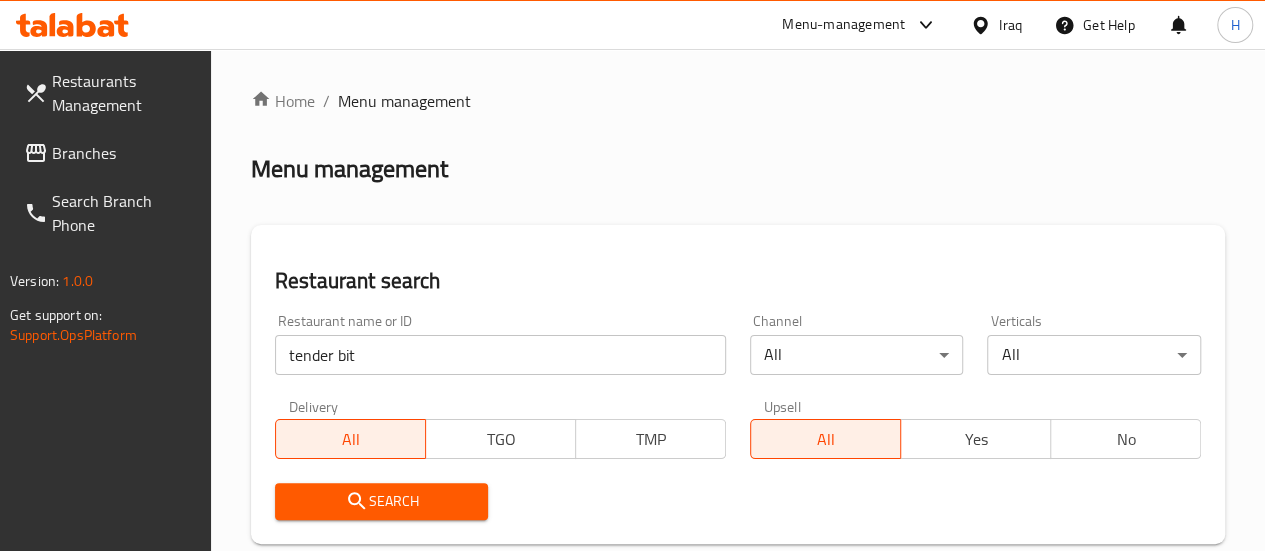 click on "Restaurant search Restaurant name or ID tender bit Restaurant name or ID Channel All ​ Verticals All ​ Delivery All TGO TMP Upsell All Yes No   Search" at bounding box center [738, 384] 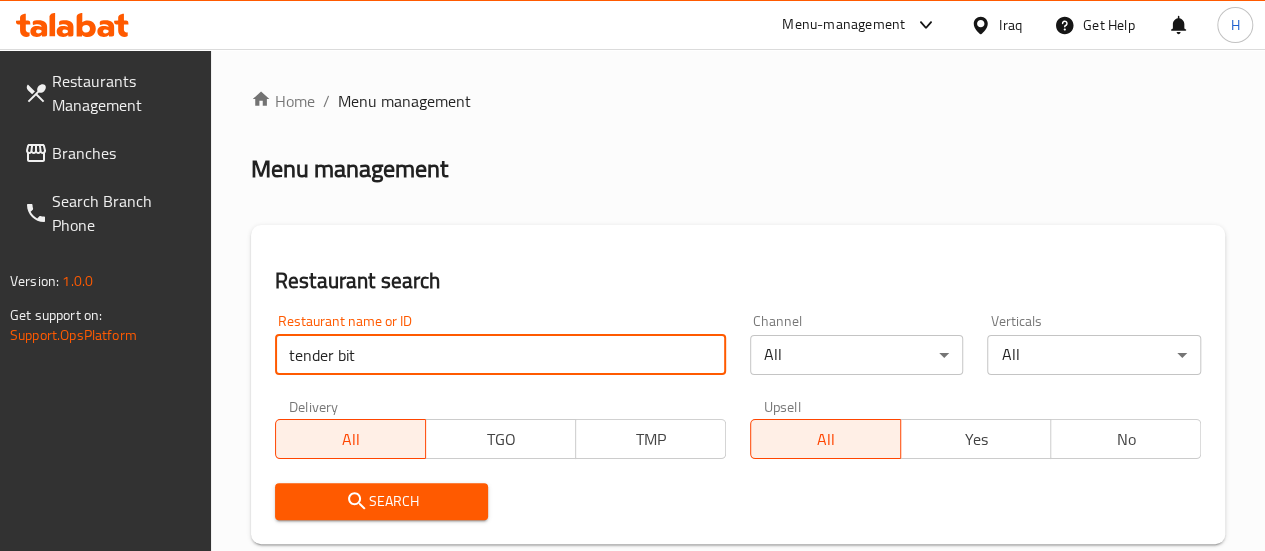 click on "tender bit" at bounding box center (500, 355) 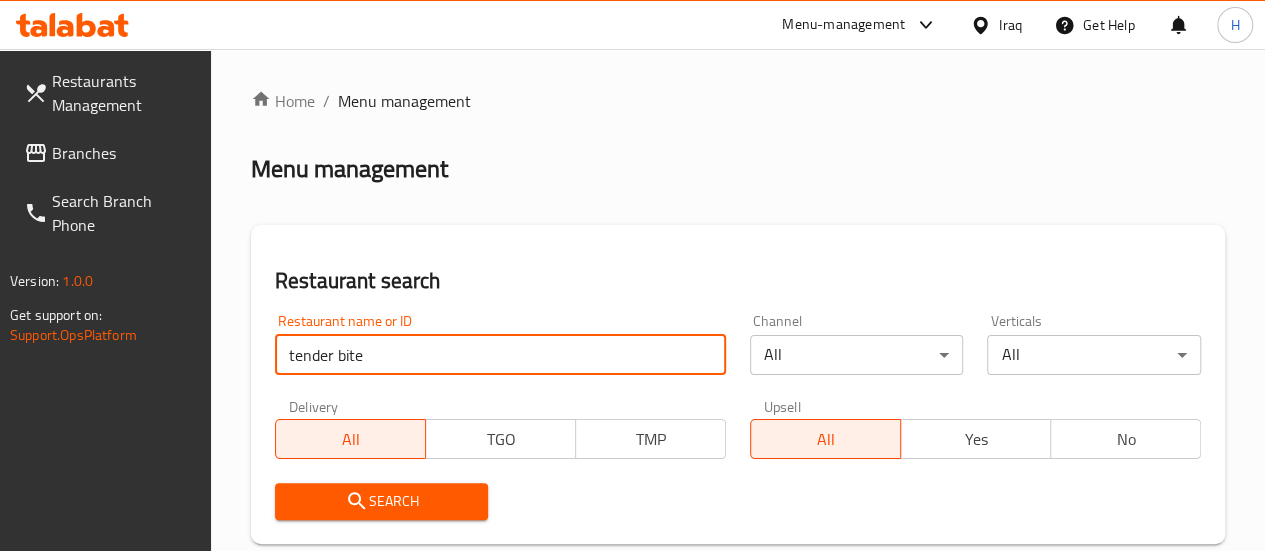 type on "tender bite" 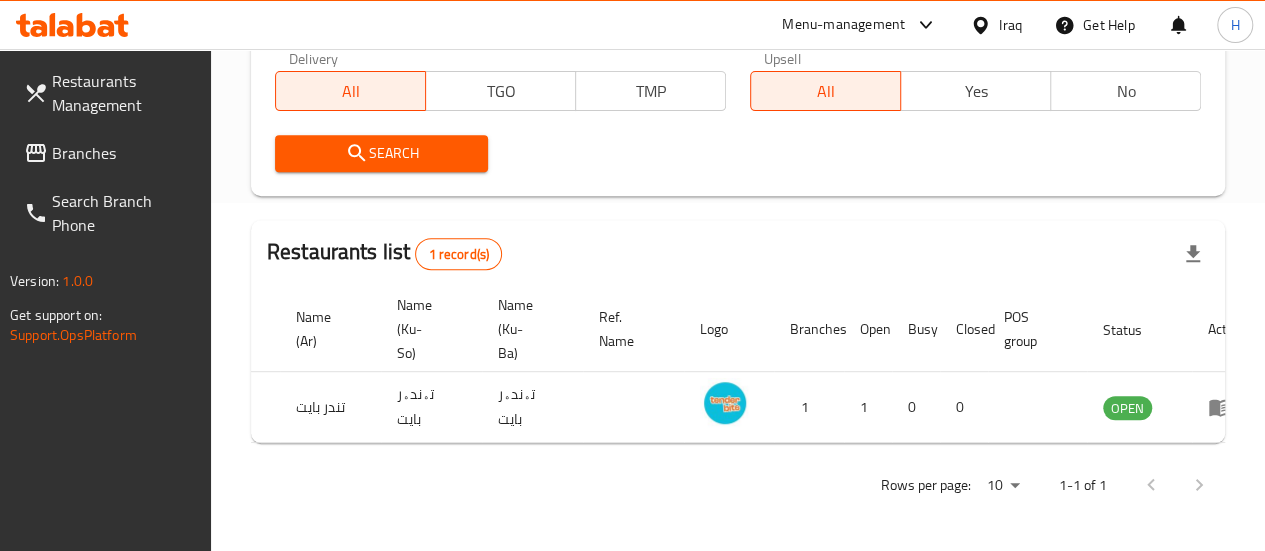scroll, scrollTop: 0, scrollLeft: 196, axis: horizontal 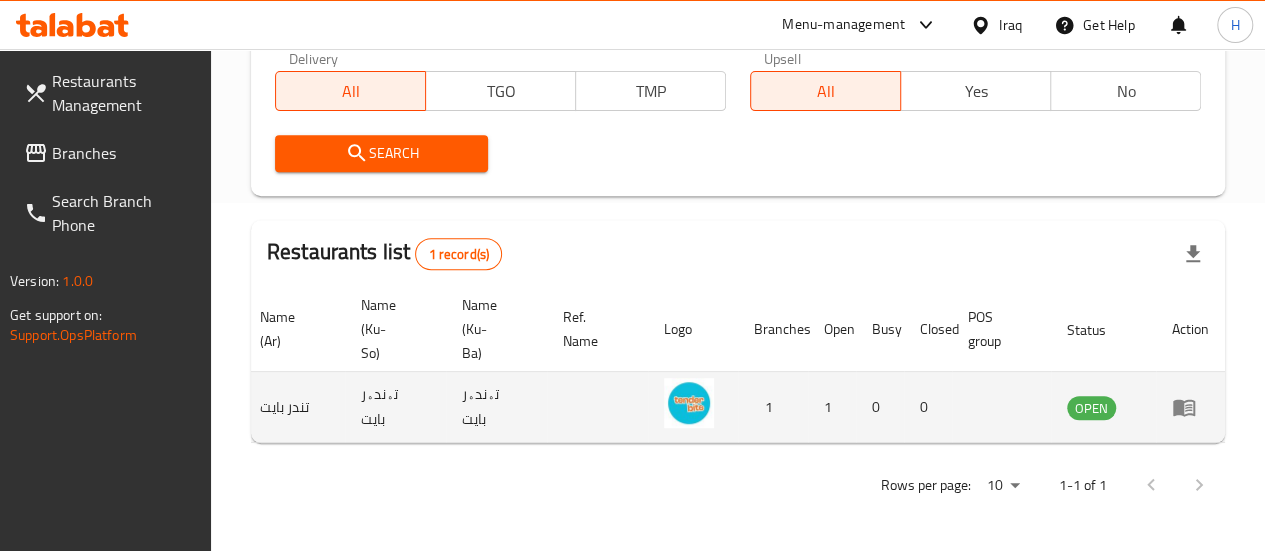 click 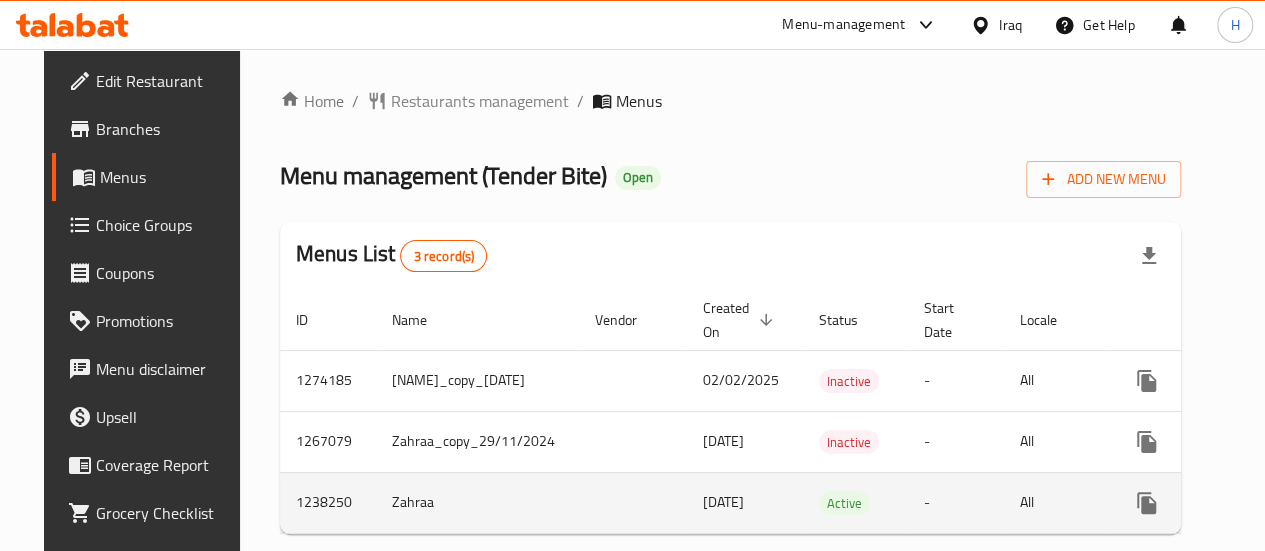 scroll, scrollTop: 52, scrollLeft: 0, axis: vertical 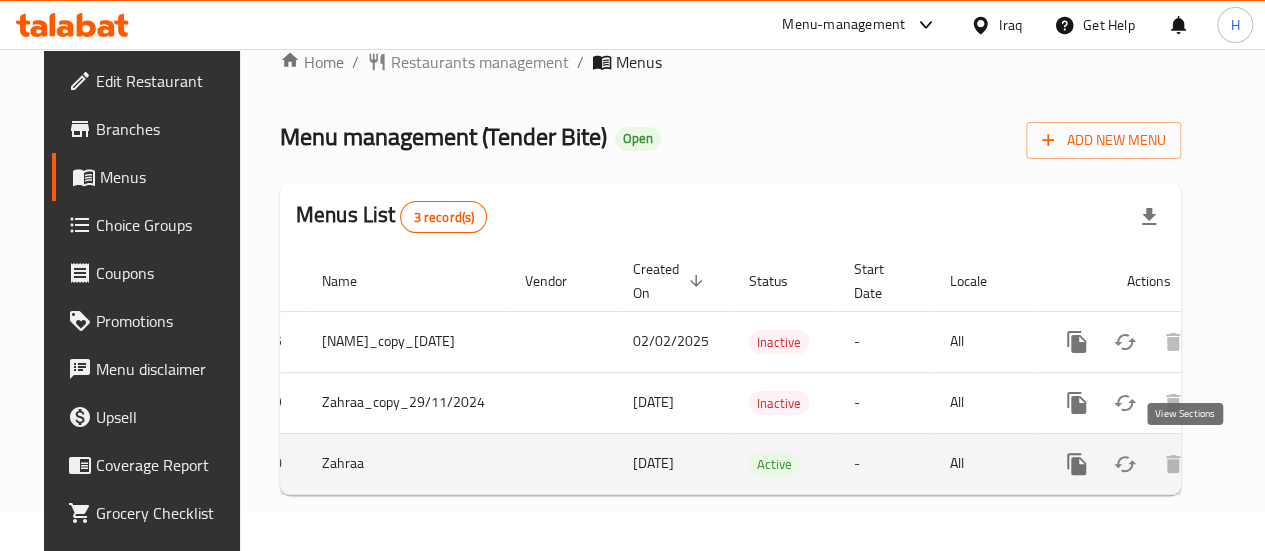 click 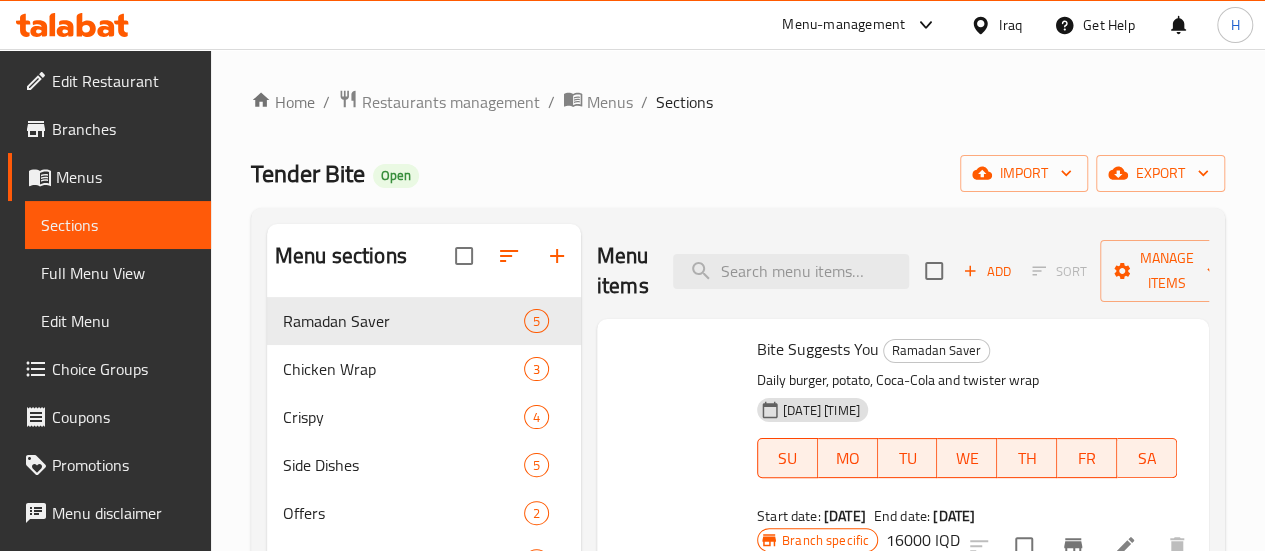 click on "Menu items Add Sort Manage items" at bounding box center [903, 271] 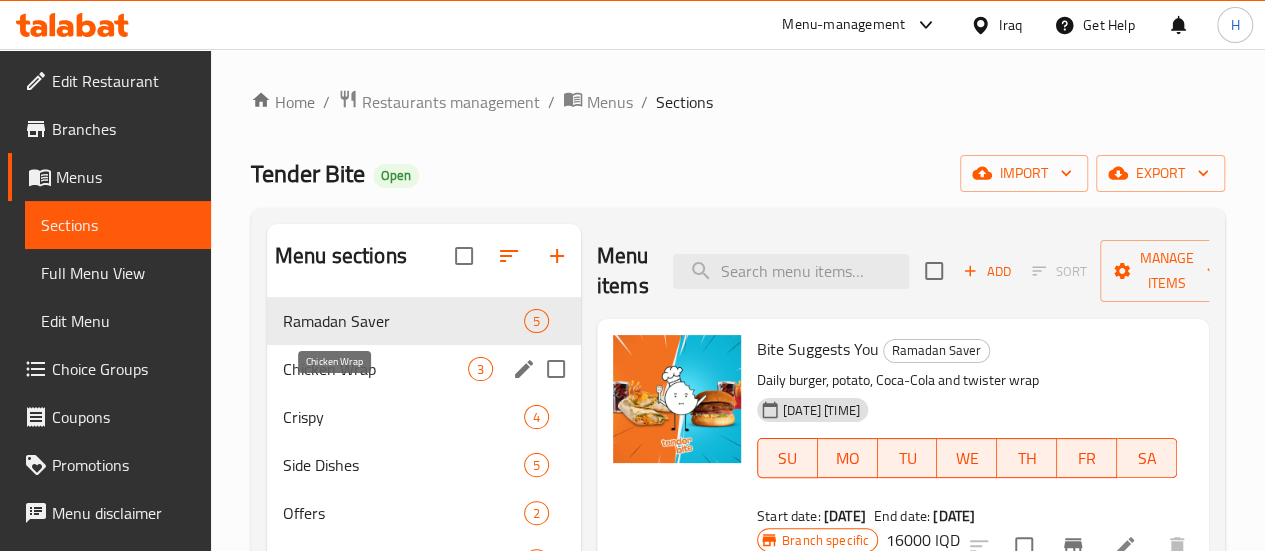 click on "Chicken Wrap" at bounding box center [375, 369] 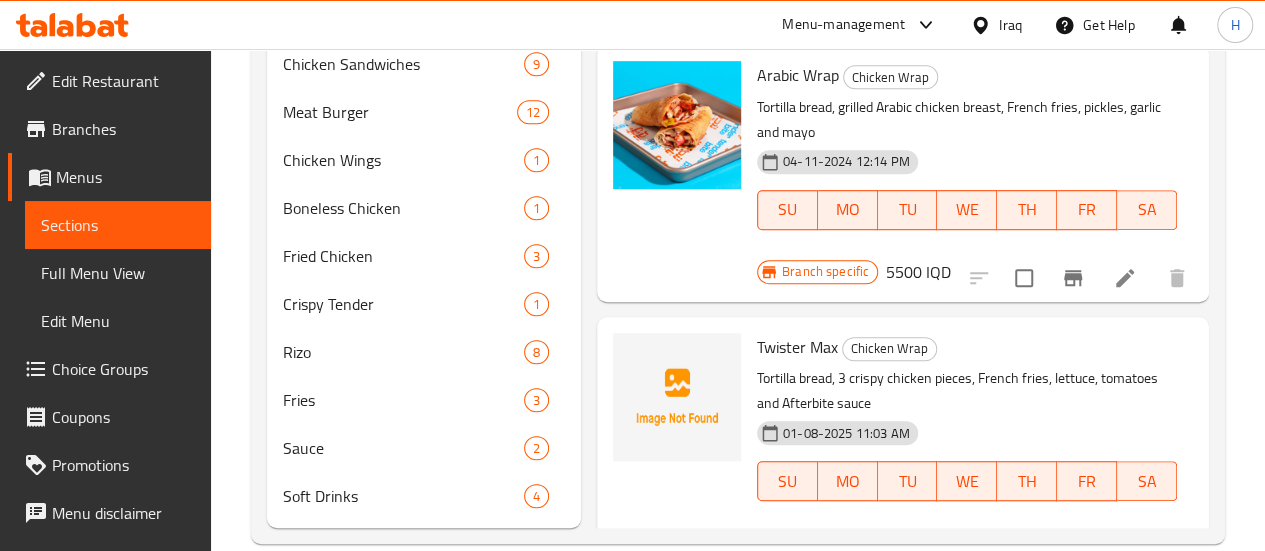 scroll, scrollTop: 607, scrollLeft: 0, axis: vertical 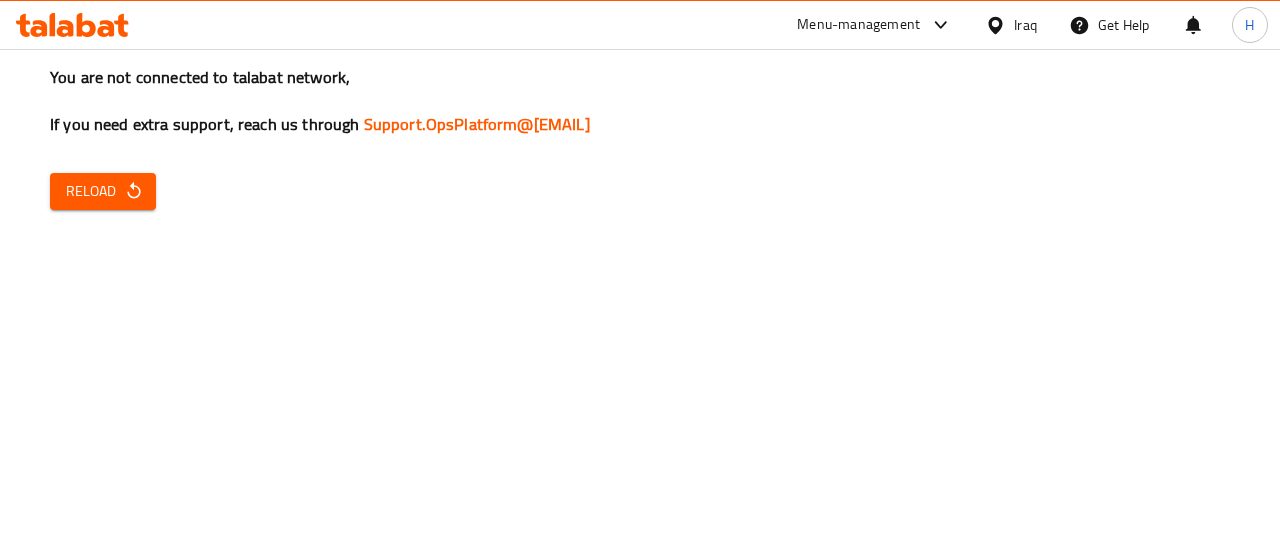 click on "Reload" at bounding box center (103, 191) 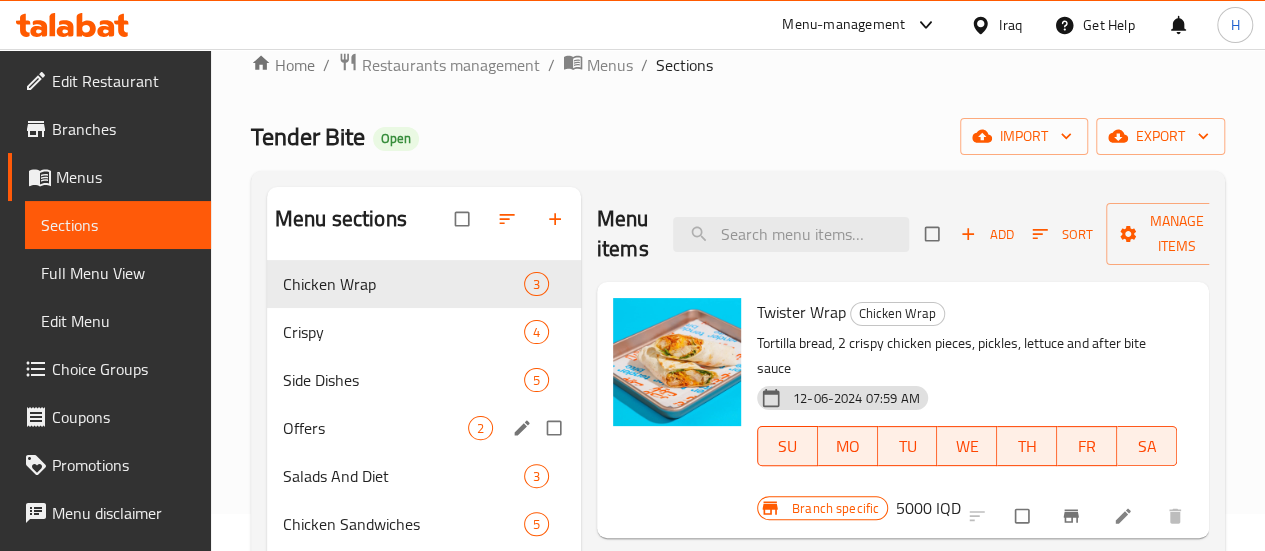 scroll, scrollTop: 38, scrollLeft: 0, axis: vertical 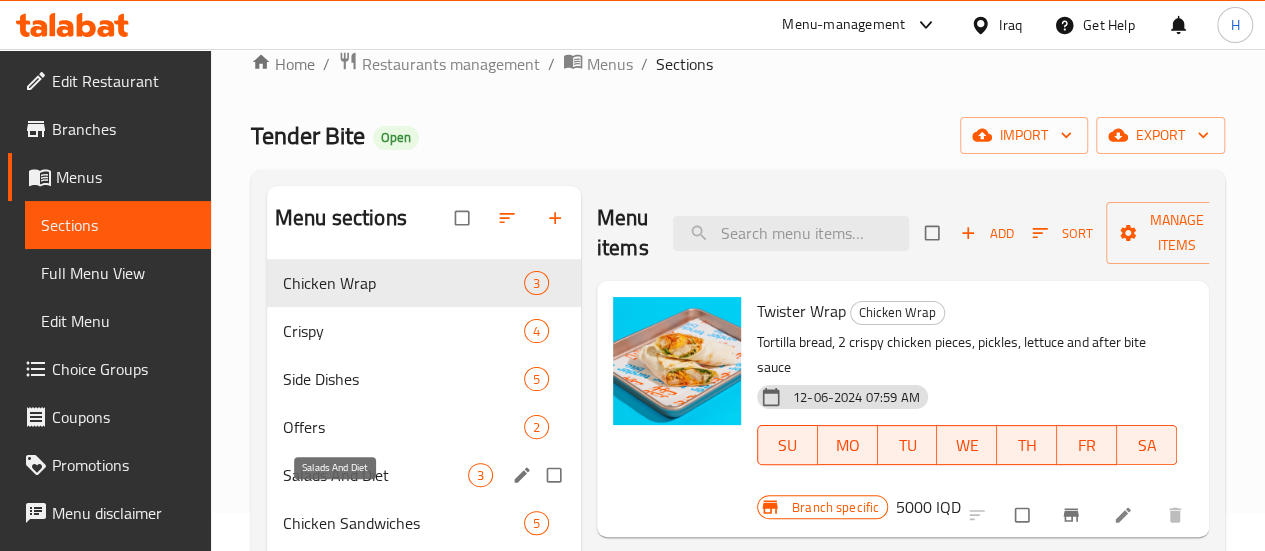 click on "Salads And Diet" at bounding box center (375, 475) 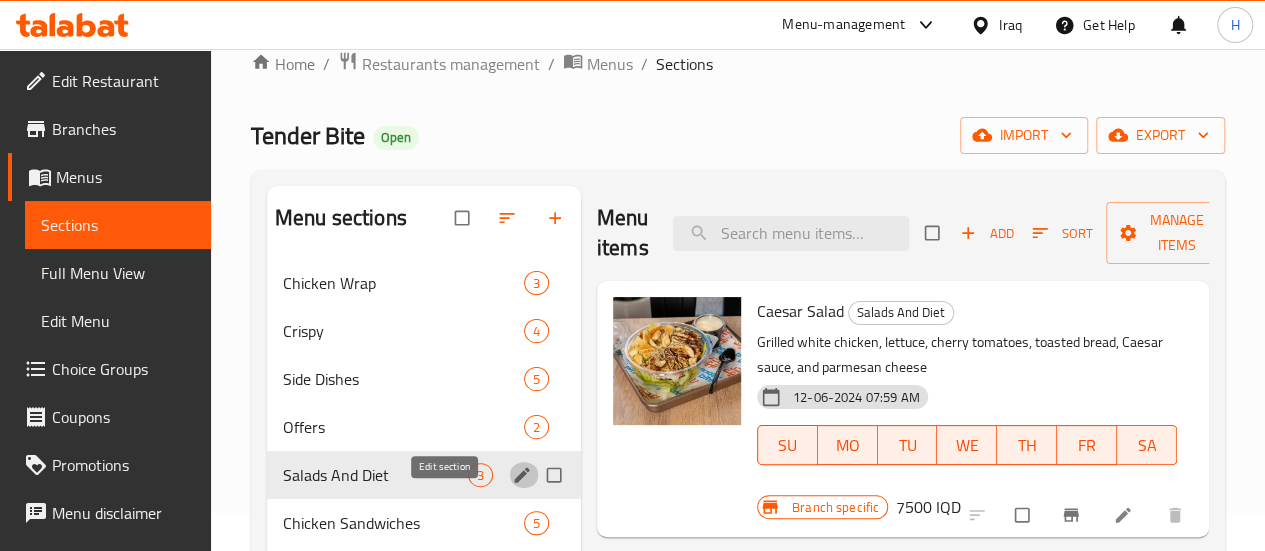 click 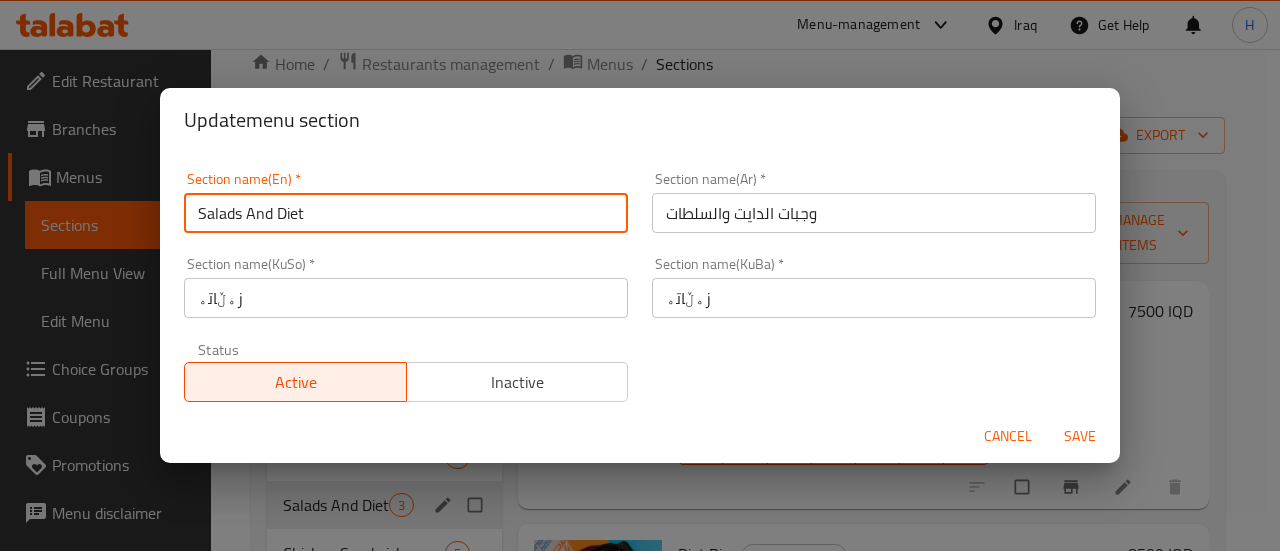 drag, startPoint x: 246, startPoint y: 209, endPoint x: 450, endPoint y: 212, distance: 204.02206 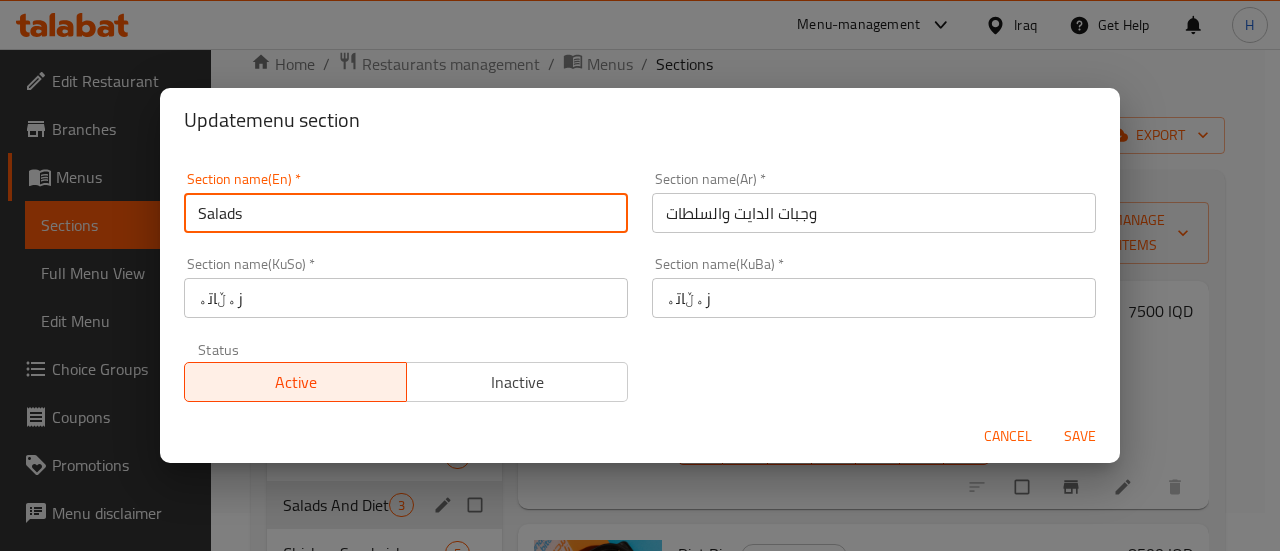 type on "Salads" 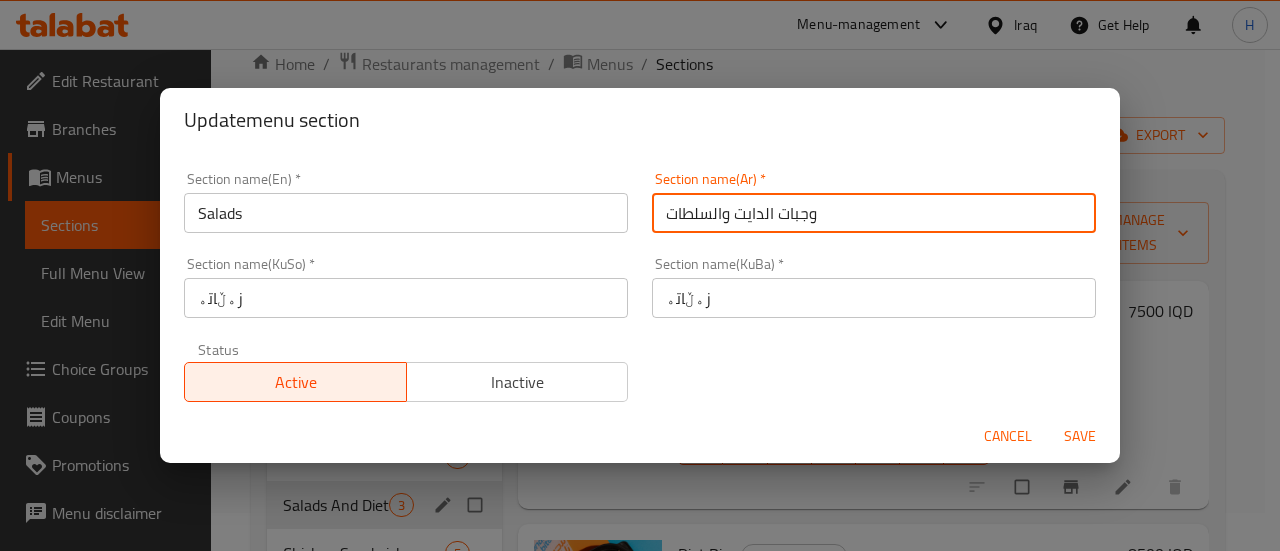drag, startPoint x: 718, startPoint y: 207, endPoint x: 809, endPoint y: 209, distance: 91.02197 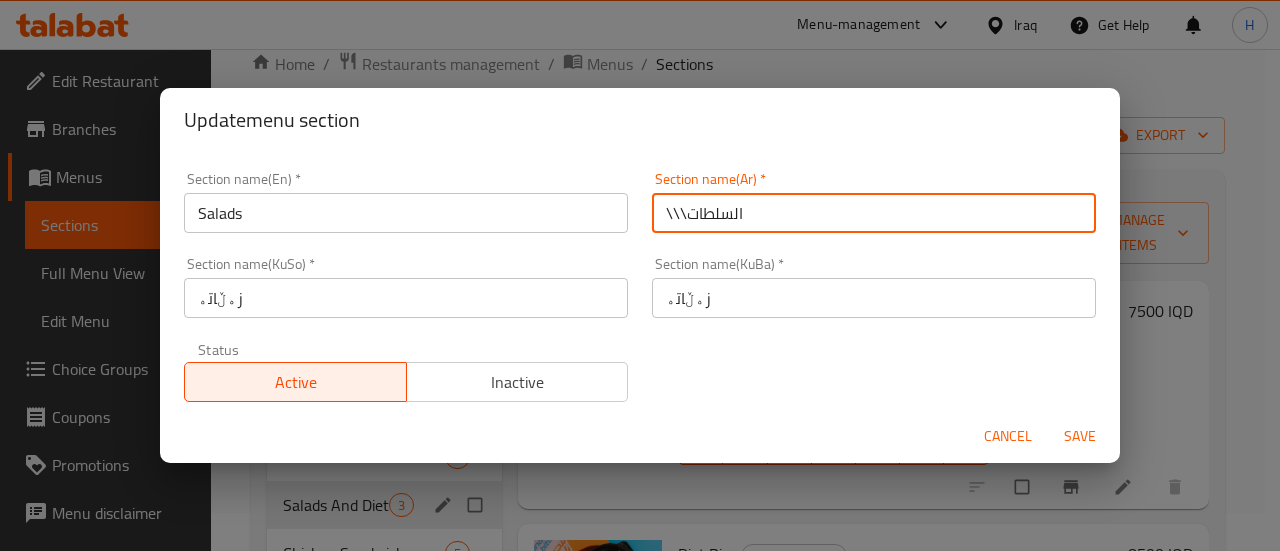 type on "\\\السلطات" 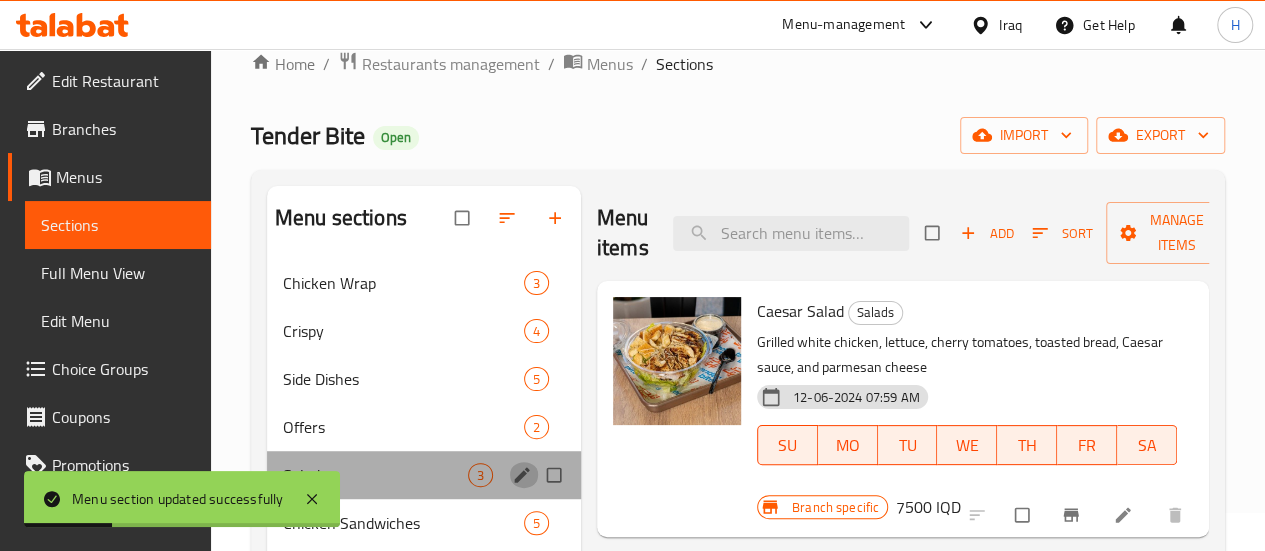 click 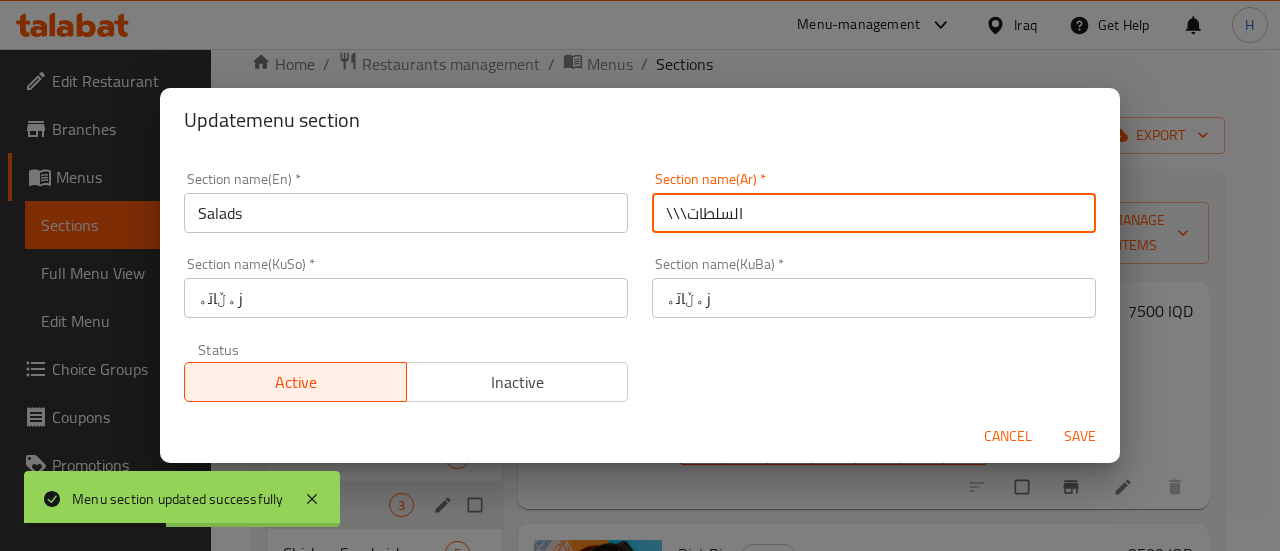 drag, startPoint x: 678, startPoint y: 209, endPoint x: 584, endPoint y: 241, distance: 99.29753 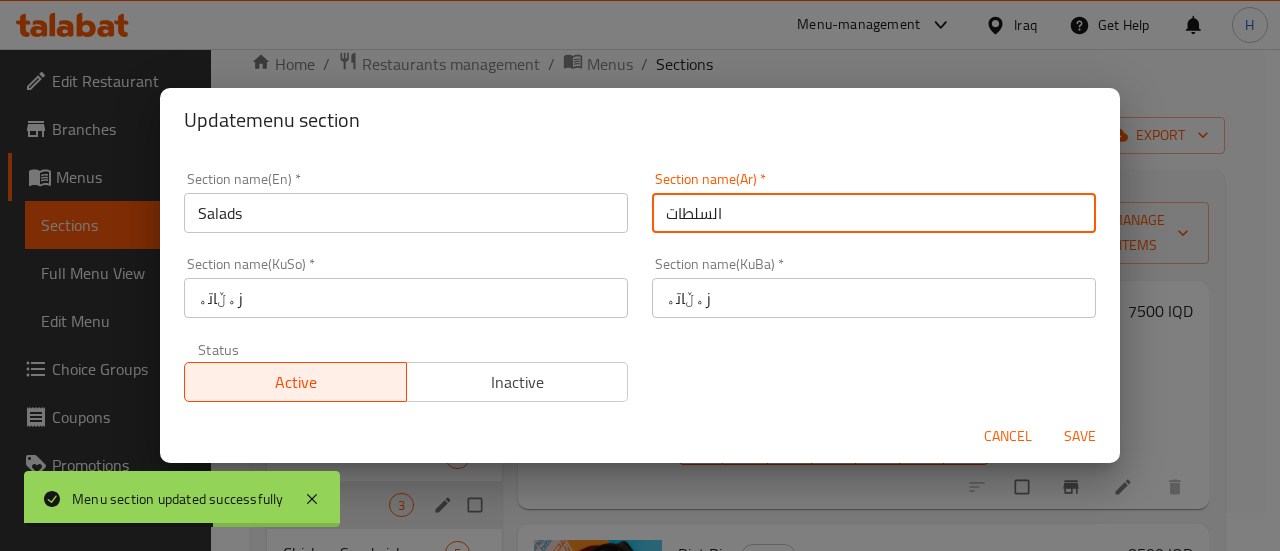 type on "السلطات" 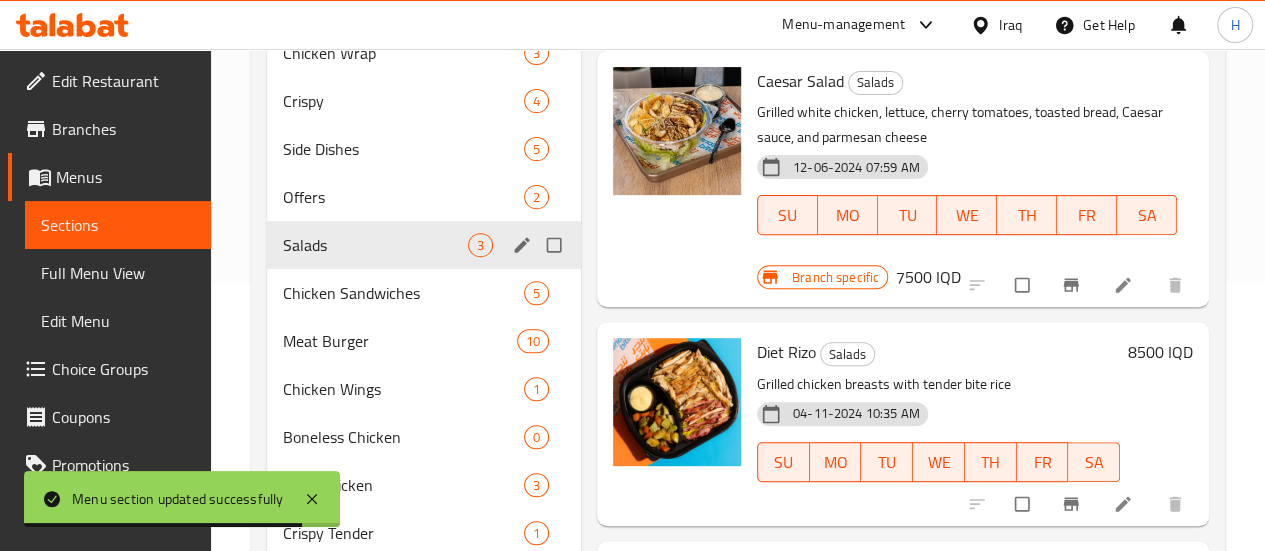 scroll, scrollTop: 275, scrollLeft: 0, axis: vertical 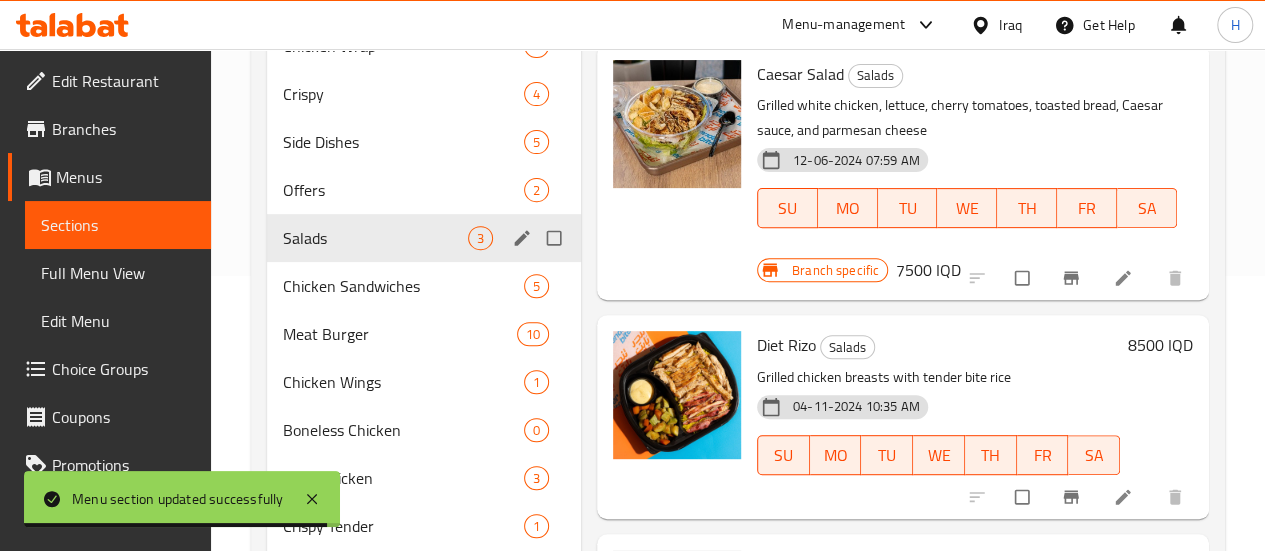 click on "Salads" at bounding box center [375, 238] 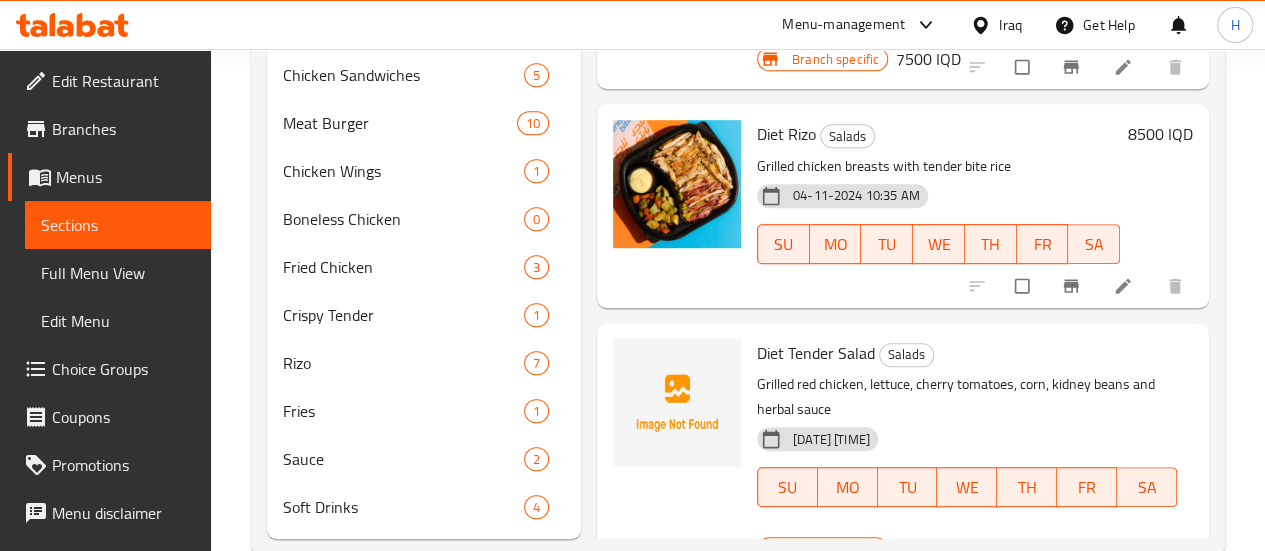 scroll, scrollTop: 487, scrollLeft: 0, axis: vertical 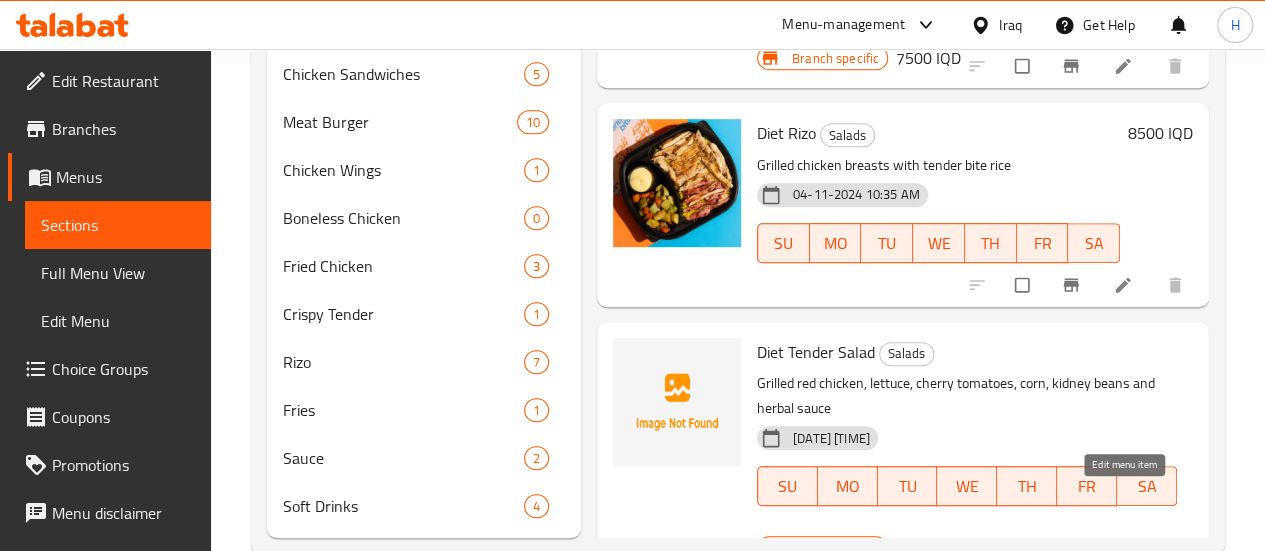 click 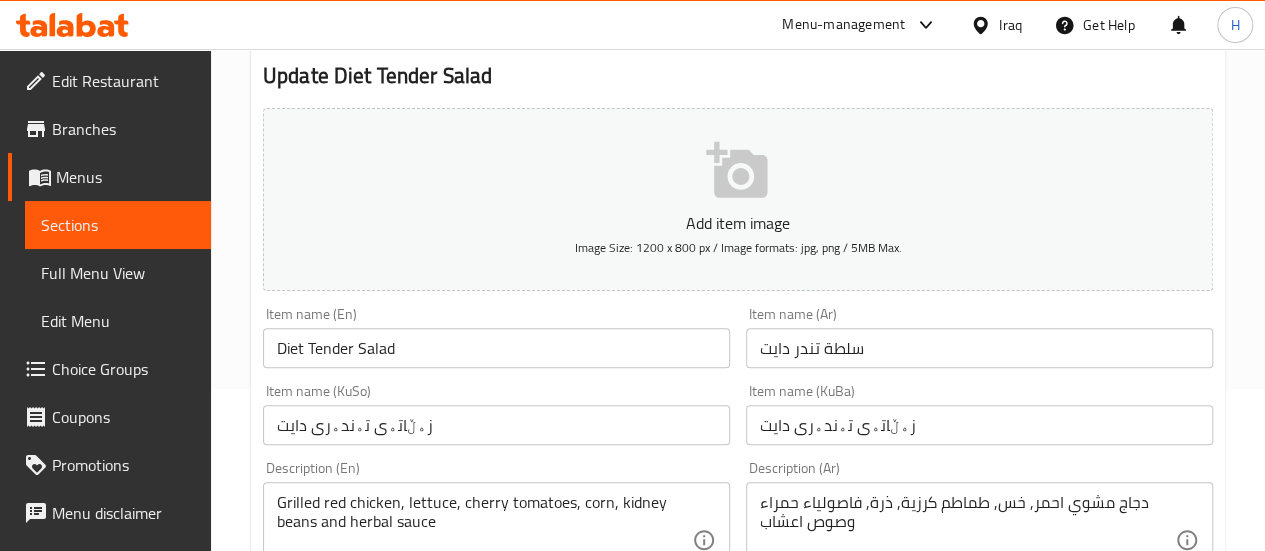 scroll, scrollTop: 164, scrollLeft: 0, axis: vertical 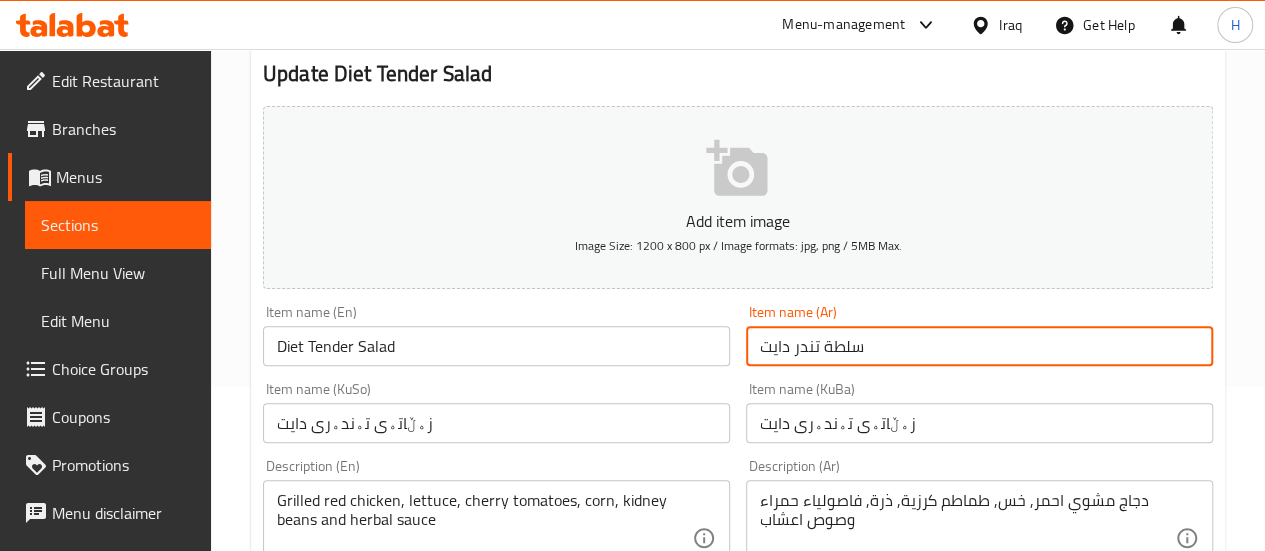 click on "سلطة تندر دايت" at bounding box center [979, 346] 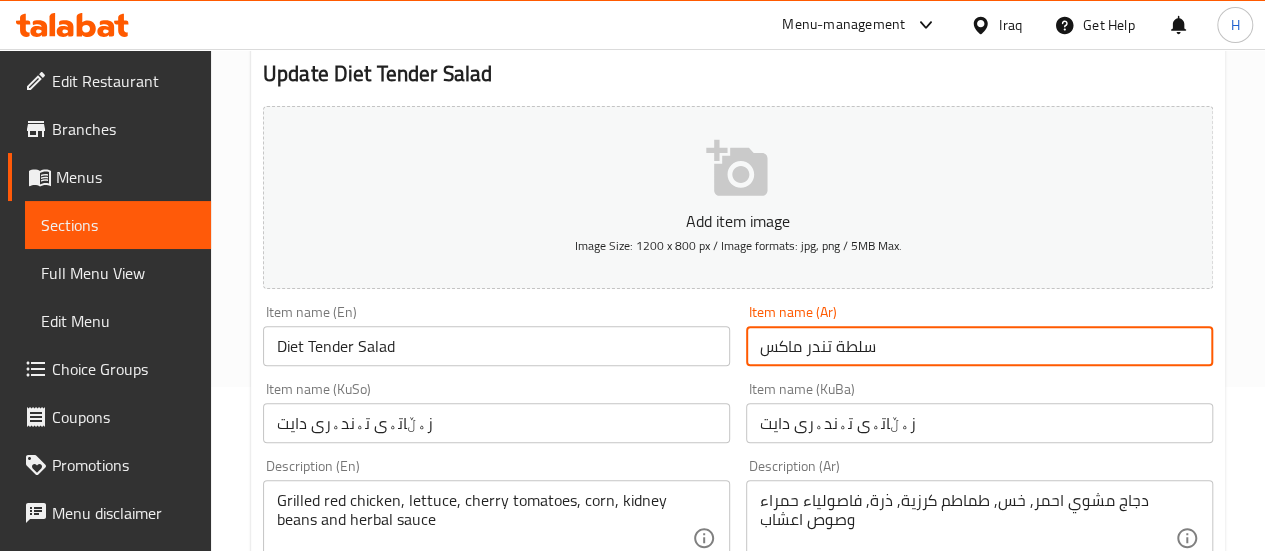 click on "سلطة تندر ماكس" at bounding box center (979, 346) 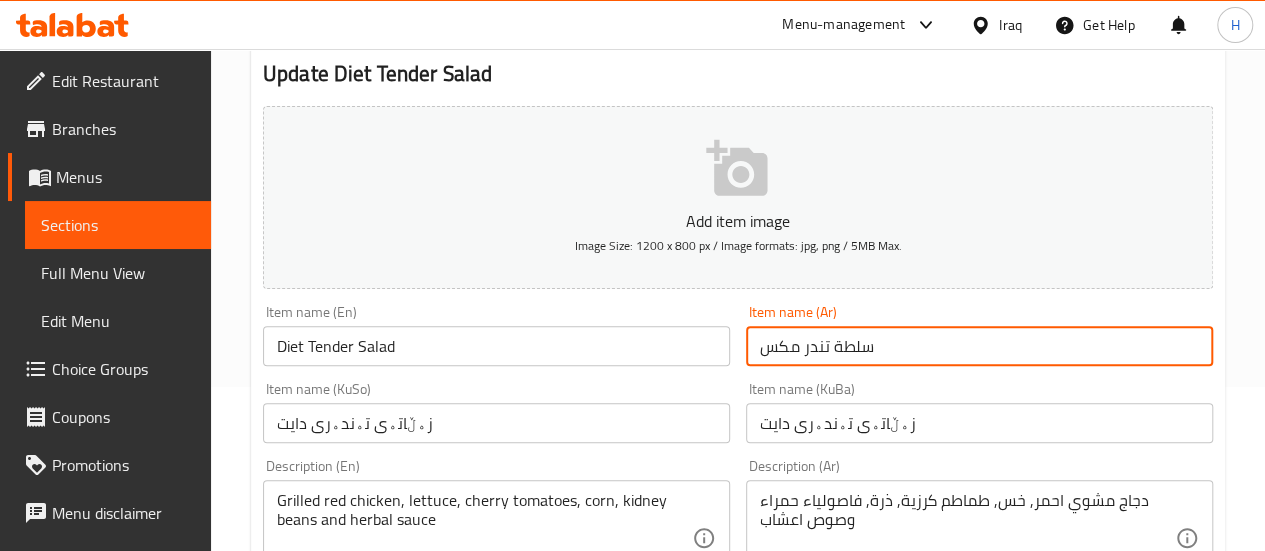 type on "سلطة تندر مكس" 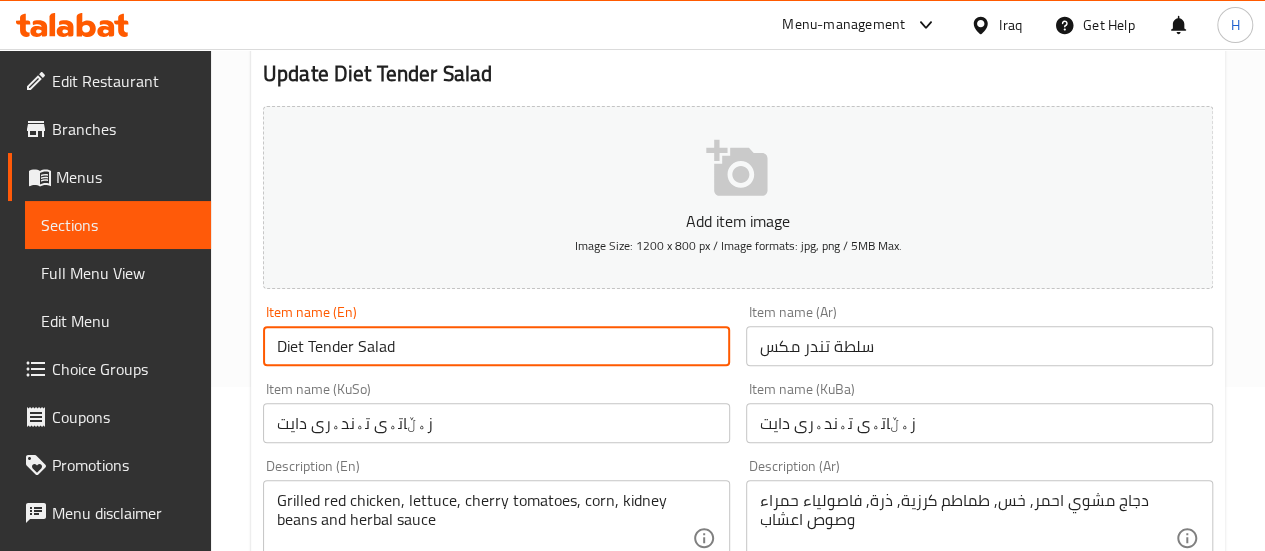 click on "Diet Tender Salad" at bounding box center [496, 346] 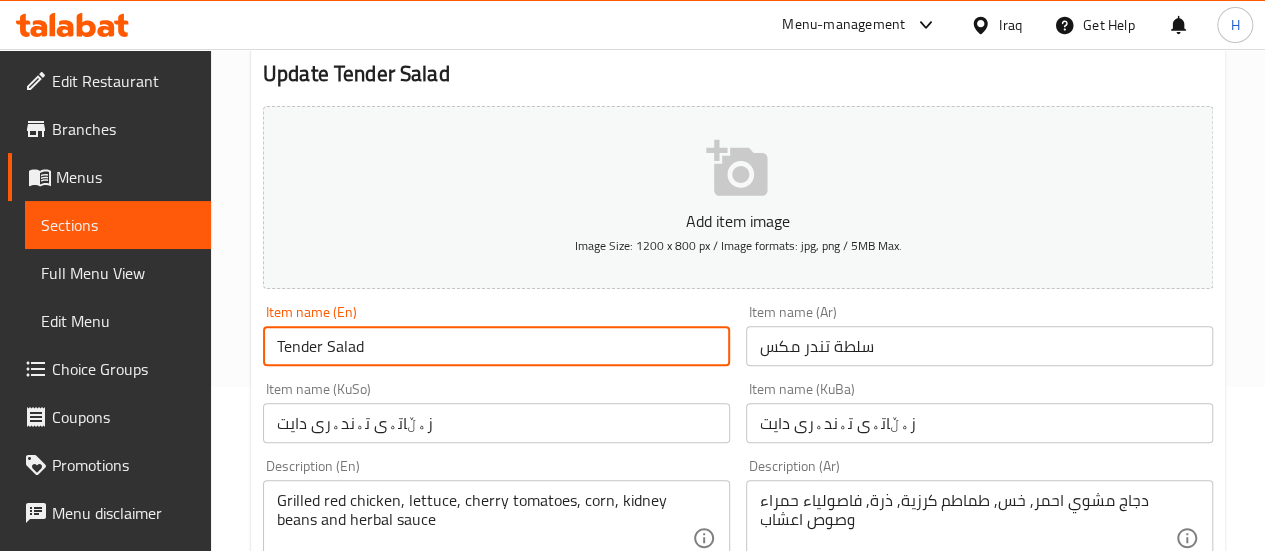 click on "Tender Salad" at bounding box center (496, 346) 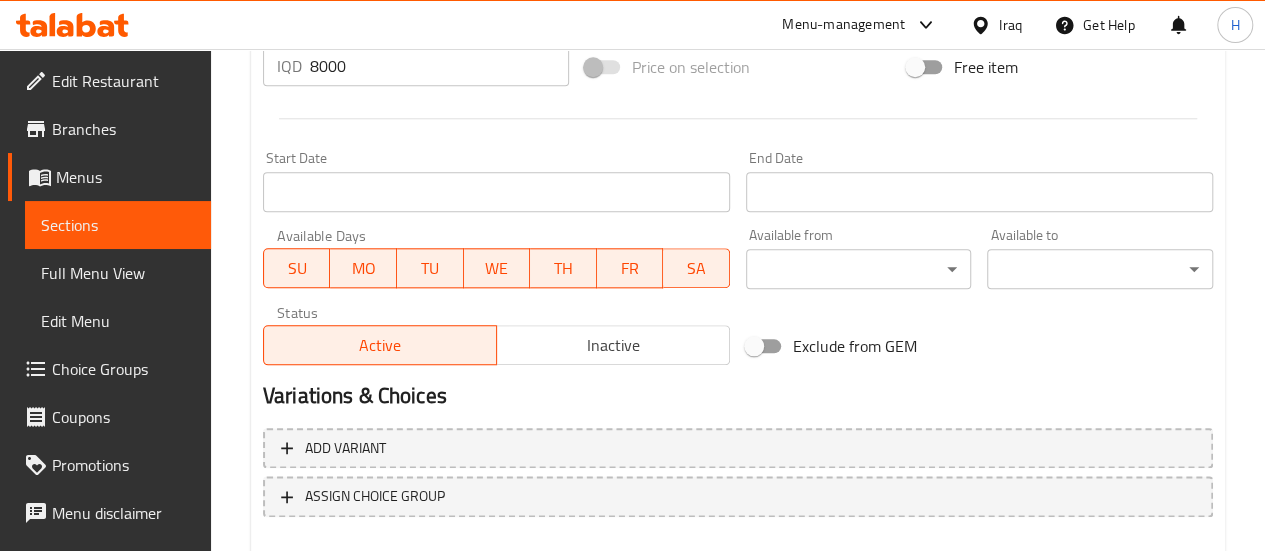 scroll, scrollTop: 1091, scrollLeft: 0, axis: vertical 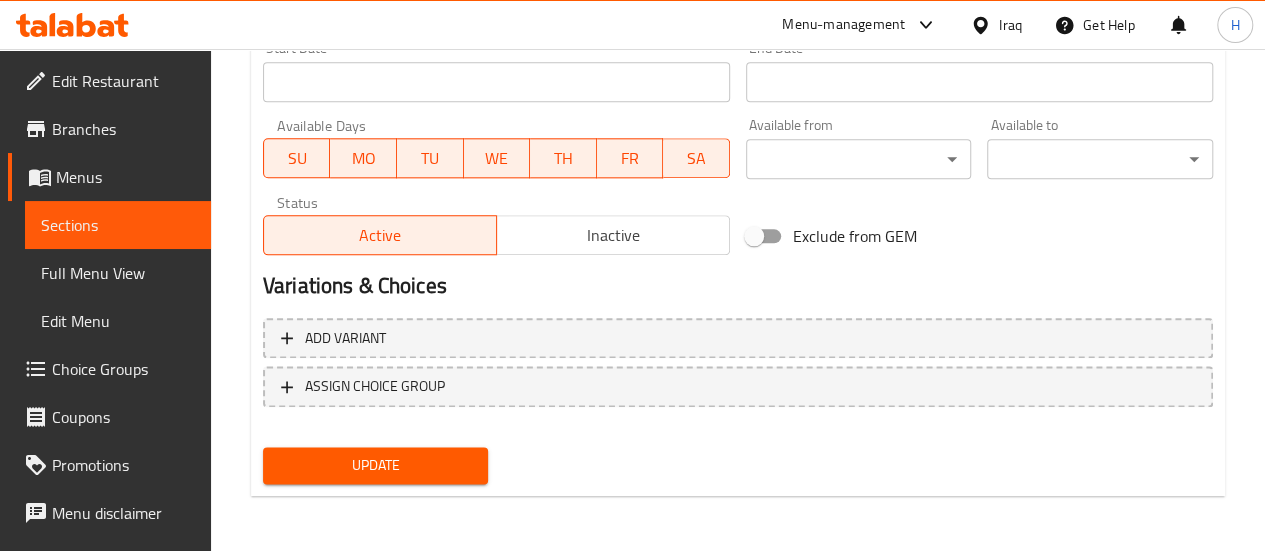 type on "Tender Mix Salad" 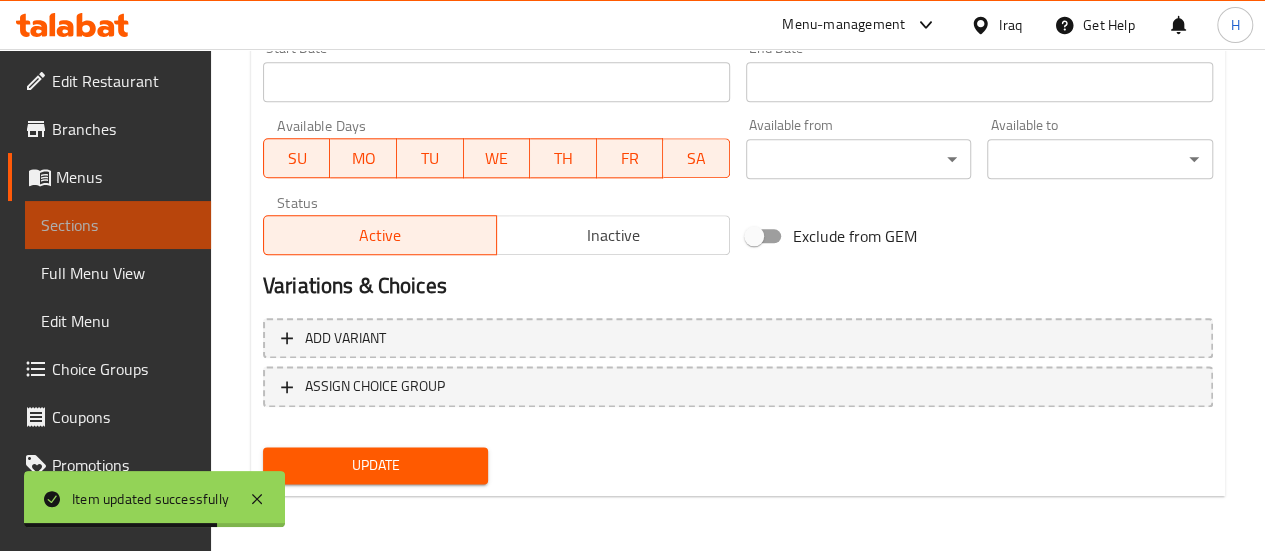 click on "Sections" at bounding box center (118, 225) 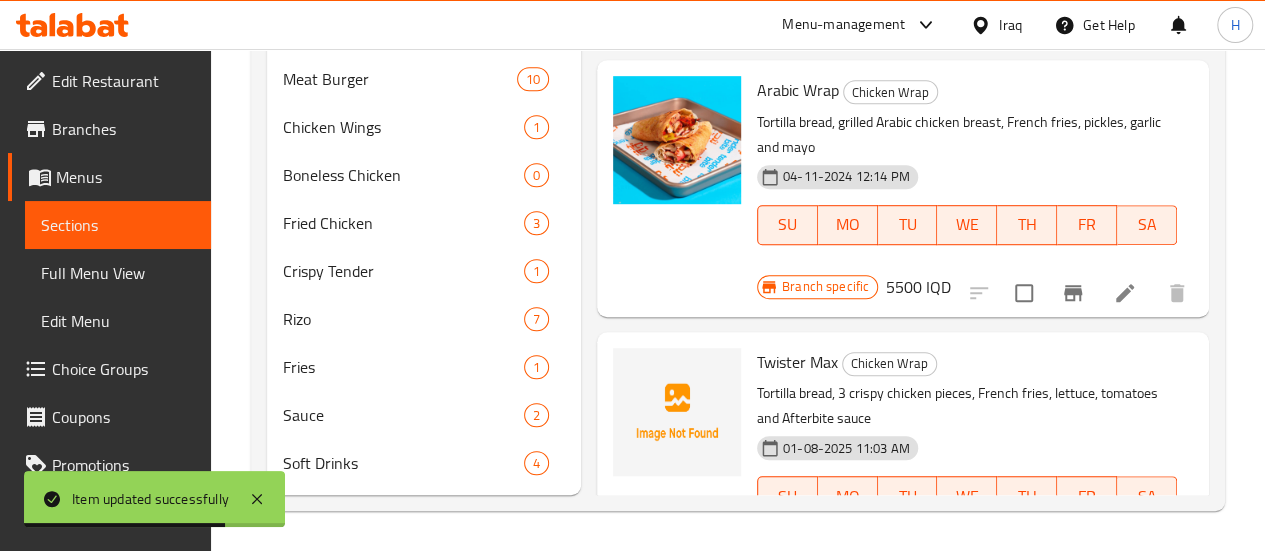 scroll, scrollTop: 367, scrollLeft: 0, axis: vertical 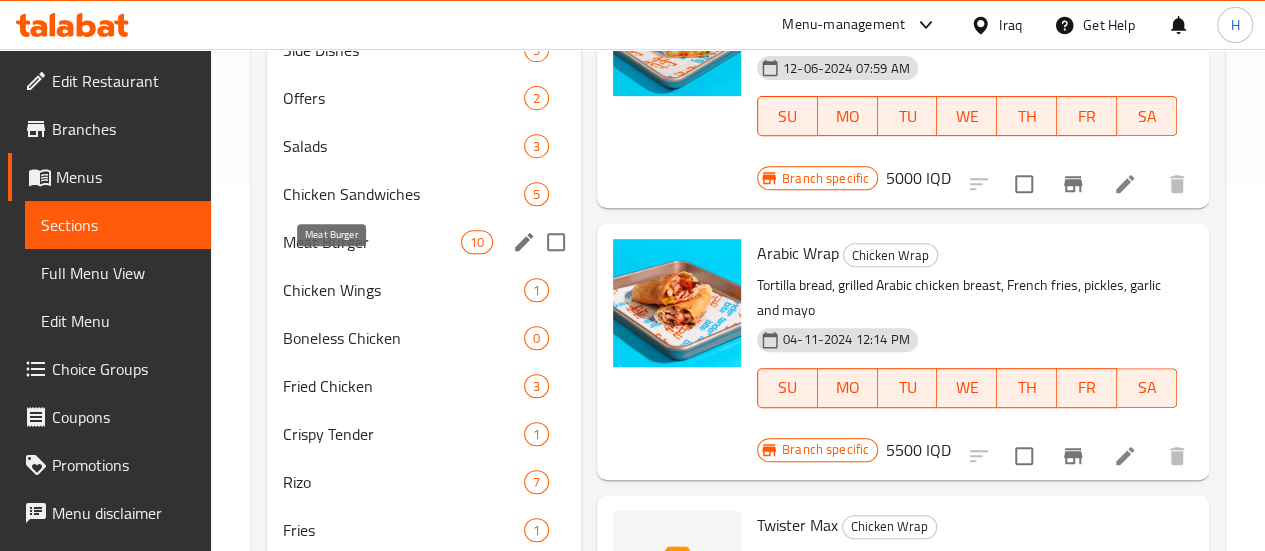 click on "Meat Burger" at bounding box center [372, 242] 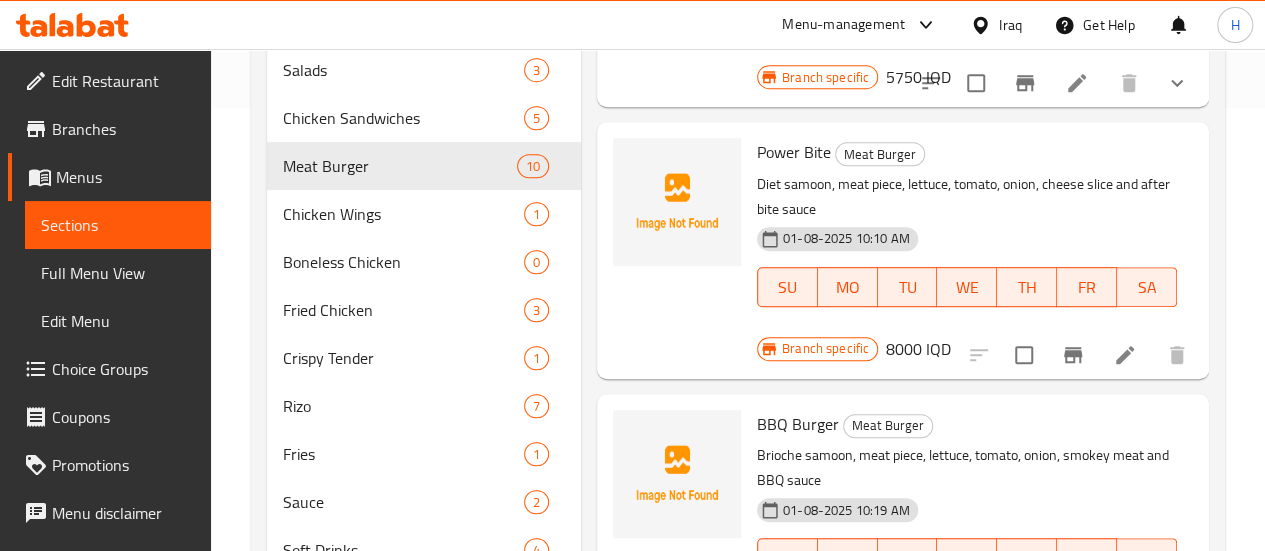 scroll, scrollTop: 444, scrollLeft: 0, axis: vertical 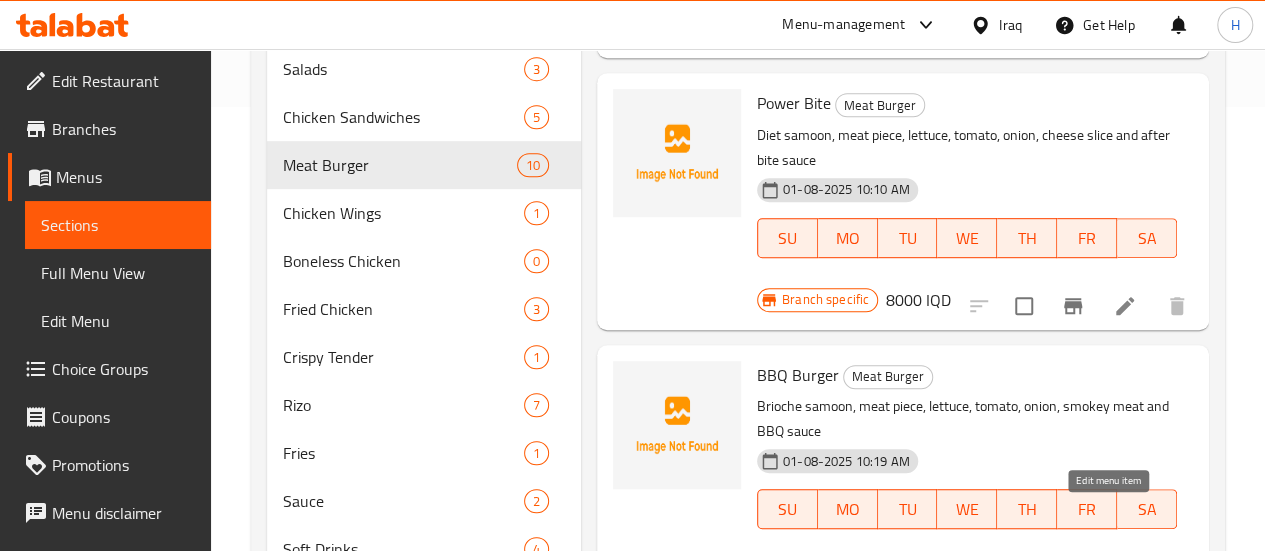 click 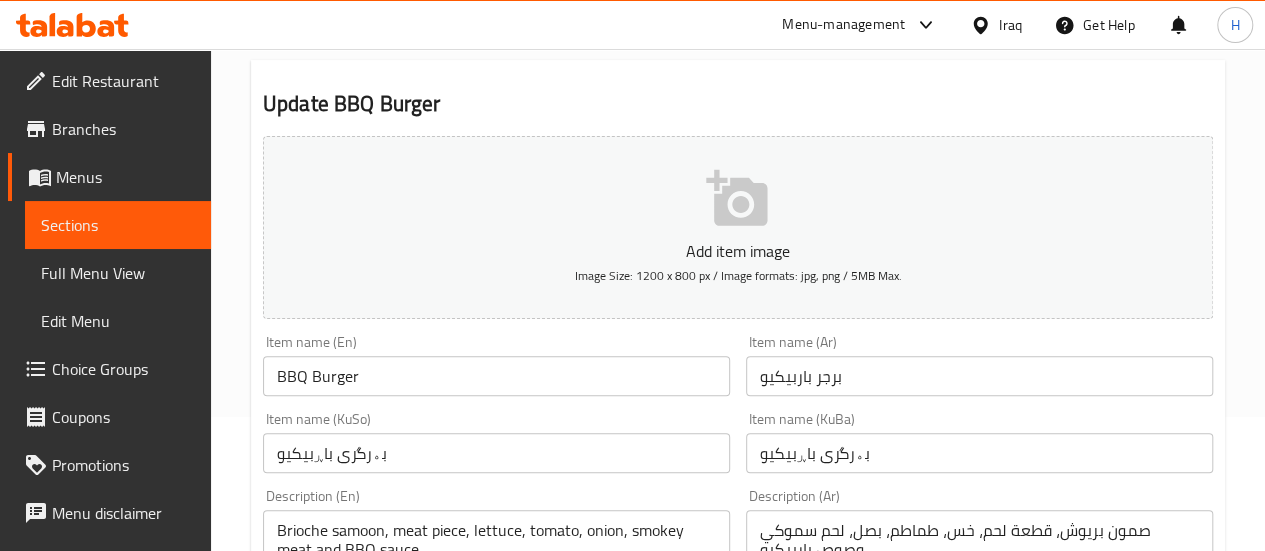 scroll, scrollTop: 136, scrollLeft: 0, axis: vertical 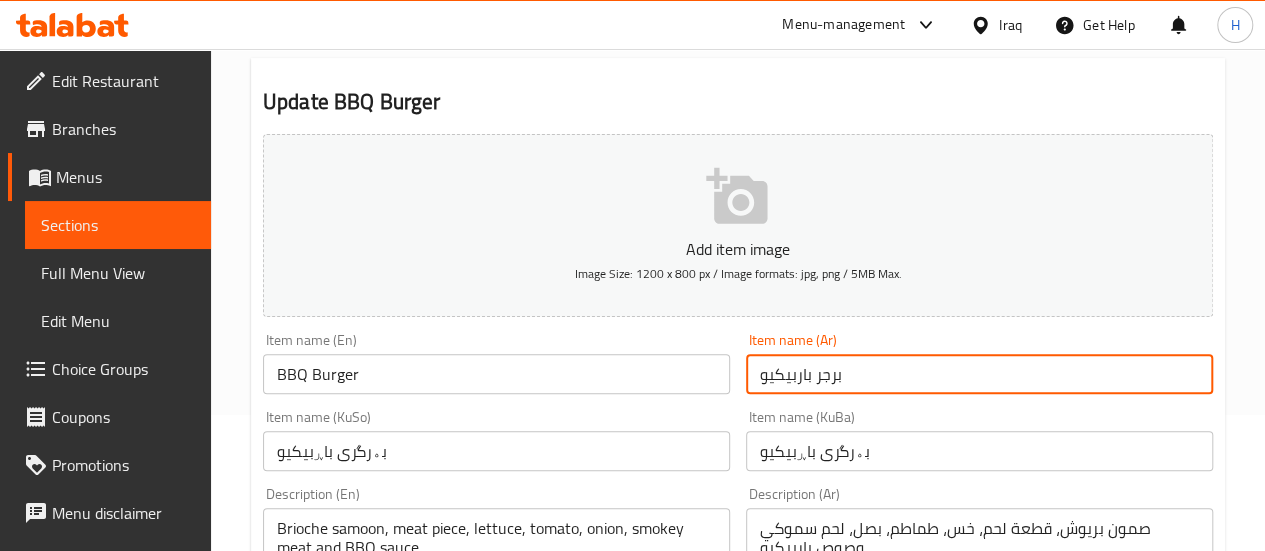 click on "برجر باربيكيو" at bounding box center [979, 374] 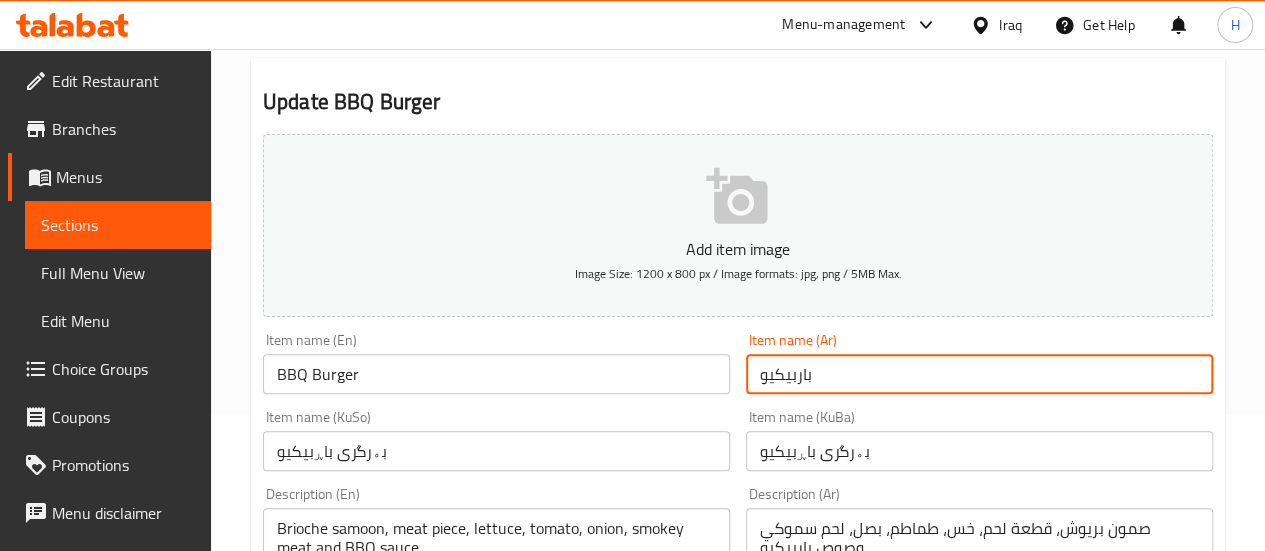 click on "باربيكيو" at bounding box center (979, 374) 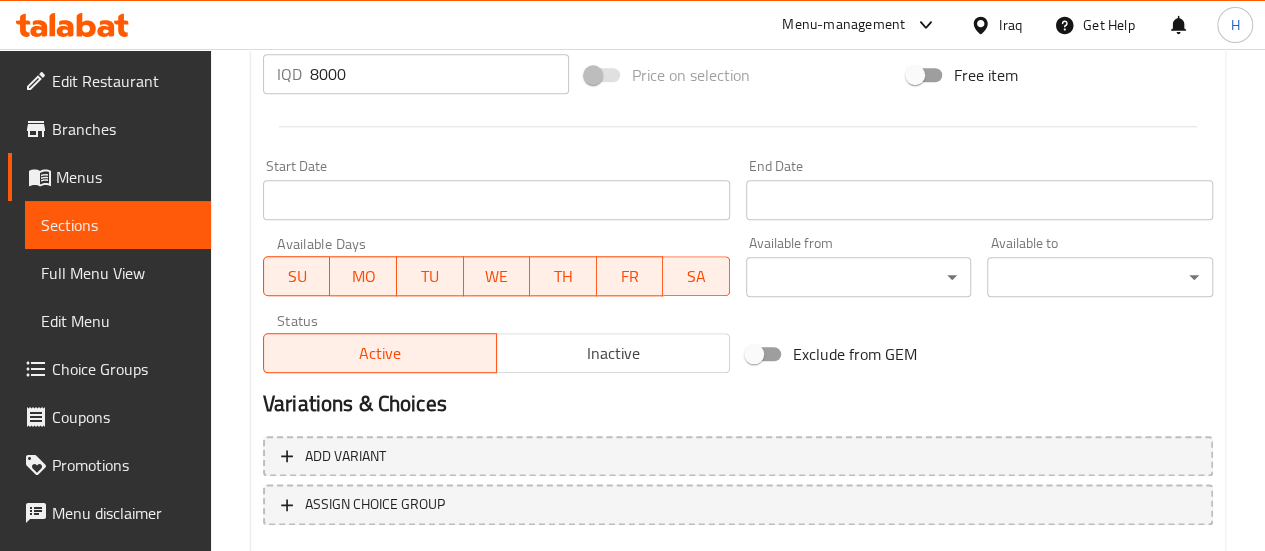 scroll, scrollTop: 1091, scrollLeft: 0, axis: vertical 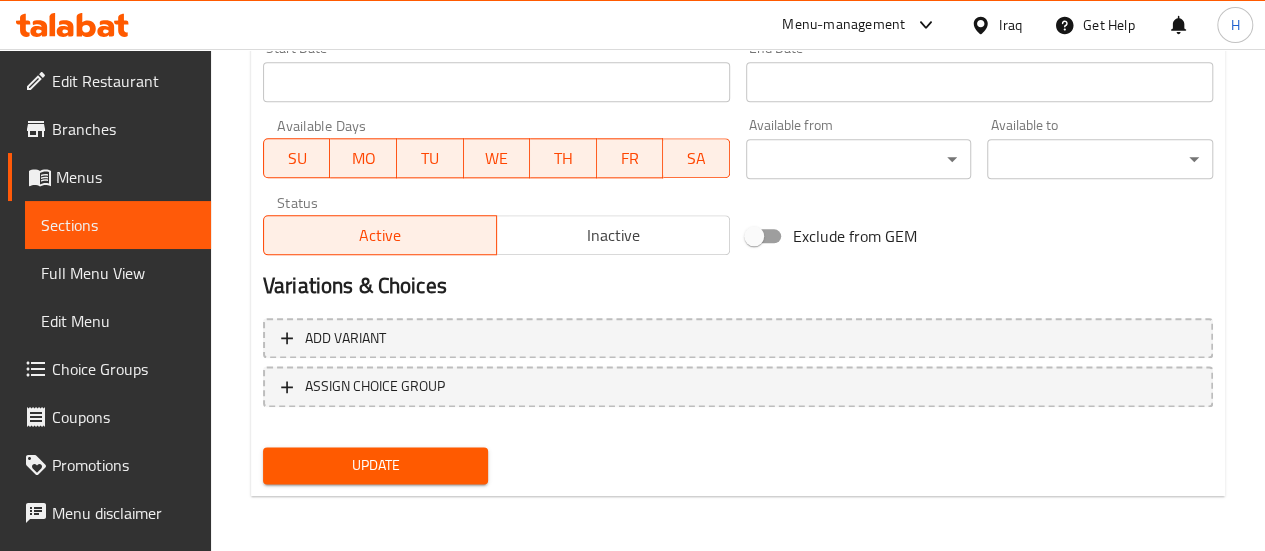 type on "باربيكيو برجر" 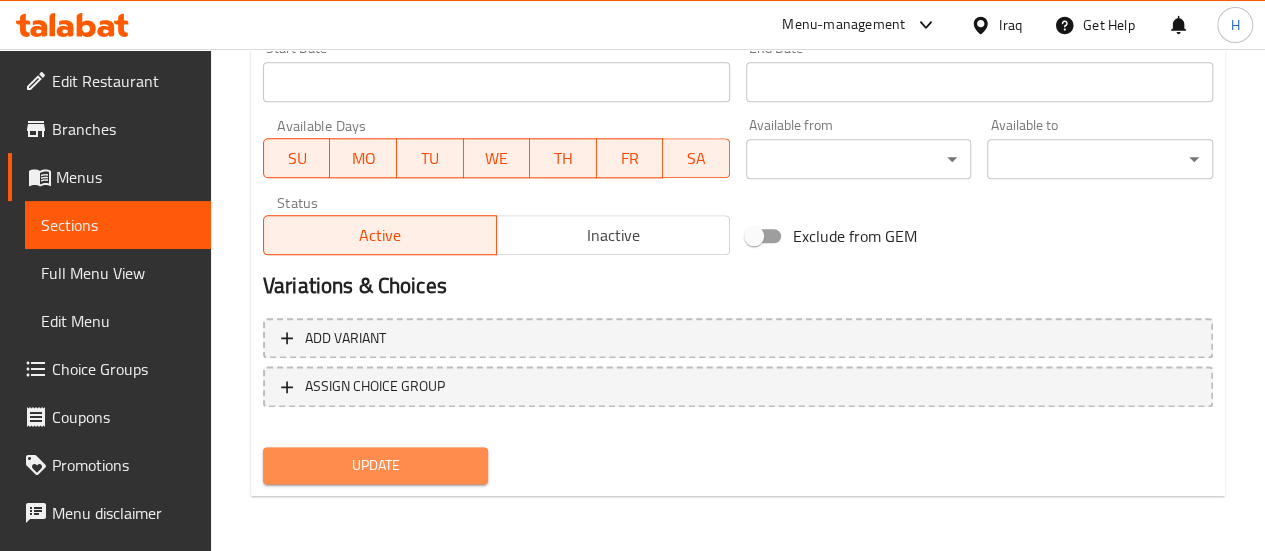 click on "Update" at bounding box center (376, 465) 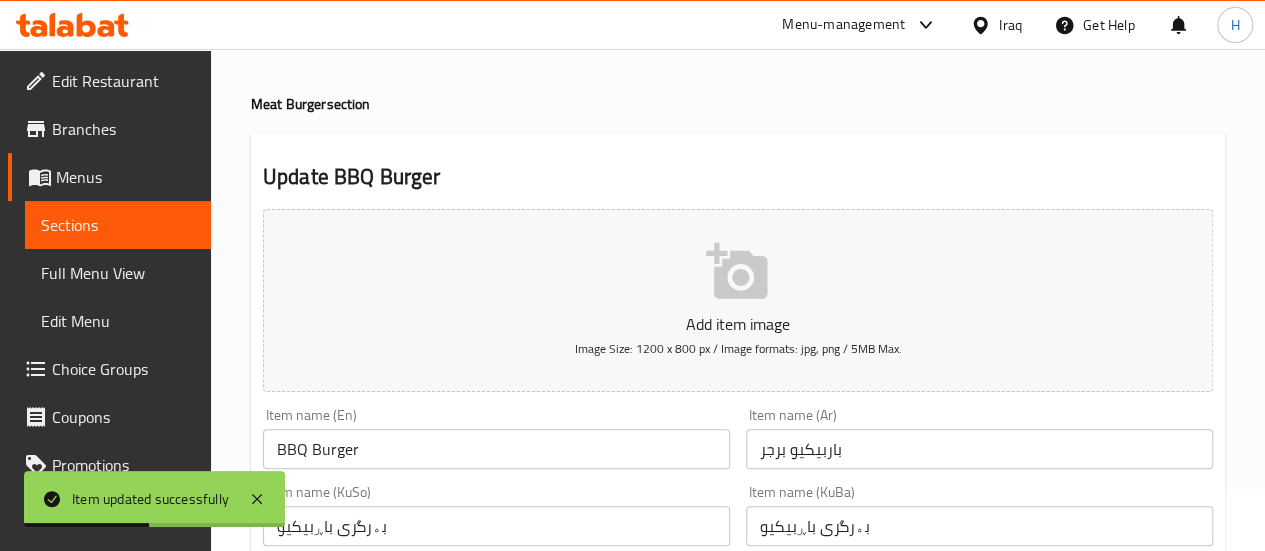 scroll, scrollTop: 0, scrollLeft: 0, axis: both 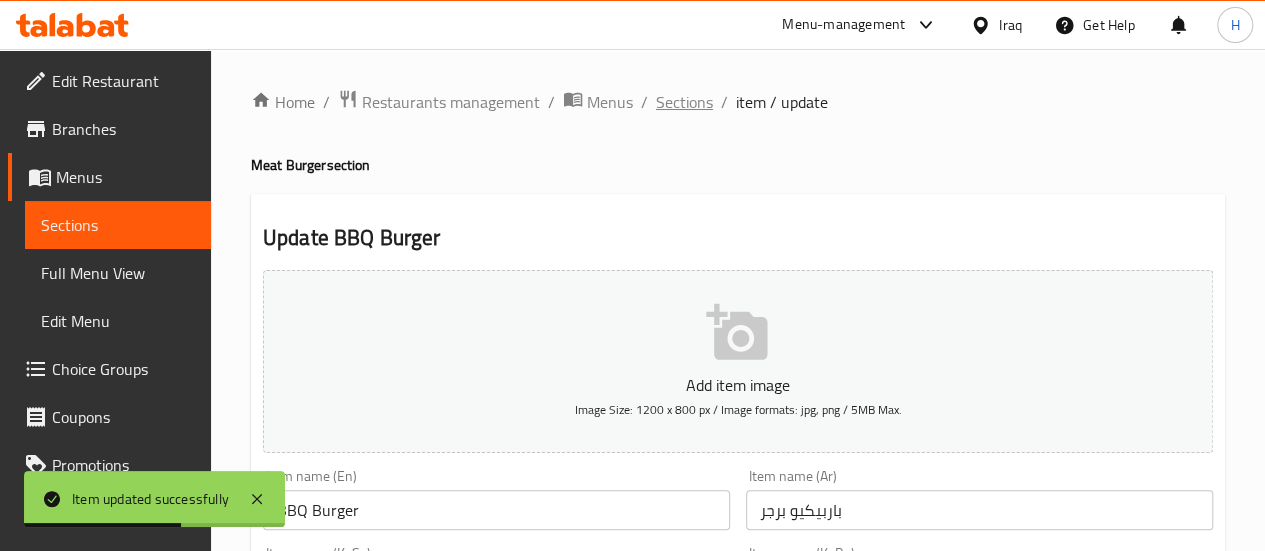 click on "Sections" at bounding box center (684, 102) 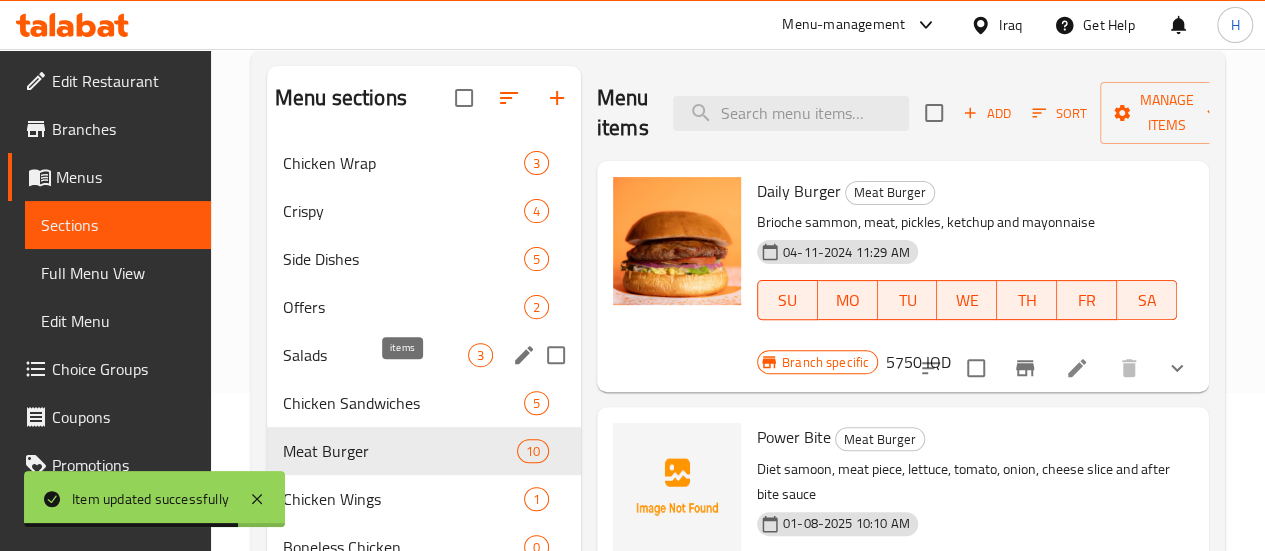 scroll, scrollTop: 159, scrollLeft: 0, axis: vertical 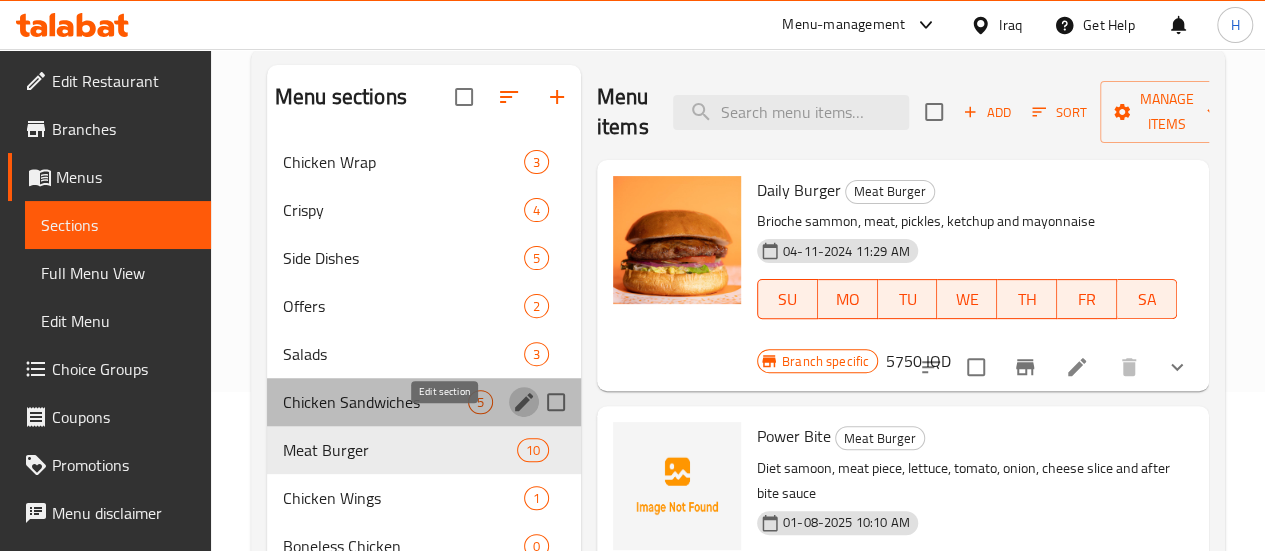 click 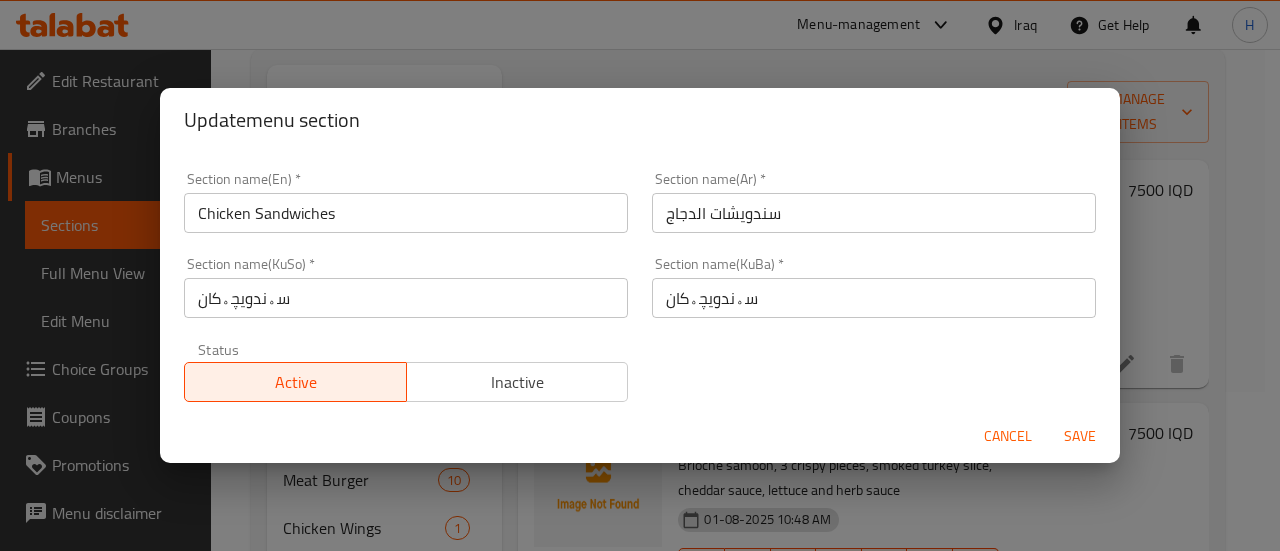 click on "Chicken Sandwiches" at bounding box center [406, 213] 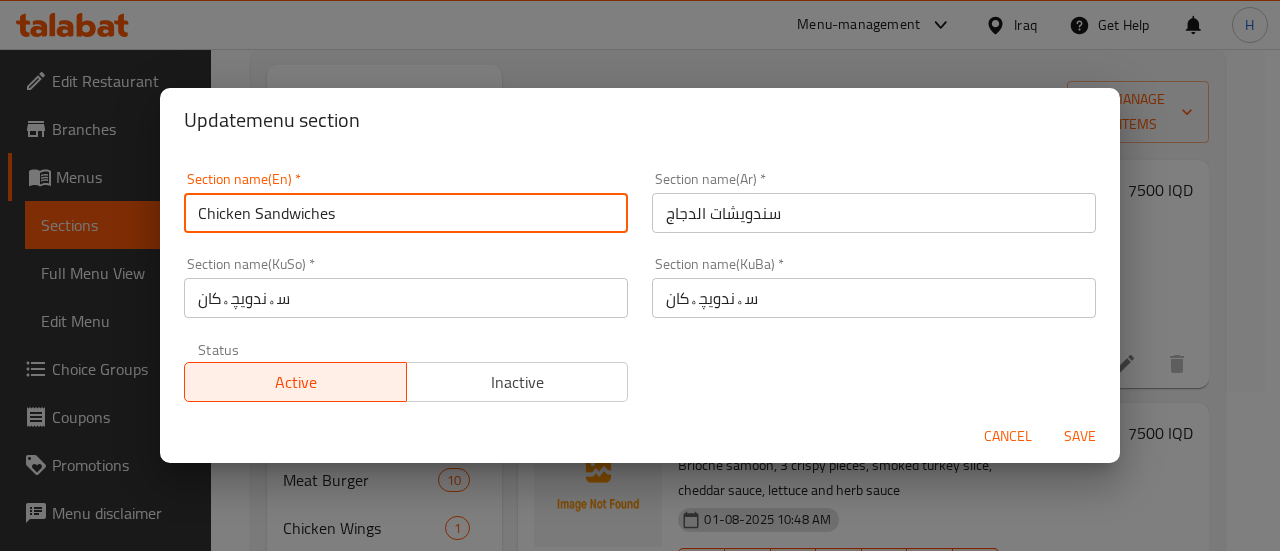 click on "Chicken Sandwiches" at bounding box center (406, 213) 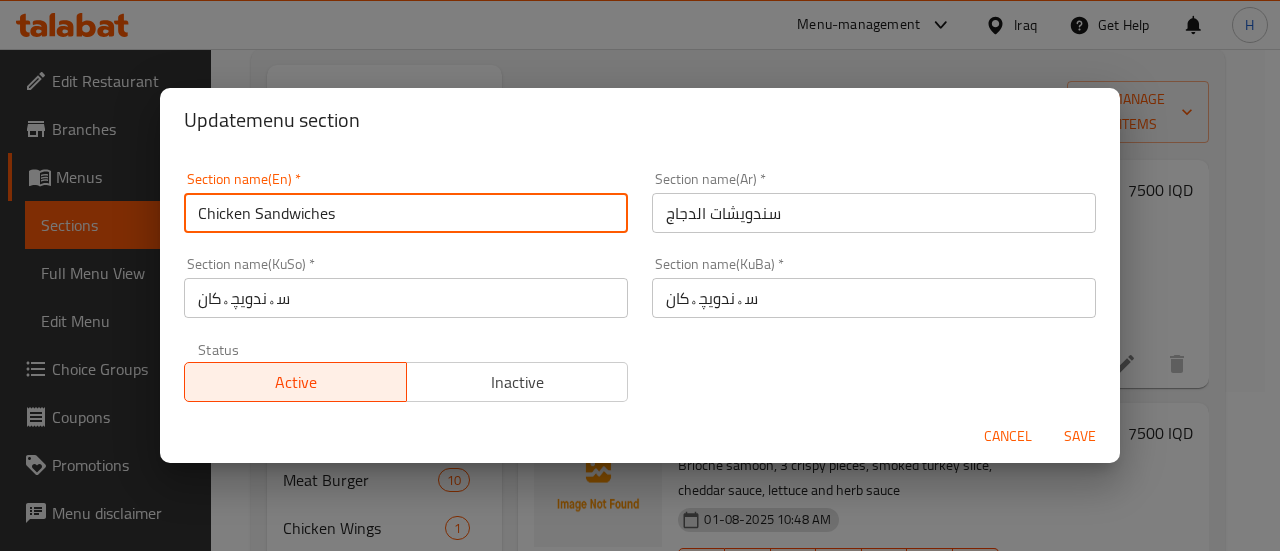 click on "سندويشات الدجاج" at bounding box center (874, 213) 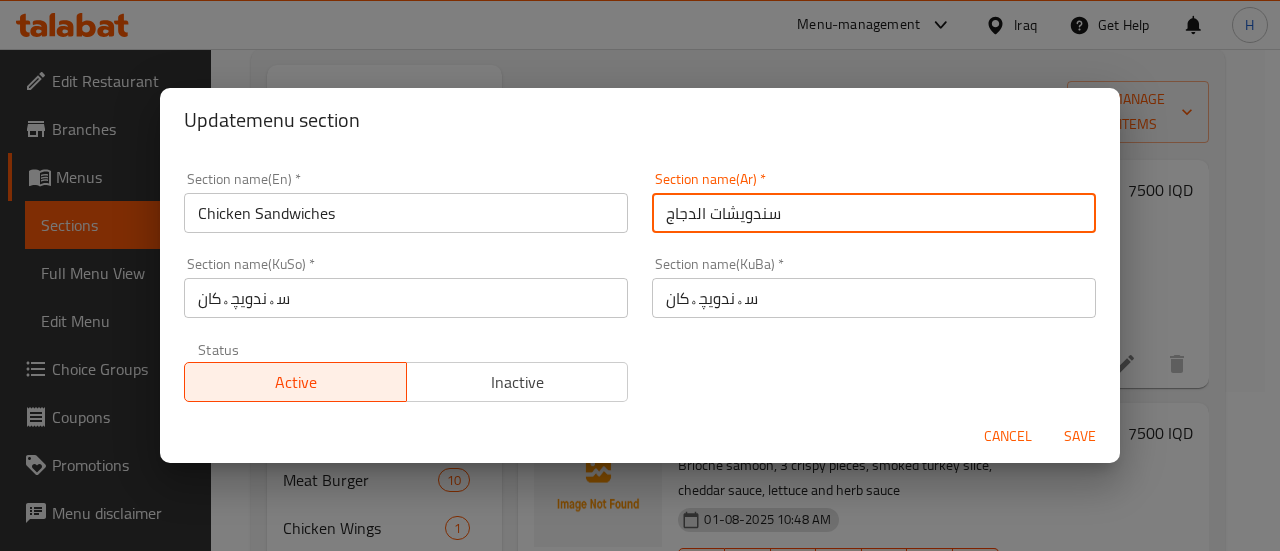 click on "سندويشات الدجاج" at bounding box center (874, 213) 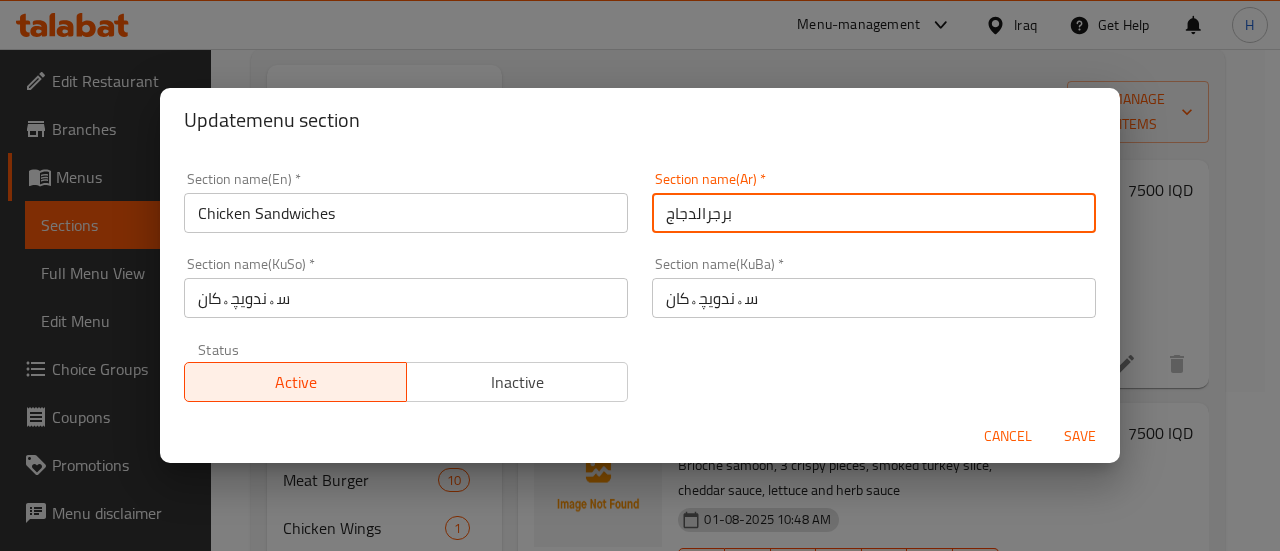 type on "برجر الدجاج" 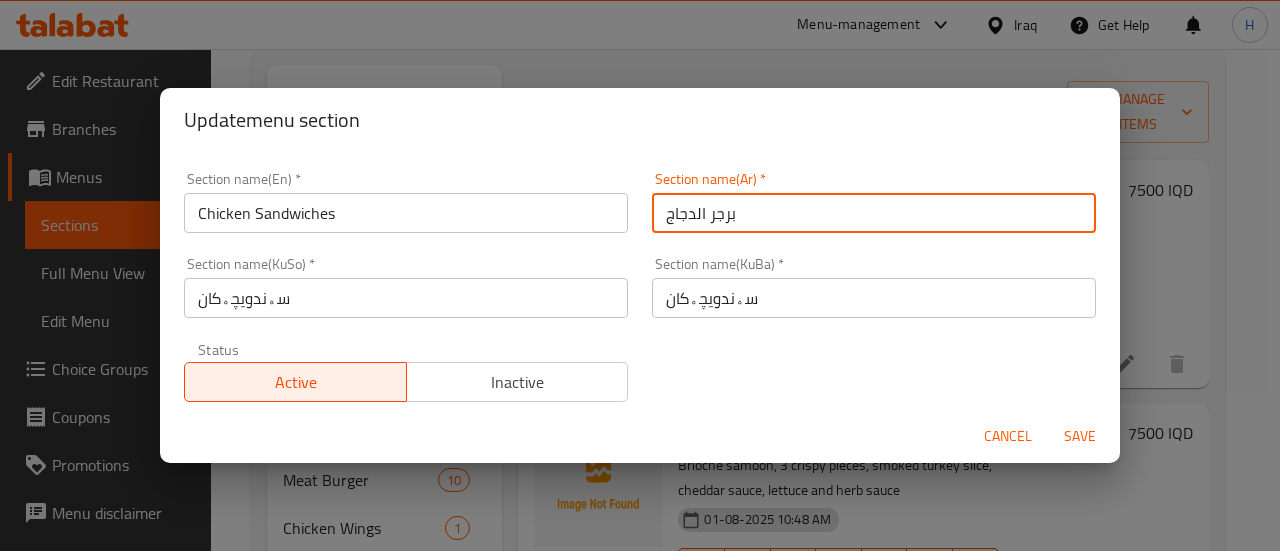 click on "Chicken Sandwiches" at bounding box center [406, 213] 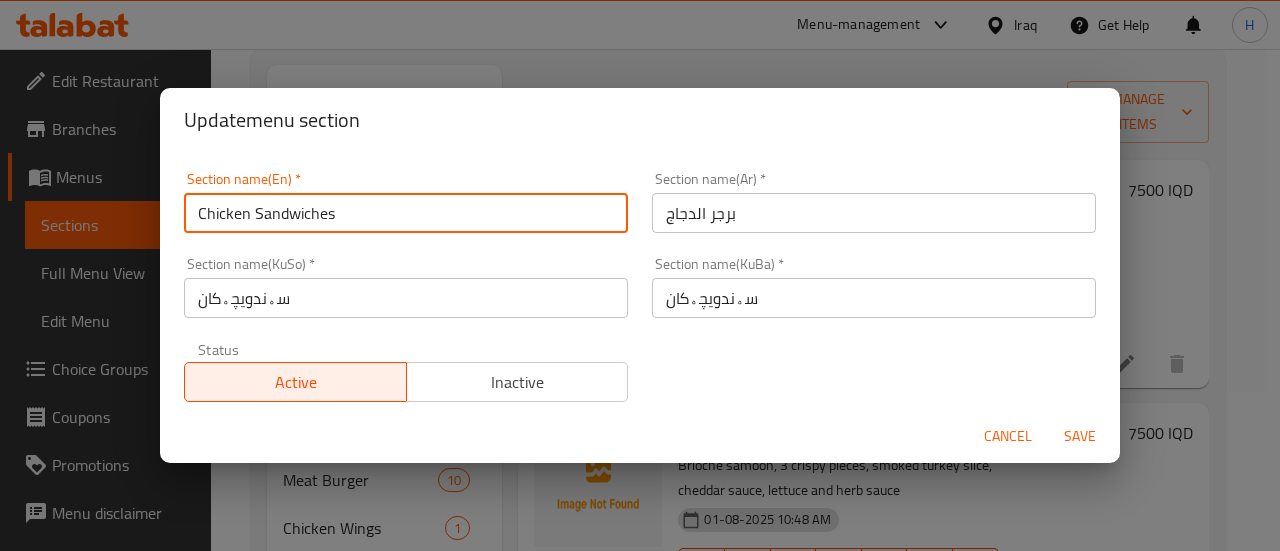 click on "Chicken Sandwiches" at bounding box center (406, 213) 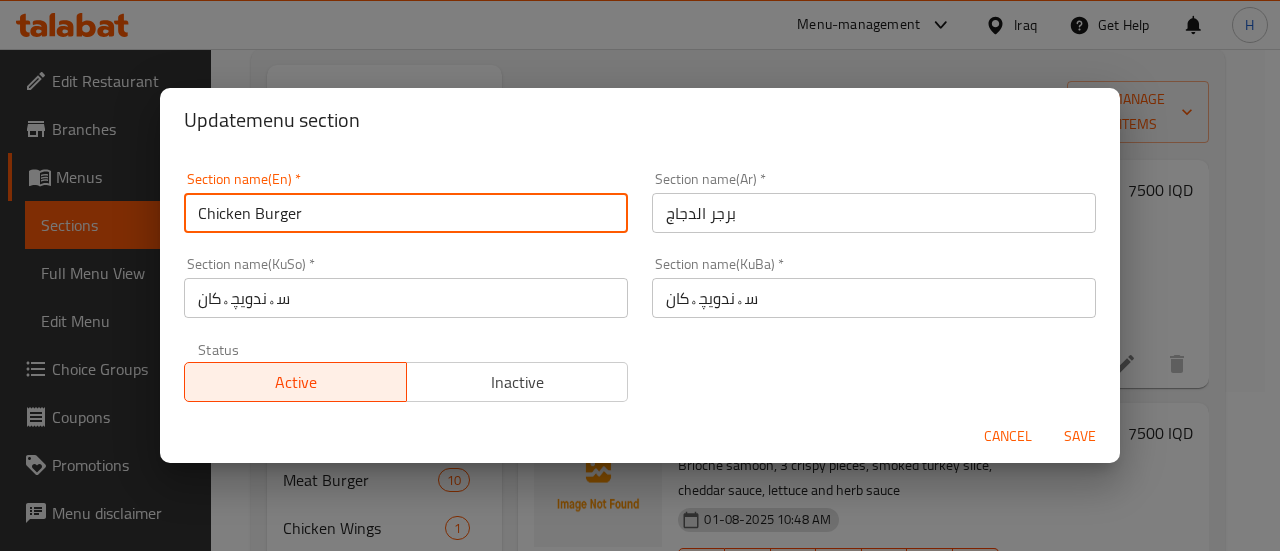 type on "Chicken Burger" 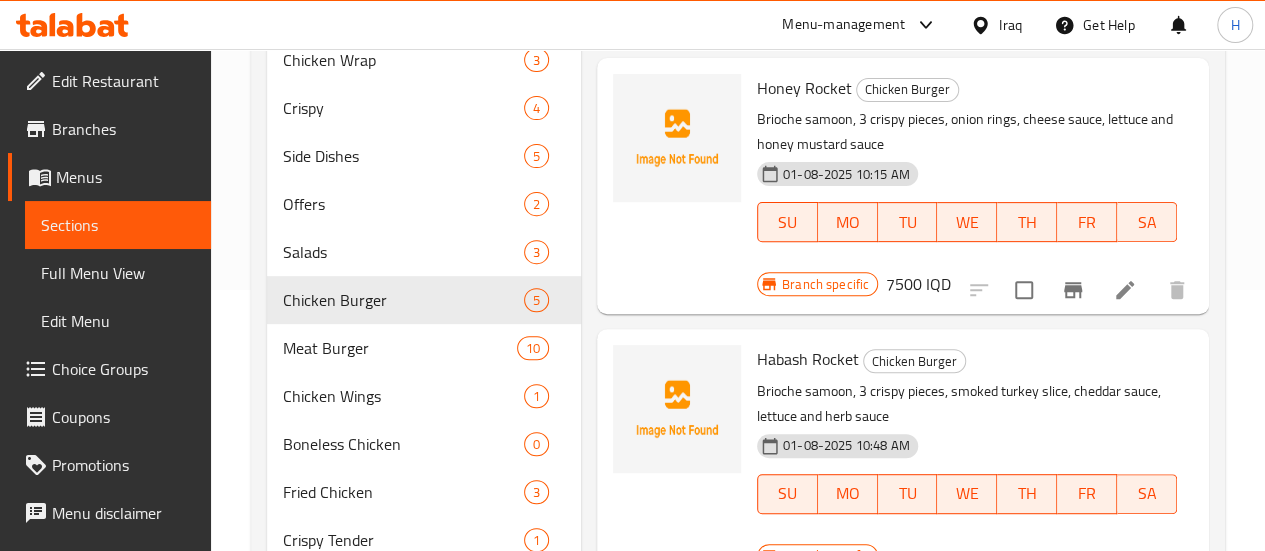 scroll, scrollTop: 0, scrollLeft: 0, axis: both 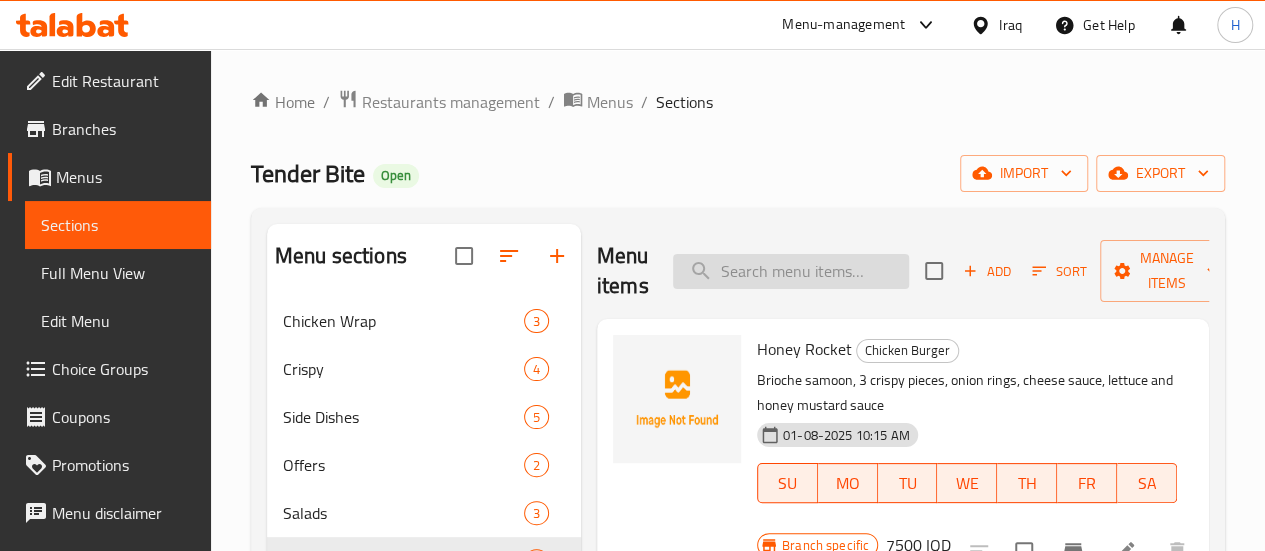 click at bounding box center [791, 271] 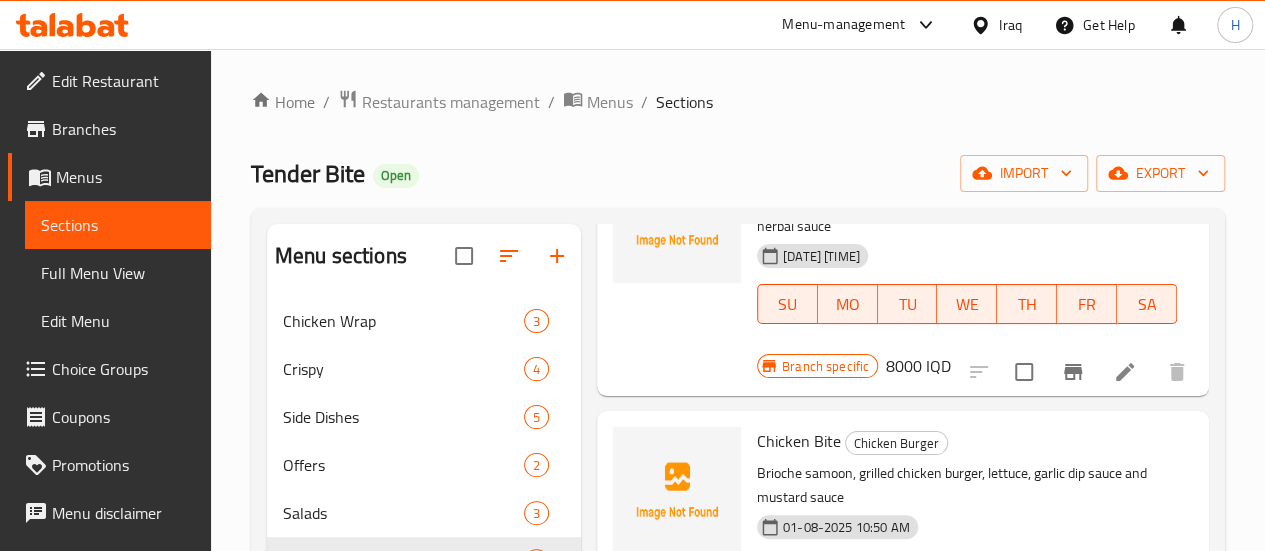 scroll, scrollTop: 2765, scrollLeft: 0, axis: vertical 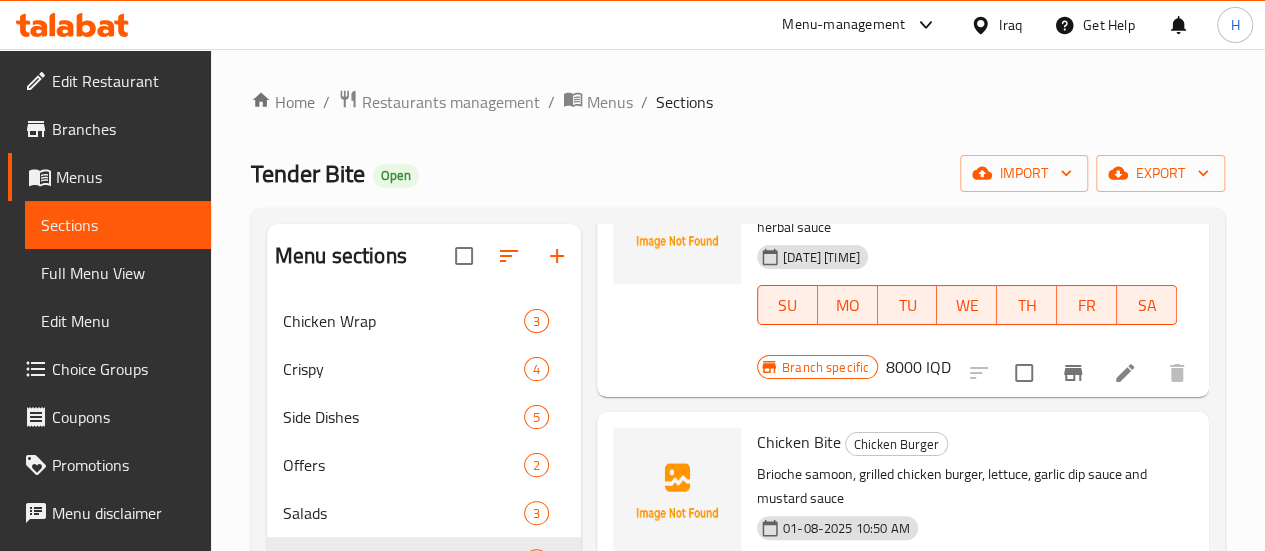 copy on "Chicken Bite" 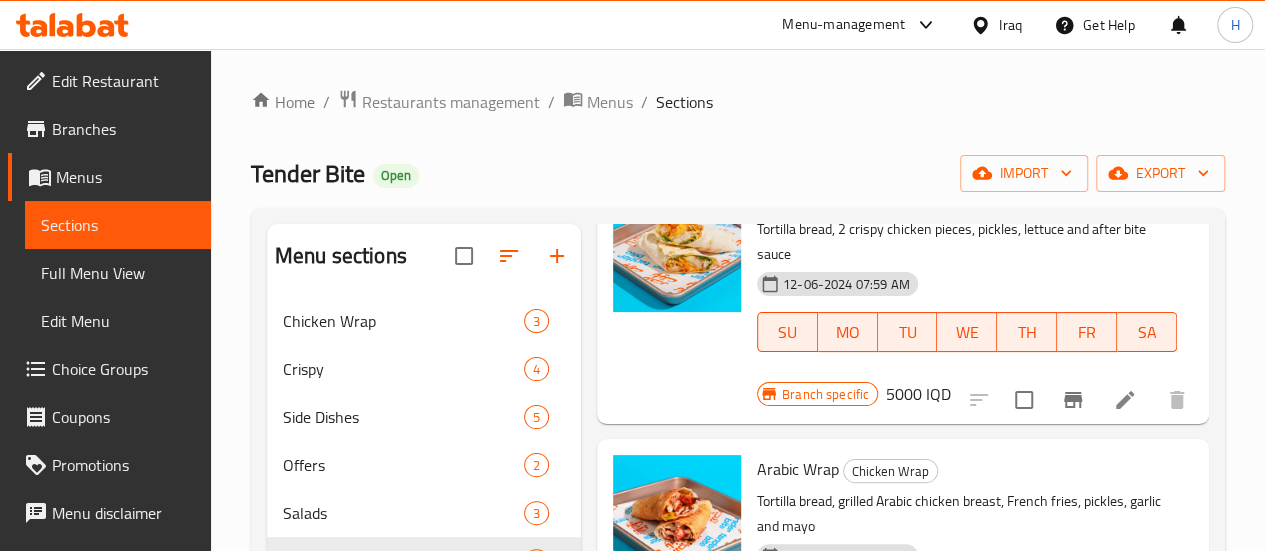 scroll, scrollTop: 0, scrollLeft: 0, axis: both 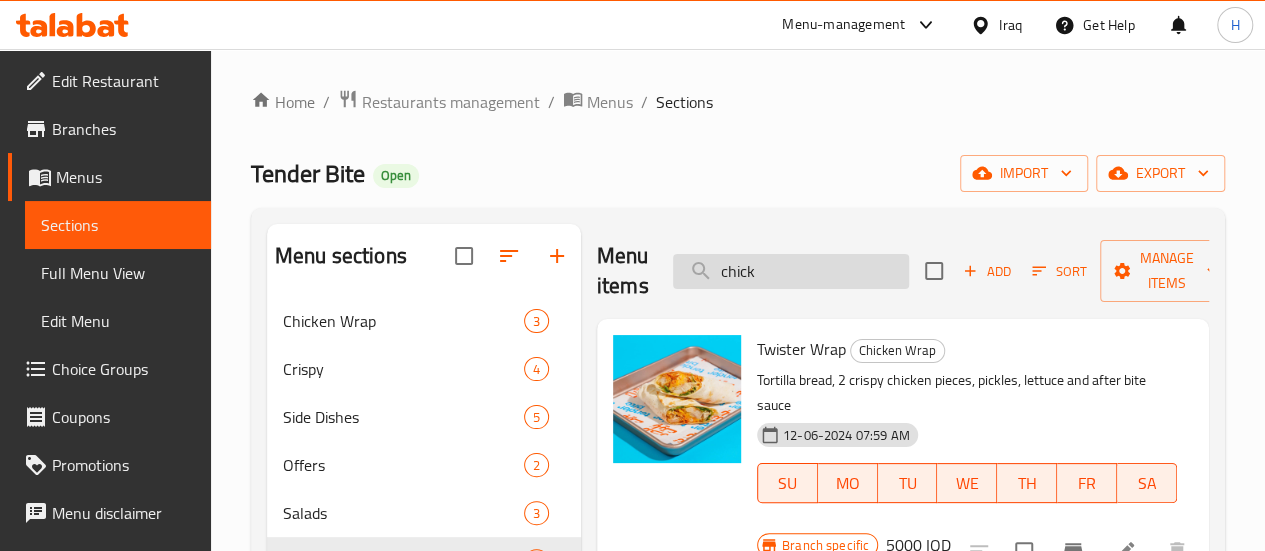 click on "chick" at bounding box center [791, 271] 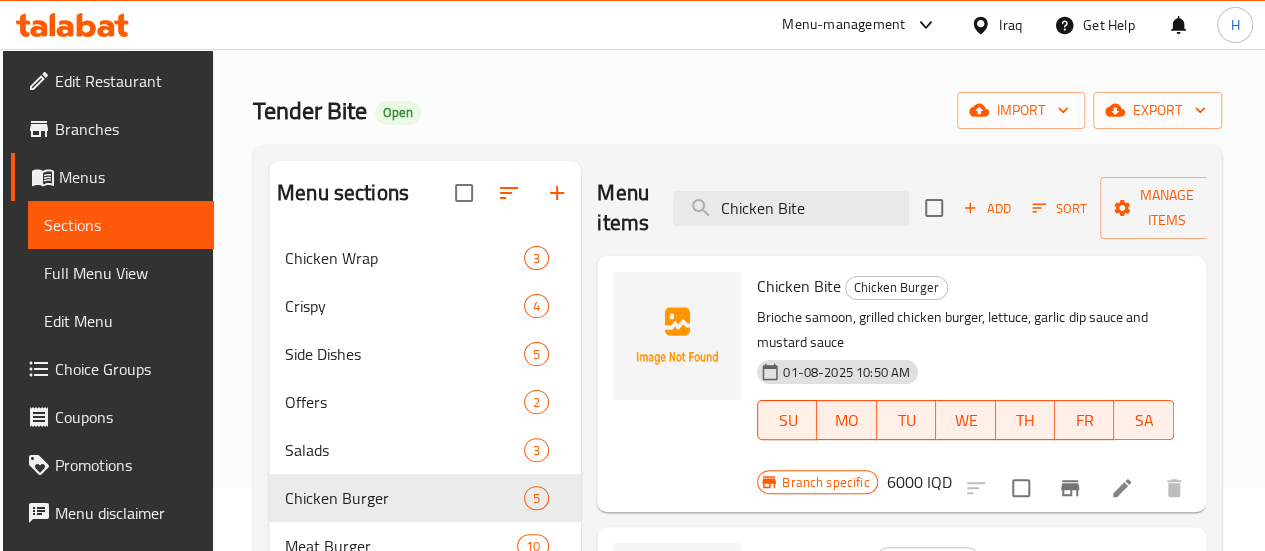 scroll, scrollTop: 64, scrollLeft: 0, axis: vertical 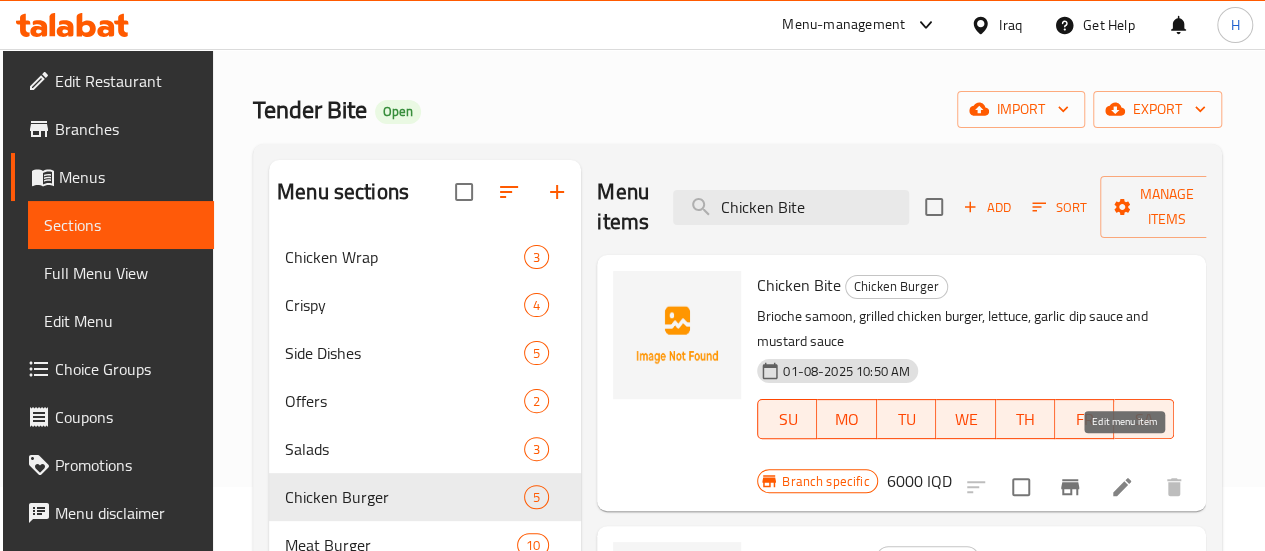type on "Chicken Bite" 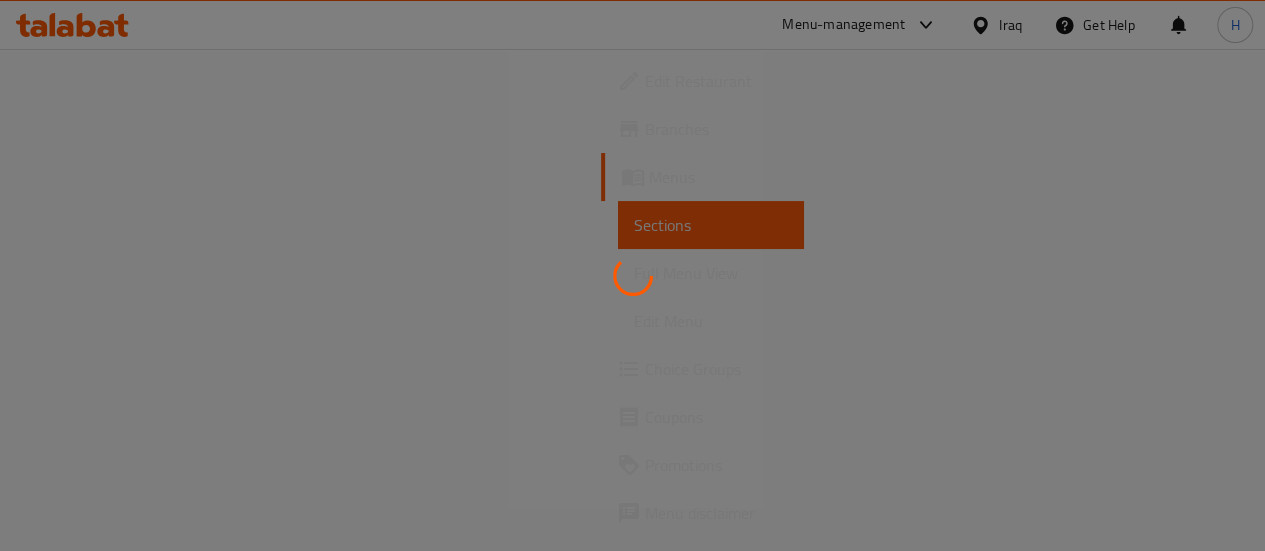scroll, scrollTop: 0, scrollLeft: 0, axis: both 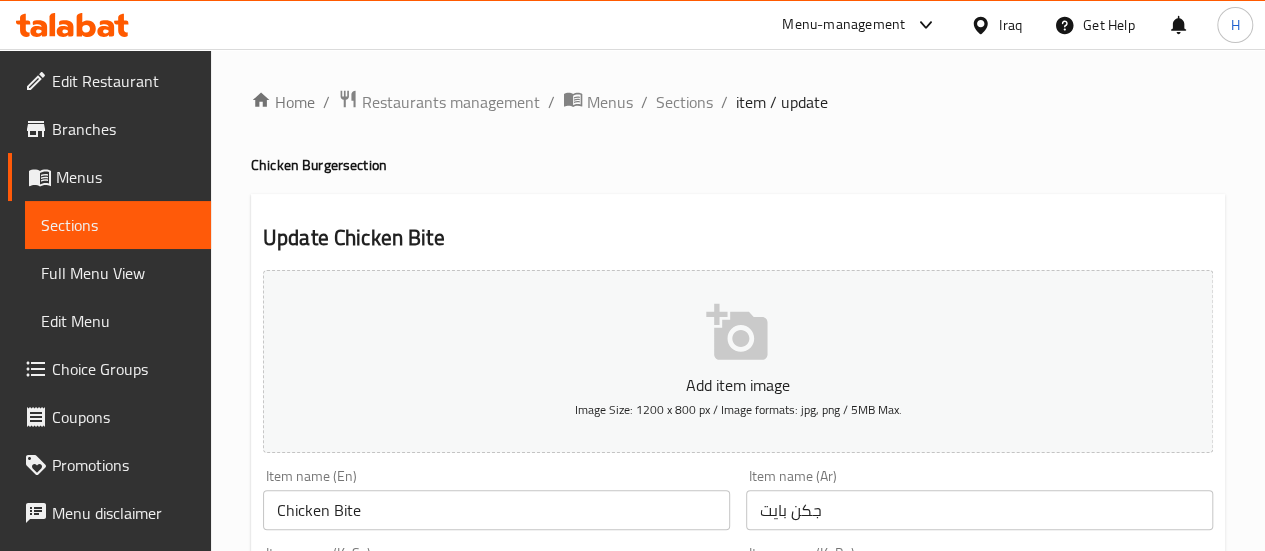 click on "جكن بايت" at bounding box center [979, 510] 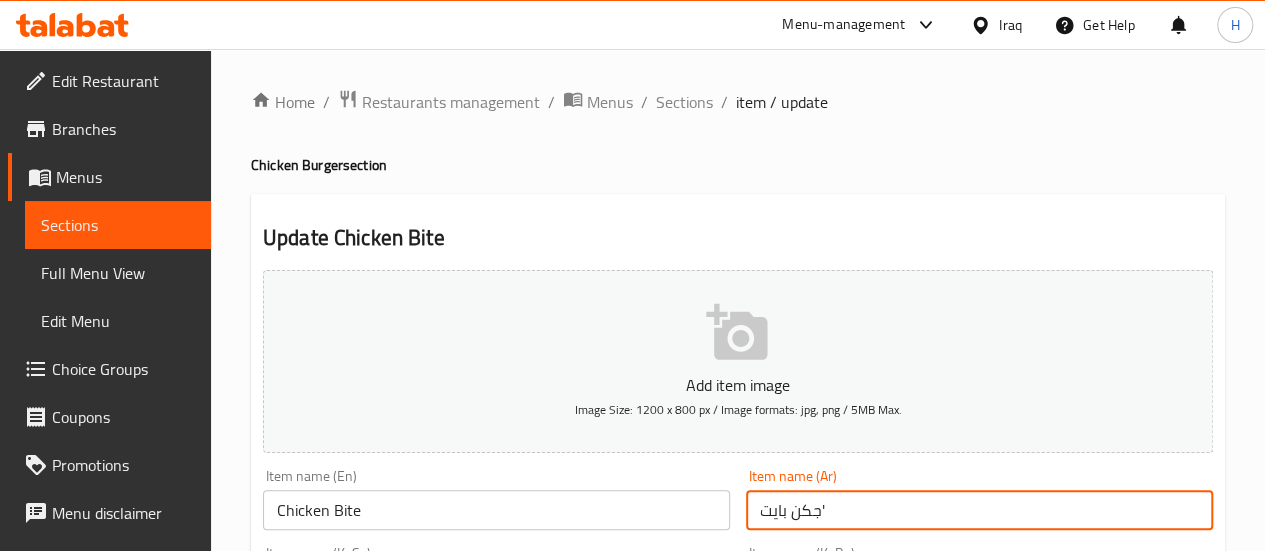 type on "جكن بايت" 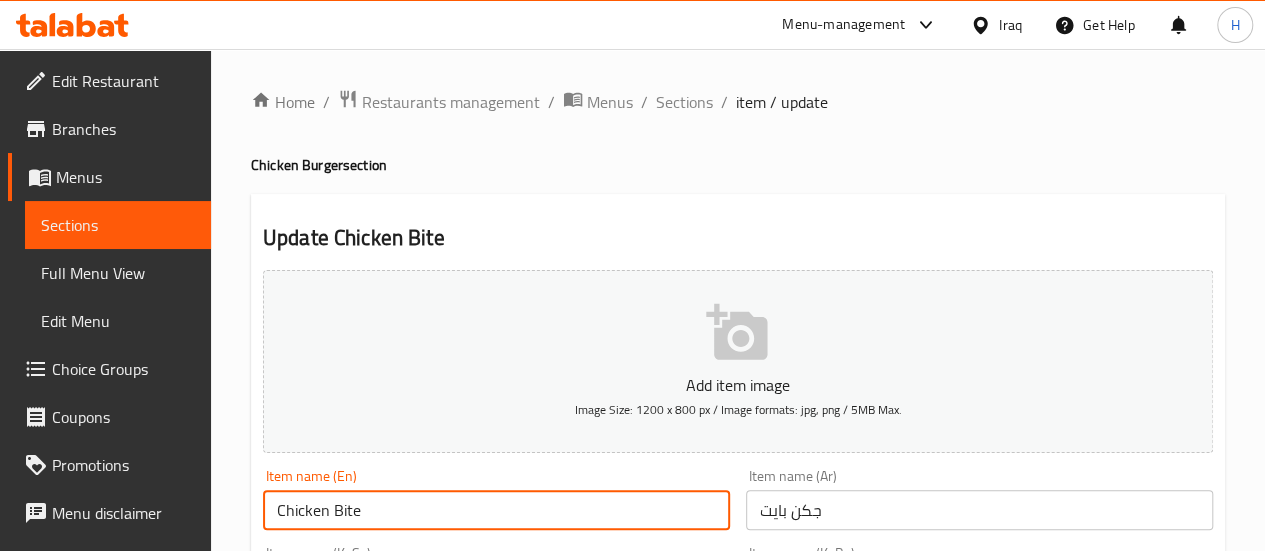 click on "Chicken Bite" at bounding box center (496, 510) 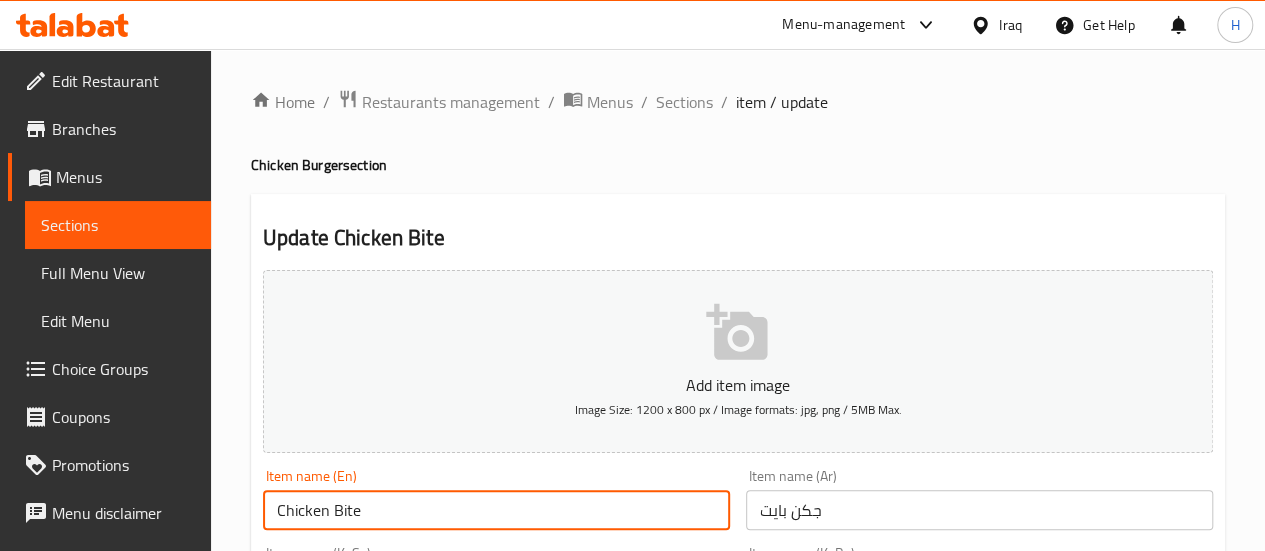 click on "Chicken Bite" at bounding box center (496, 510) 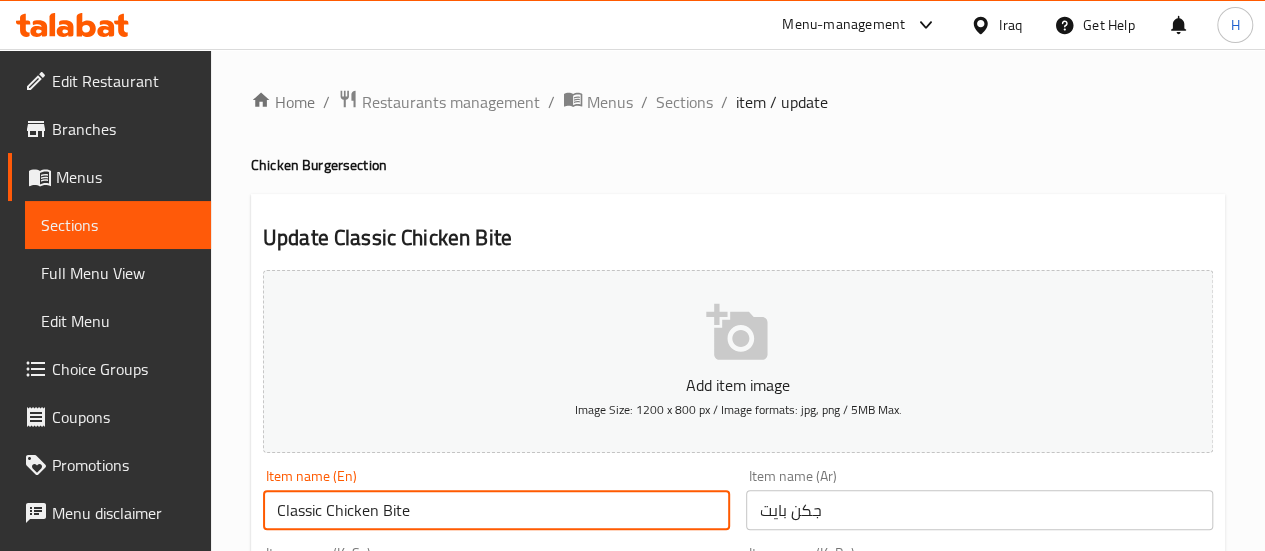 type on "Classic Chicken Bite" 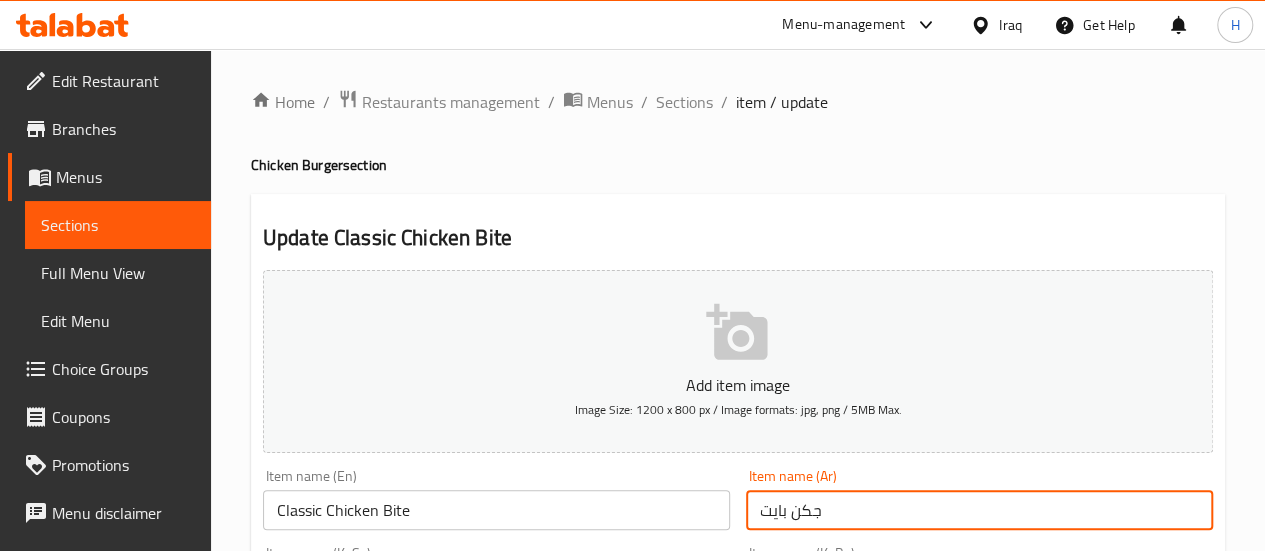 drag, startPoint x: 806, startPoint y: 511, endPoint x: 819, endPoint y: 510, distance: 13.038404 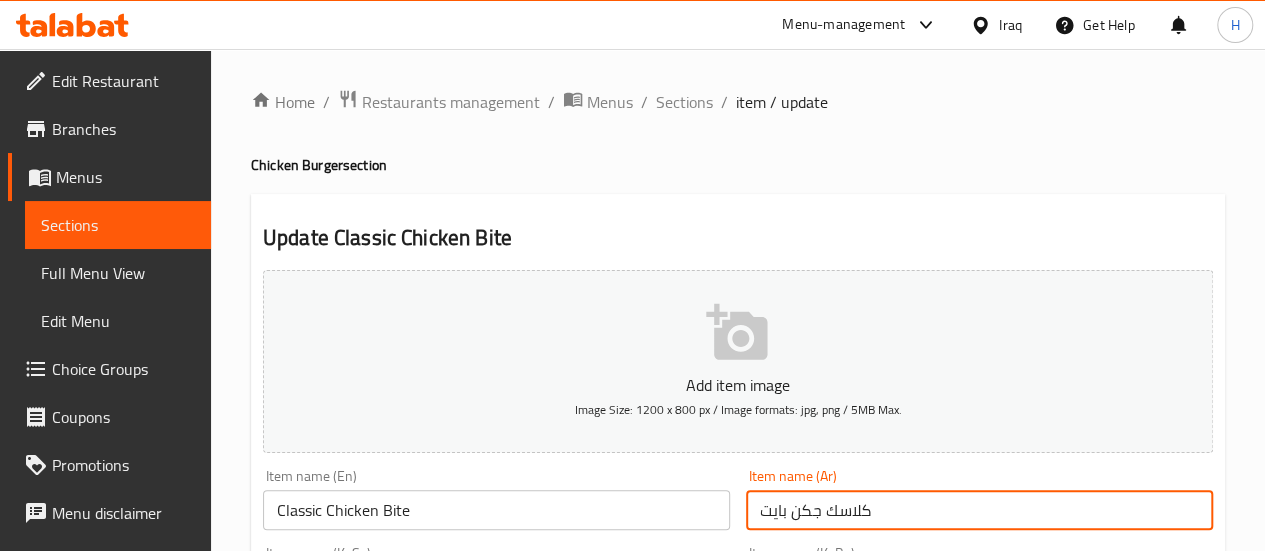 type on "كلاسك جكن بايت" 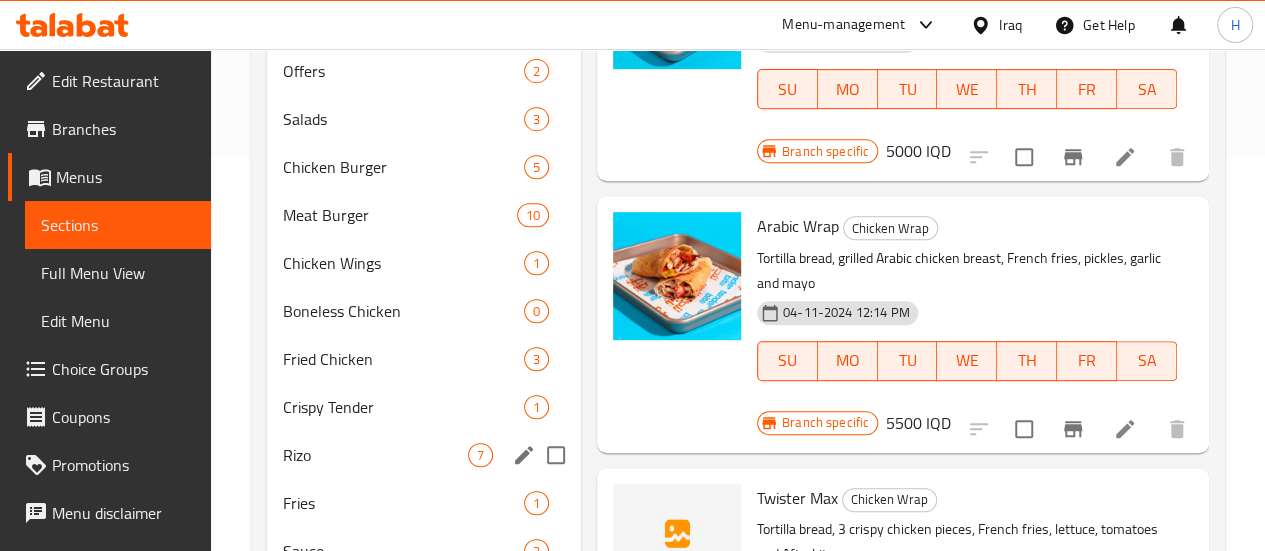 scroll, scrollTop: 395, scrollLeft: 0, axis: vertical 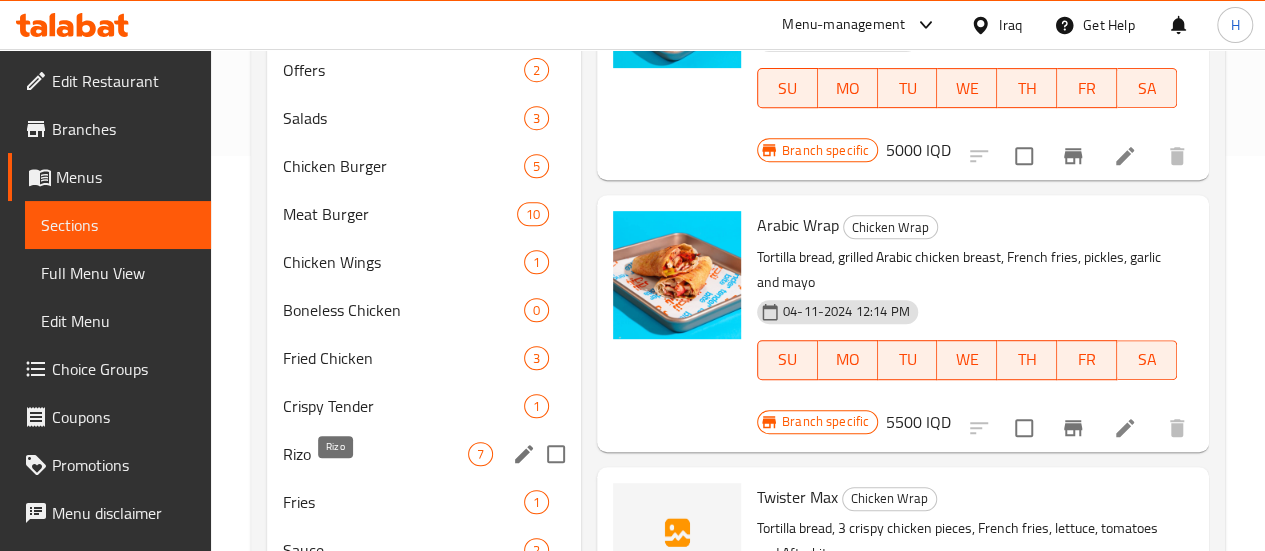 click on "Rizo" at bounding box center [375, 454] 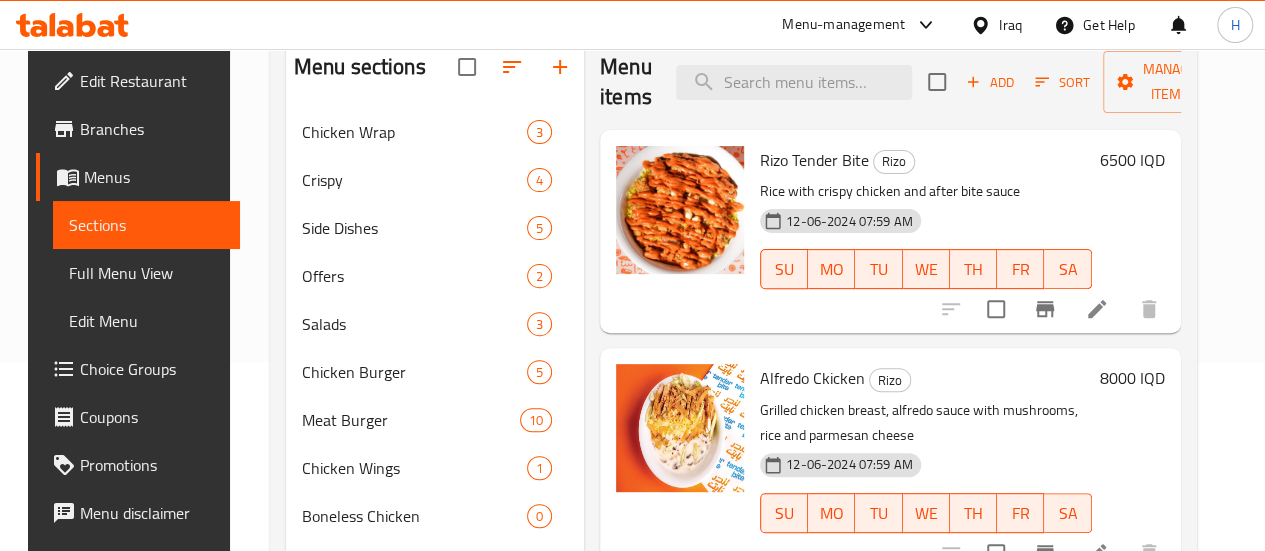 scroll, scrollTop: 75, scrollLeft: 0, axis: vertical 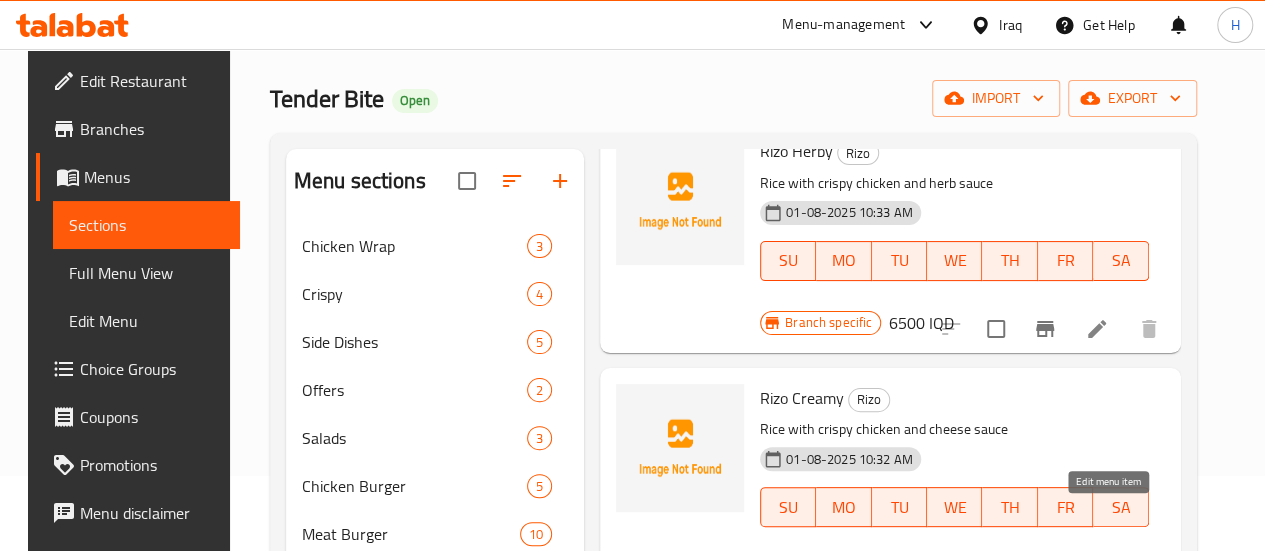 click 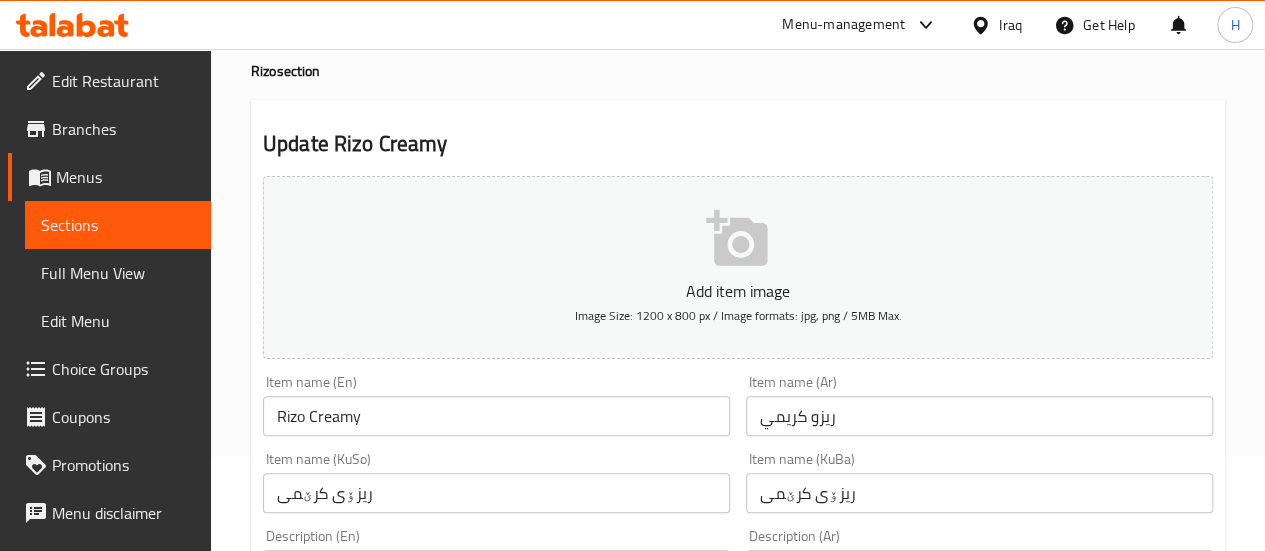 scroll, scrollTop: 98, scrollLeft: 0, axis: vertical 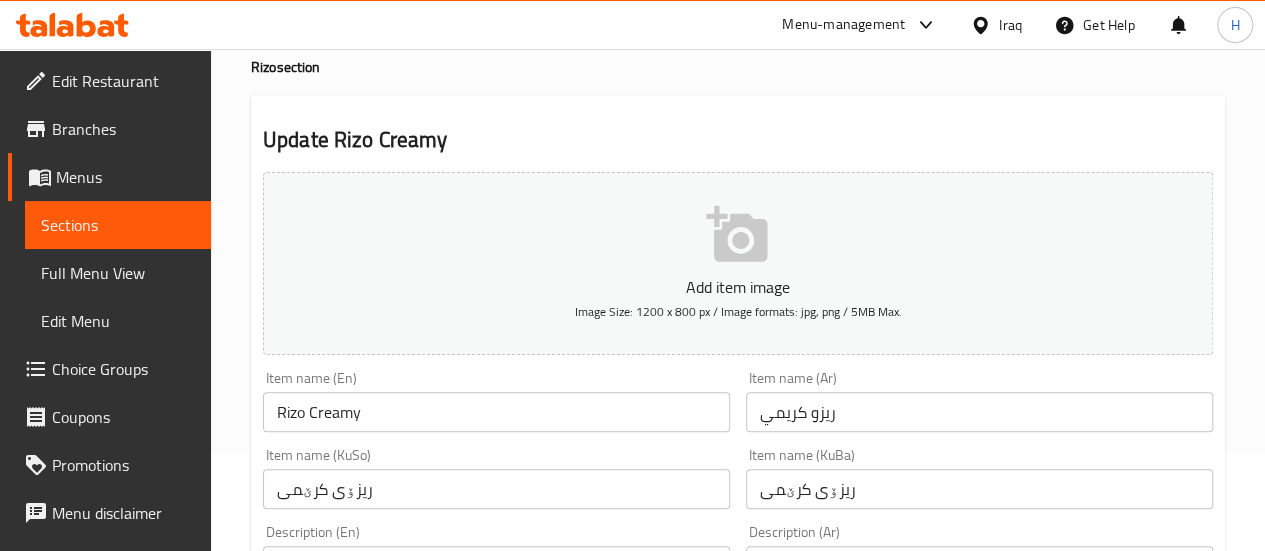 click on "ريزو كريمي" at bounding box center (979, 412) 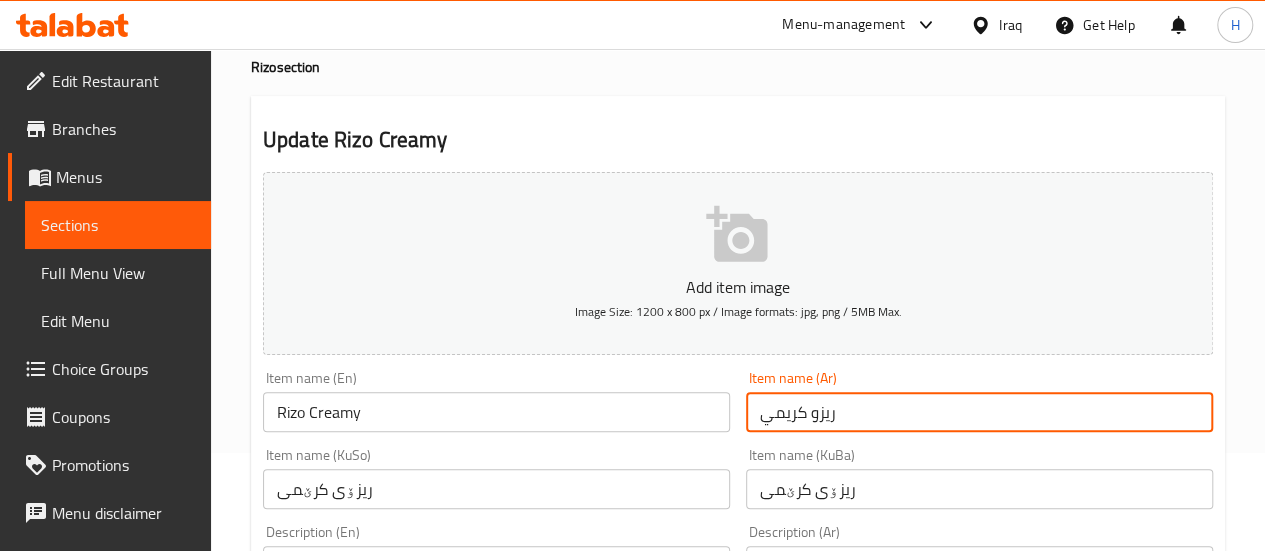 click on "ريزو كريمي" at bounding box center [979, 412] 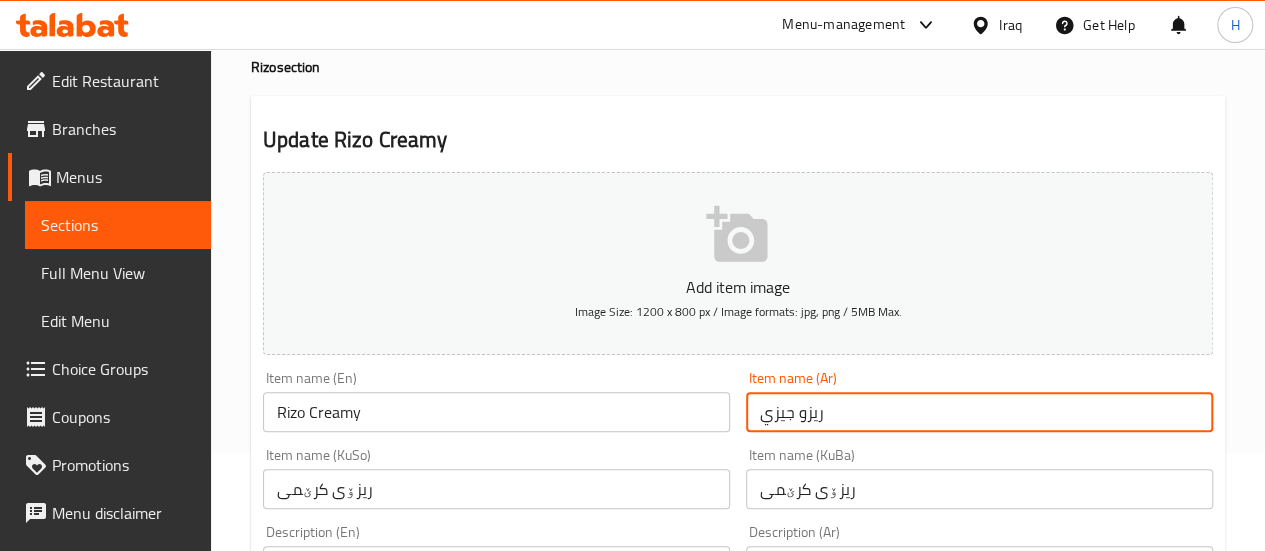 type on "ريزو جيزي" 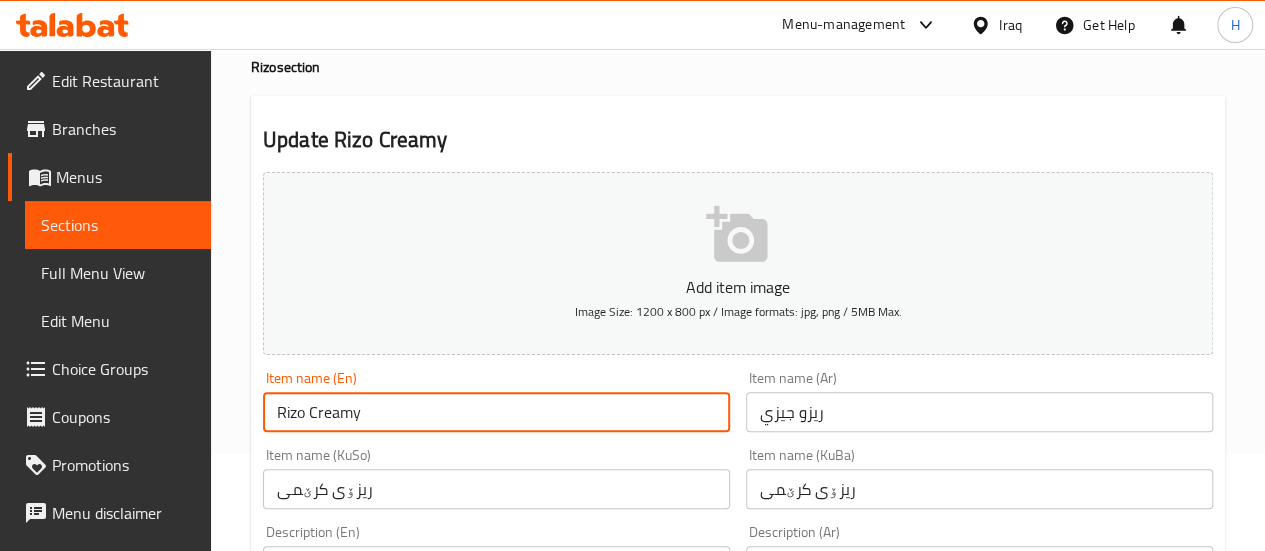 click on "Rizo Creamy" at bounding box center (496, 412) 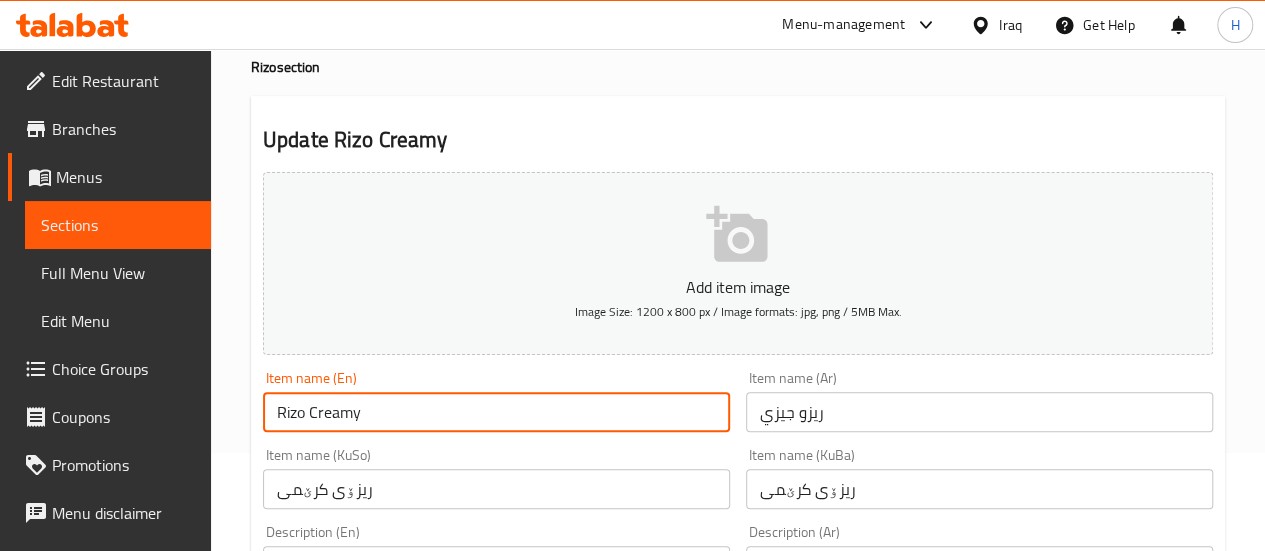 click on "Rizo Creamy" at bounding box center (496, 412) 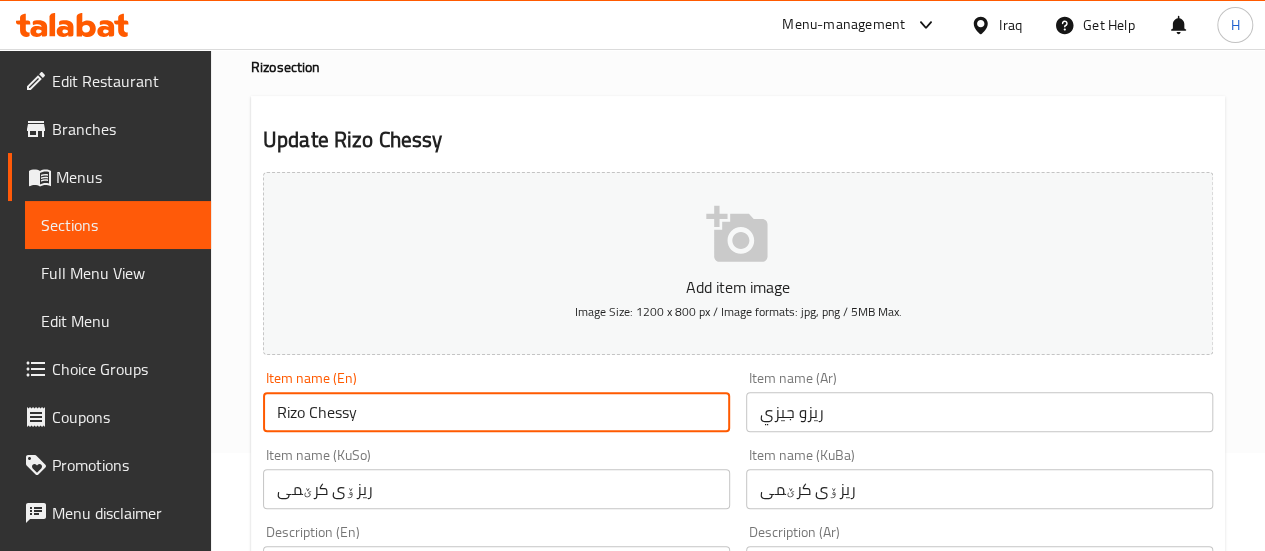 click on "Rizo Chessy" at bounding box center [496, 412] 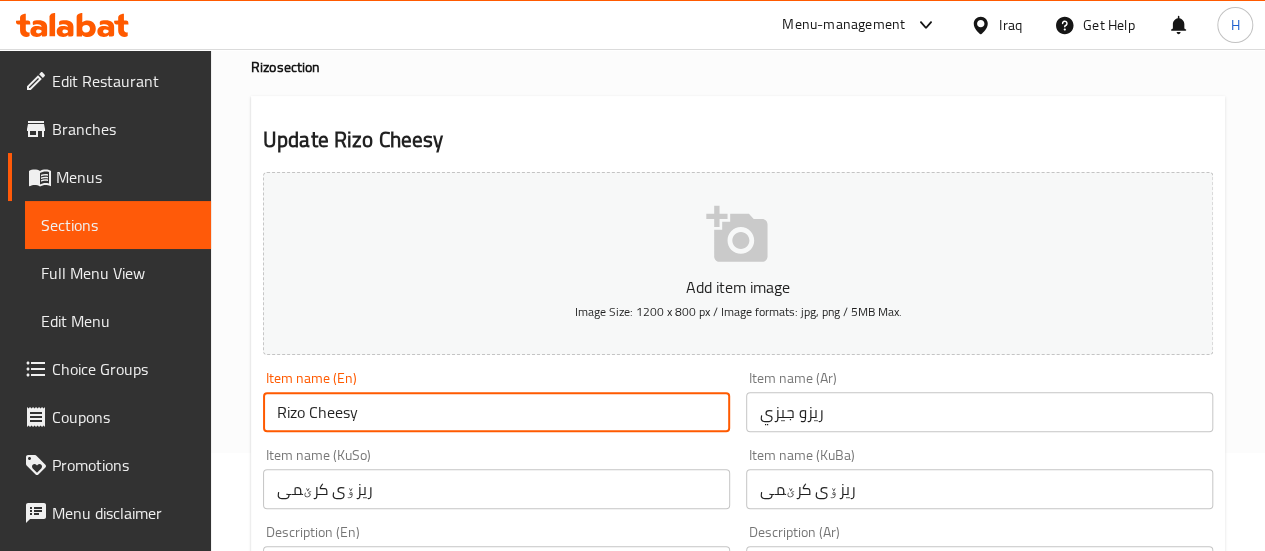 drag, startPoint x: 340, startPoint y: 411, endPoint x: 282, endPoint y: 552, distance: 152.4631 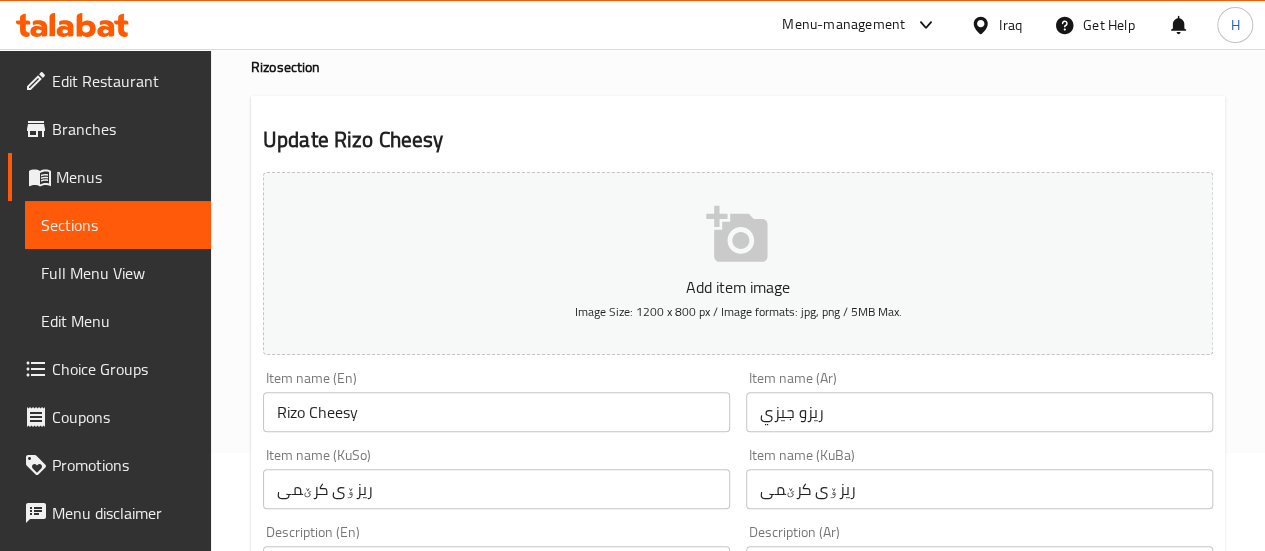 drag, startPoint x: 282, startPoint y: 552, endPoint x: 672, endPoint y: 382, distance: 425.44095 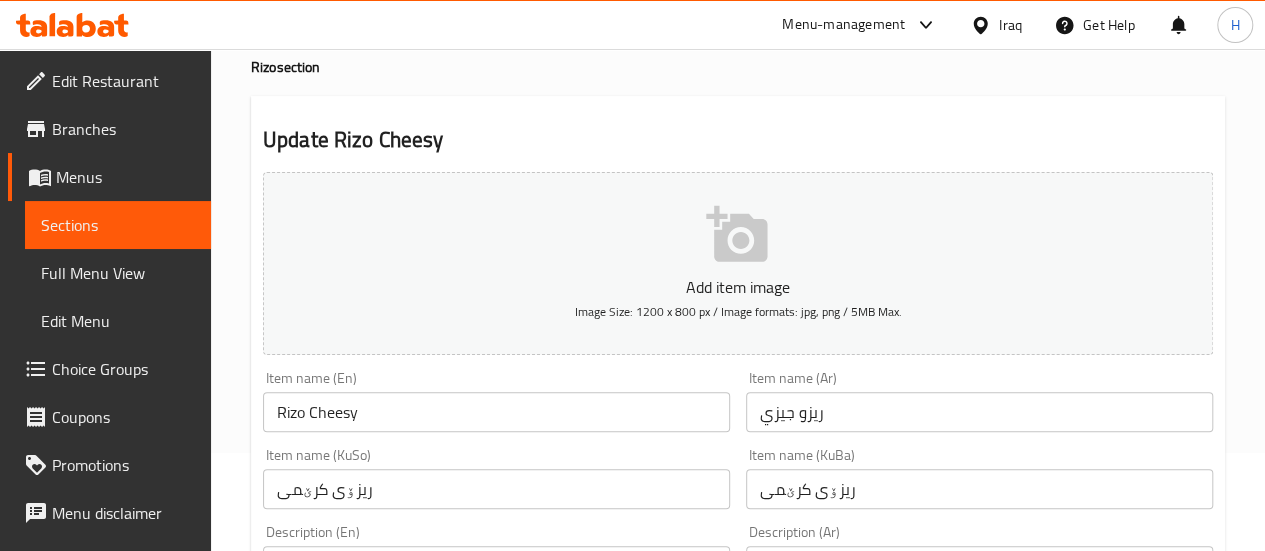 click on "Rizo Cheesy" at bounding box center (496, 412) 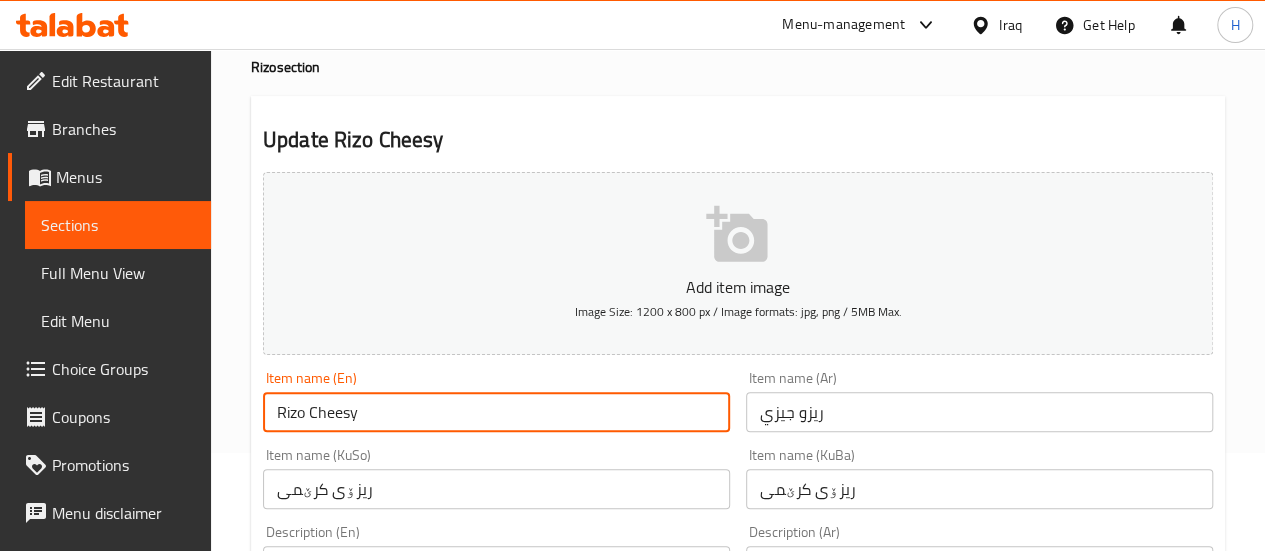 click on "Item name (KuSo) ریزۆی کرێمی Item name (KuSo)" at bounding box center [496, 478] 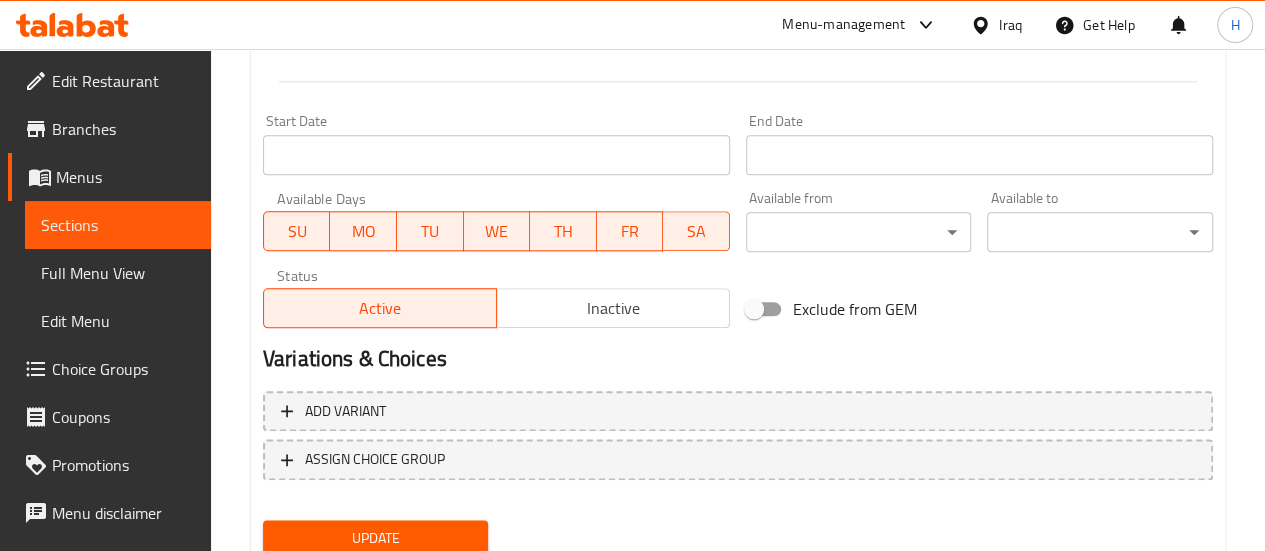 scroll, scrollTop: 1091, scrollLeft: 0, axis: vertical 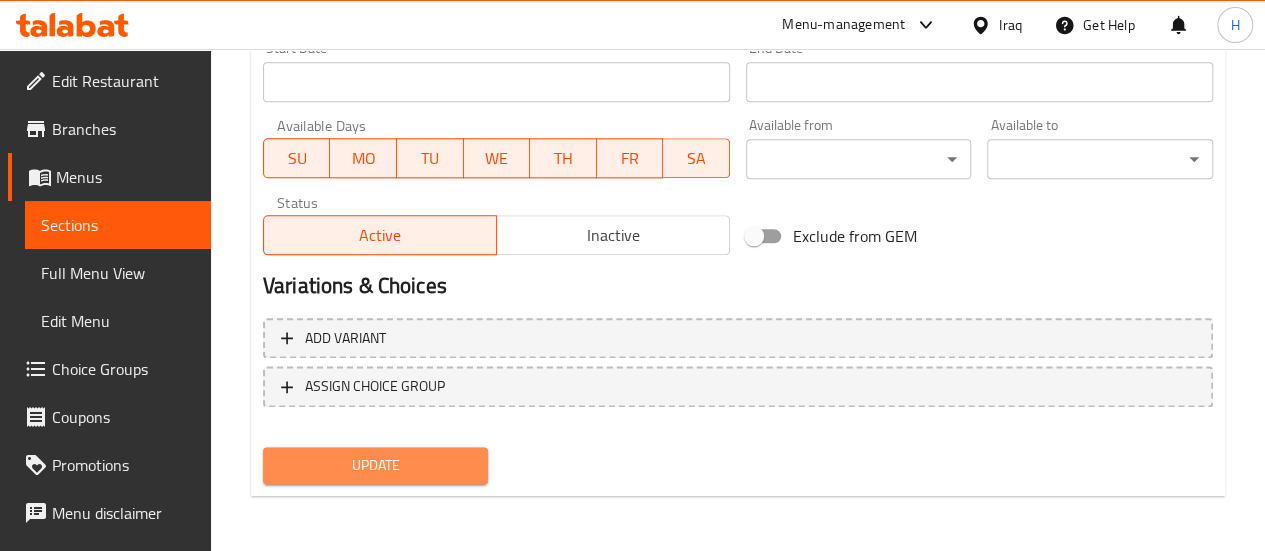 click on "Update" at bounding box center [376, 465] 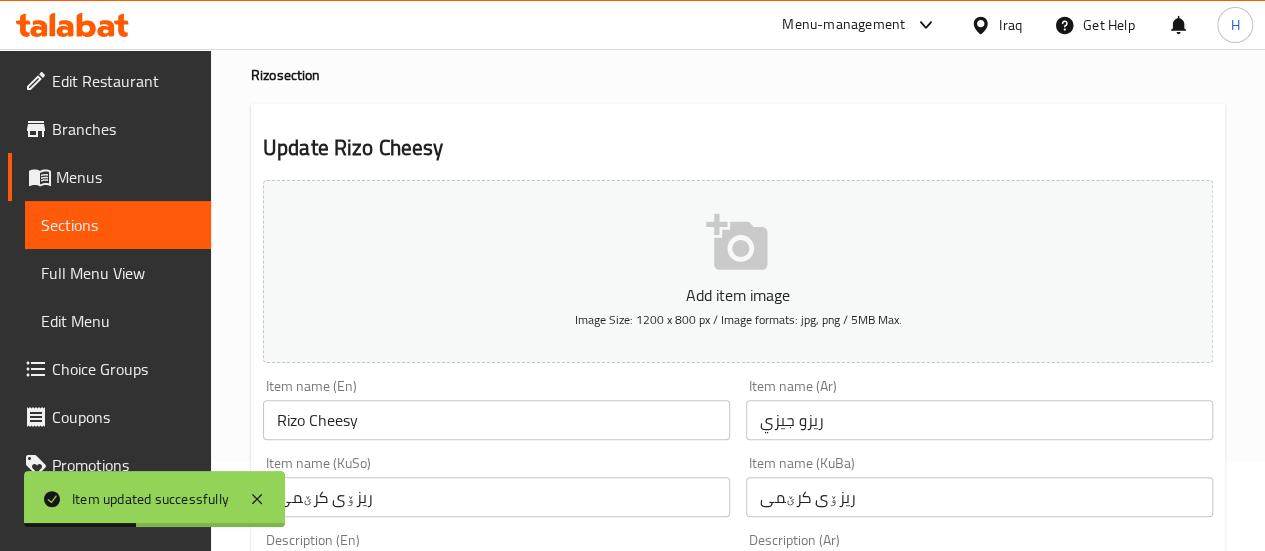 scroll, scrollTop: 0, scrollLeft: 0, axis: both 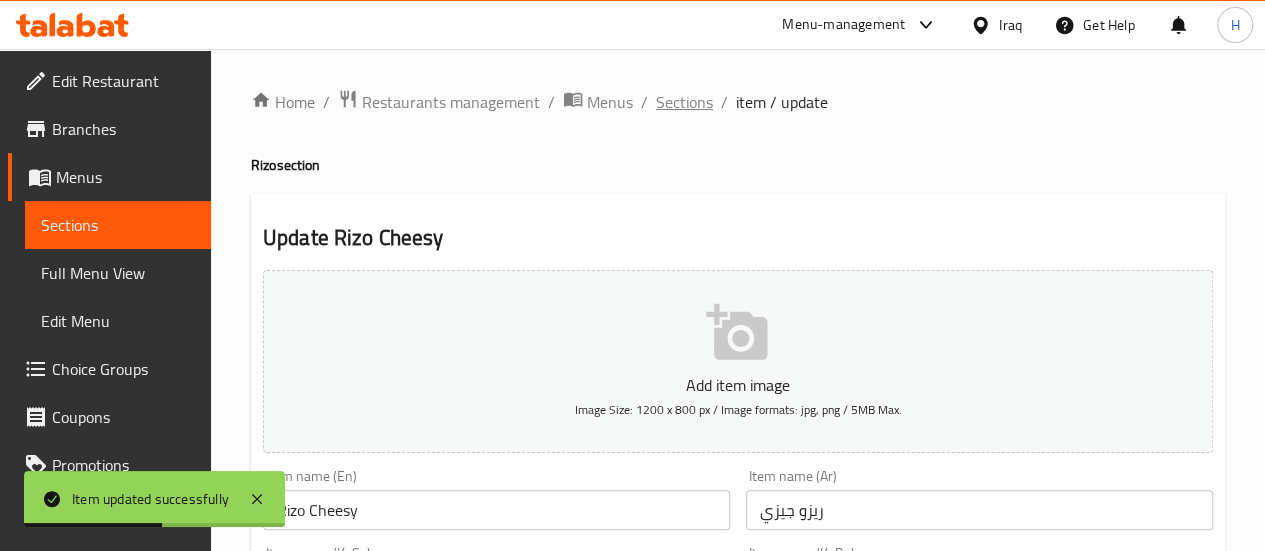 click on "Sections" at bounding box center (684, 102) 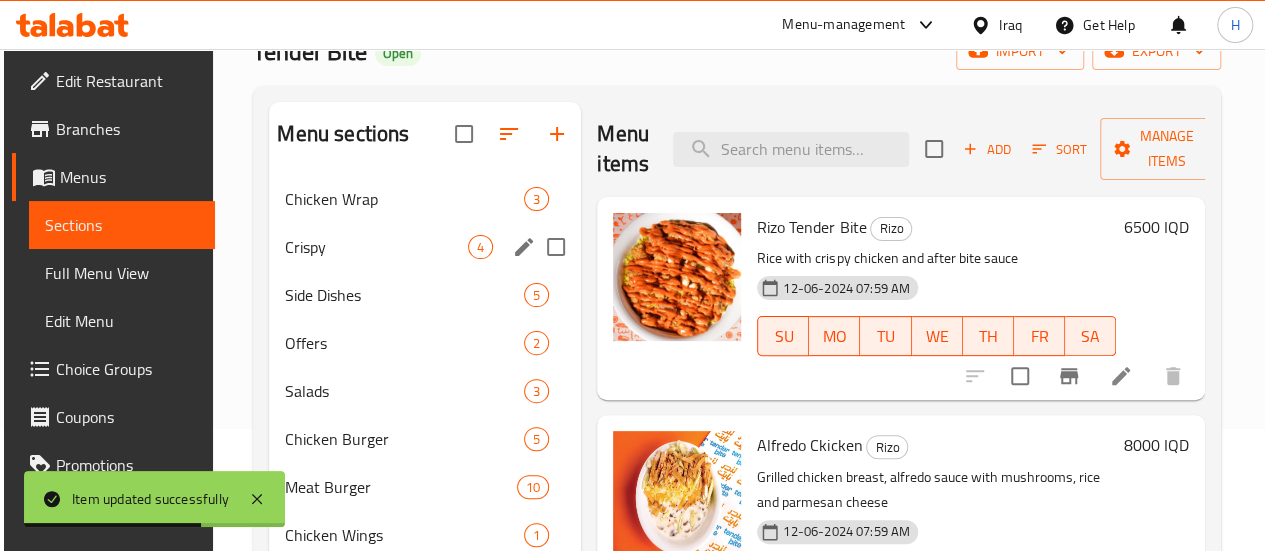scroll, scrollTop: 186, scrollLeft: 0, axis: vertical 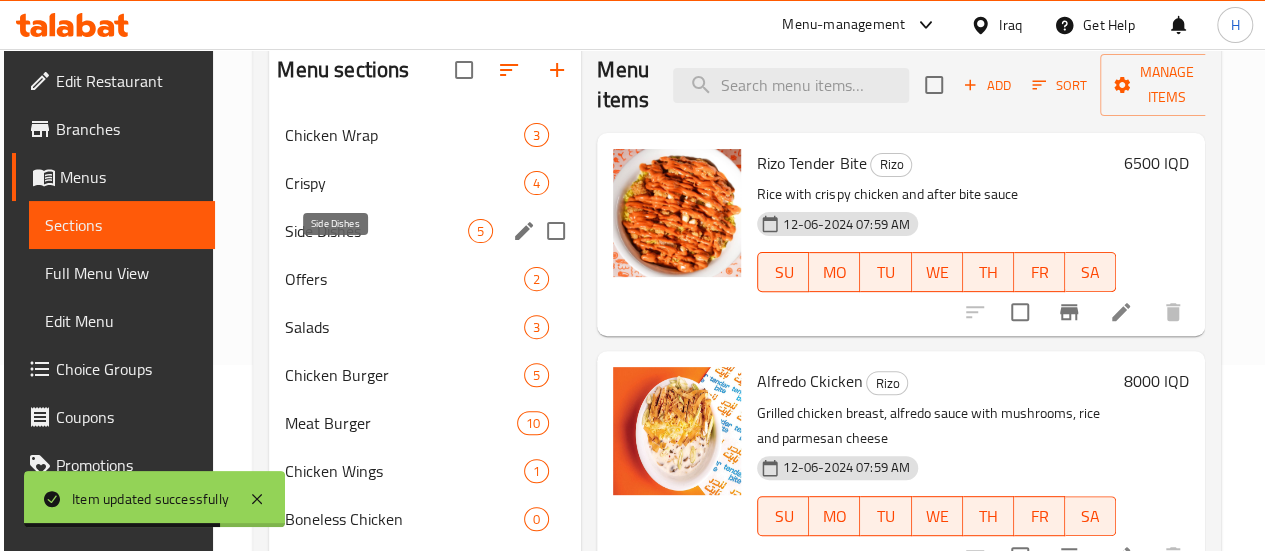 click on "Side Dishes" at bounding box center (376, 231) 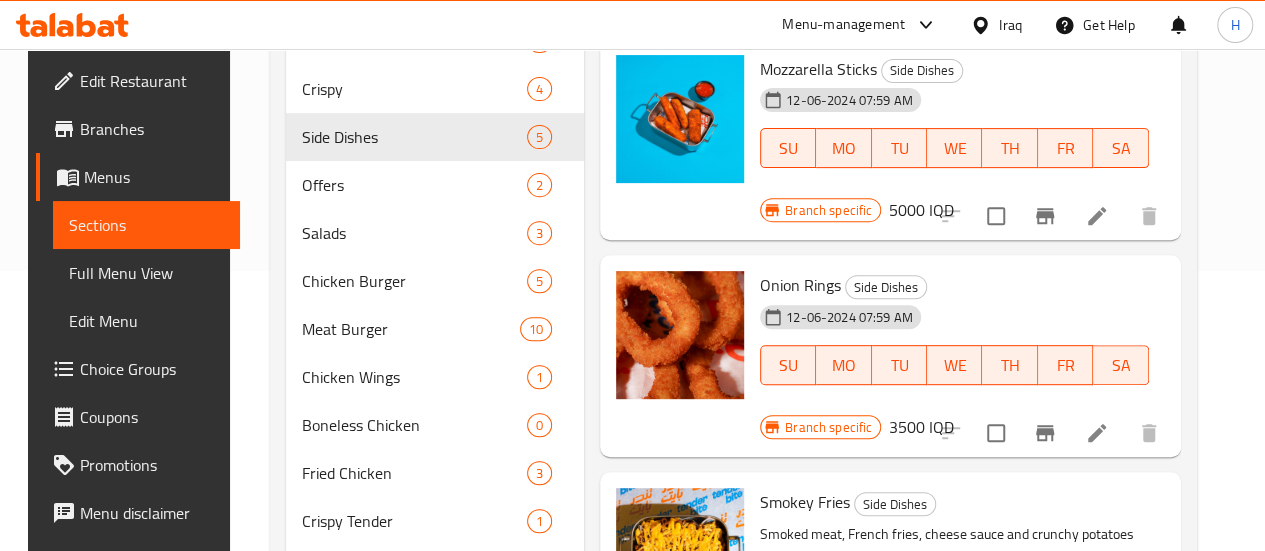 scroll, scrollTop: 282, scrollLeft: 0, axis: vertical 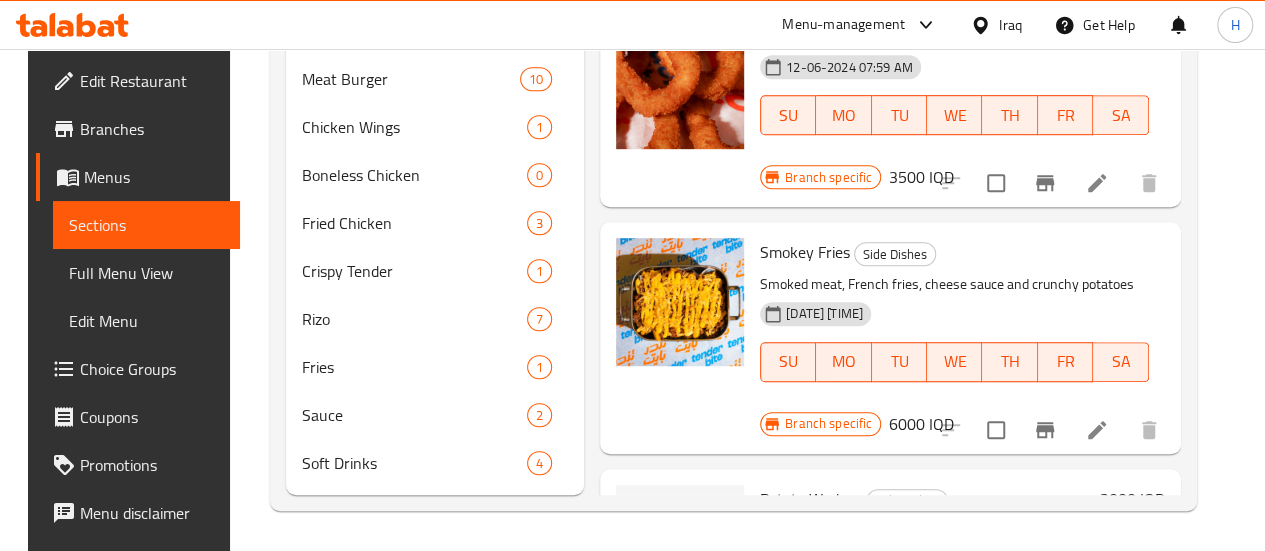 click 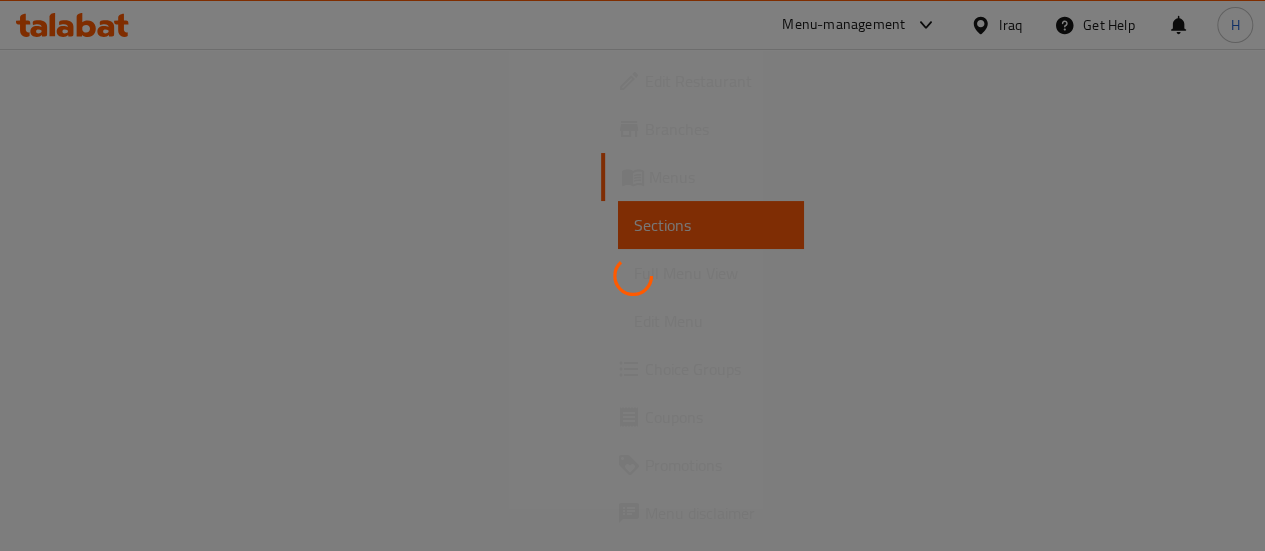 scroll, scrollTop: 0, scrollLeft: 0, axis: both 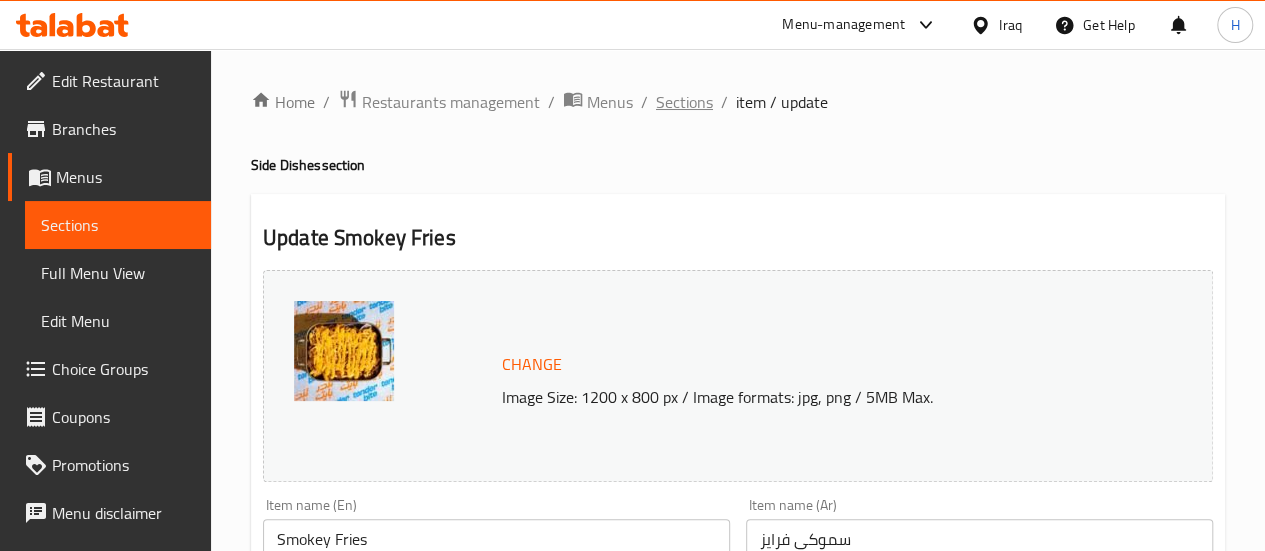 click on "Sections" at bounding box center [684, 102] 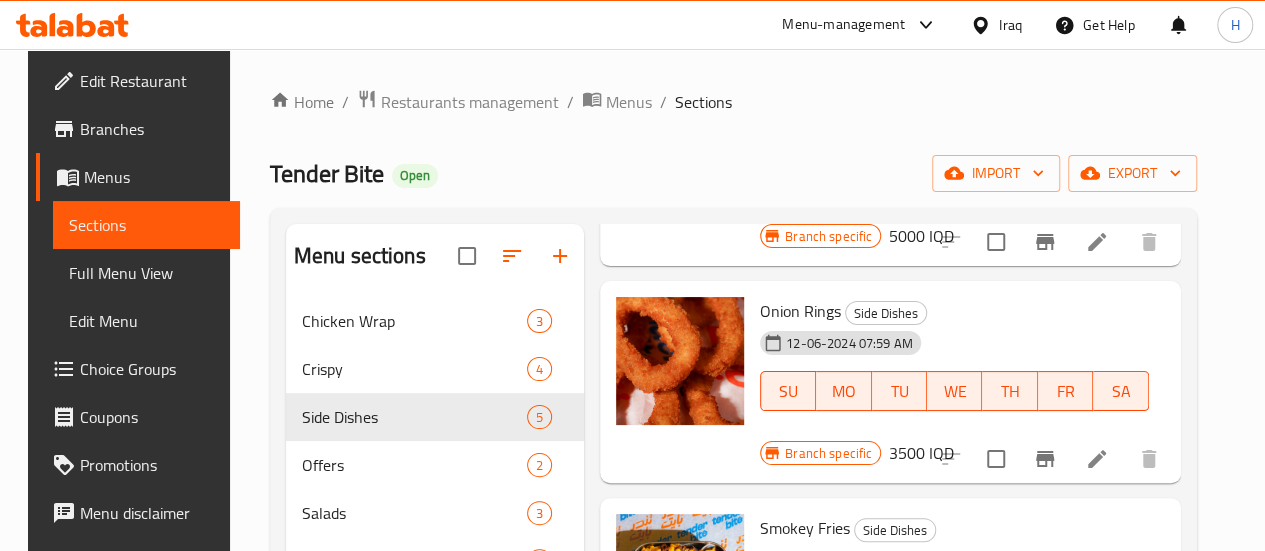 scroll, scrollTop: 302, scrollLeft: 0, axis: vertical 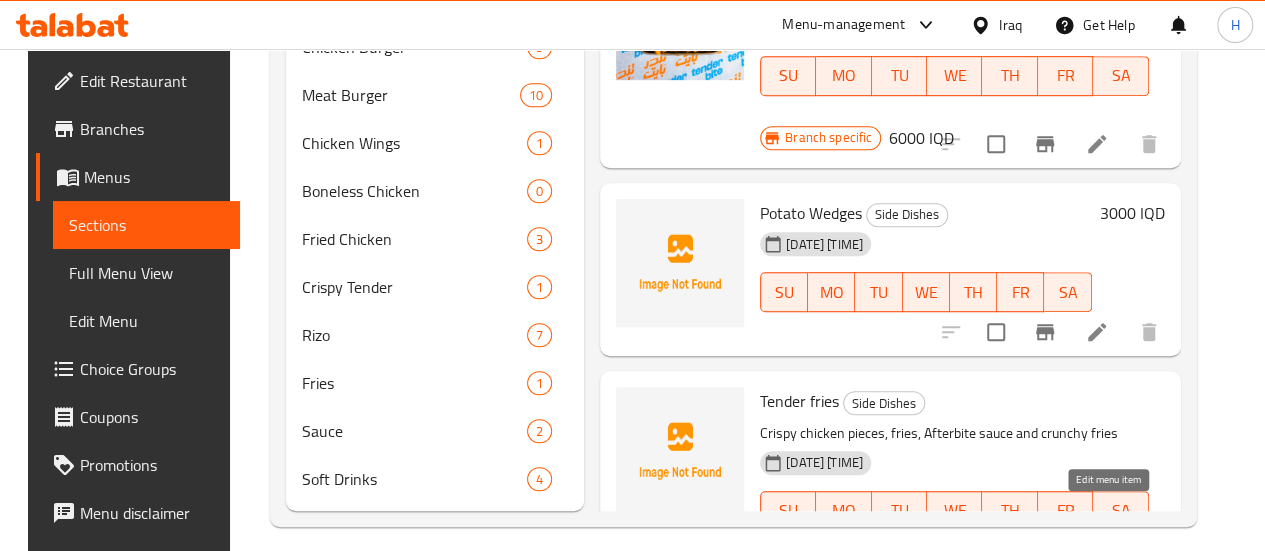 click 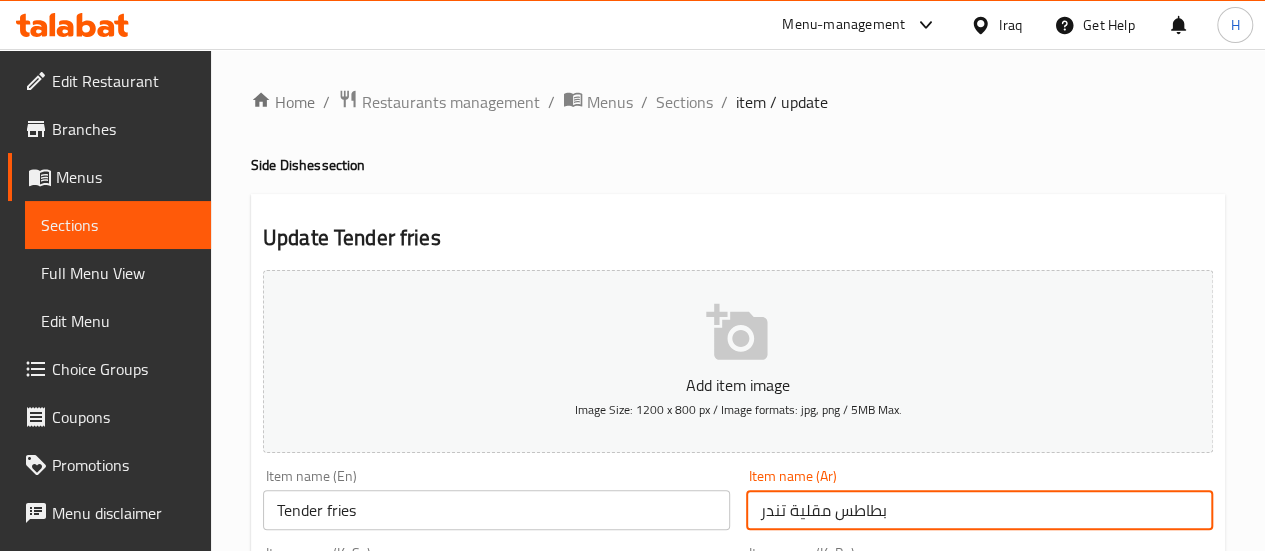 click on "بطاطس مقلية تندر" at bounding box center (979, 510) 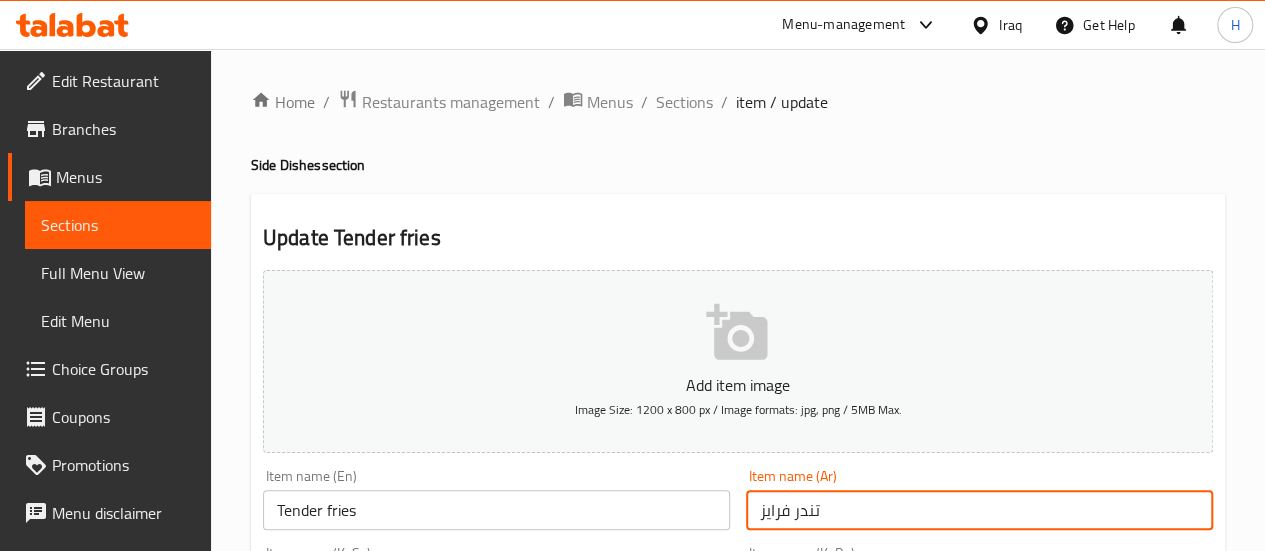 type on "تندر فرايز" 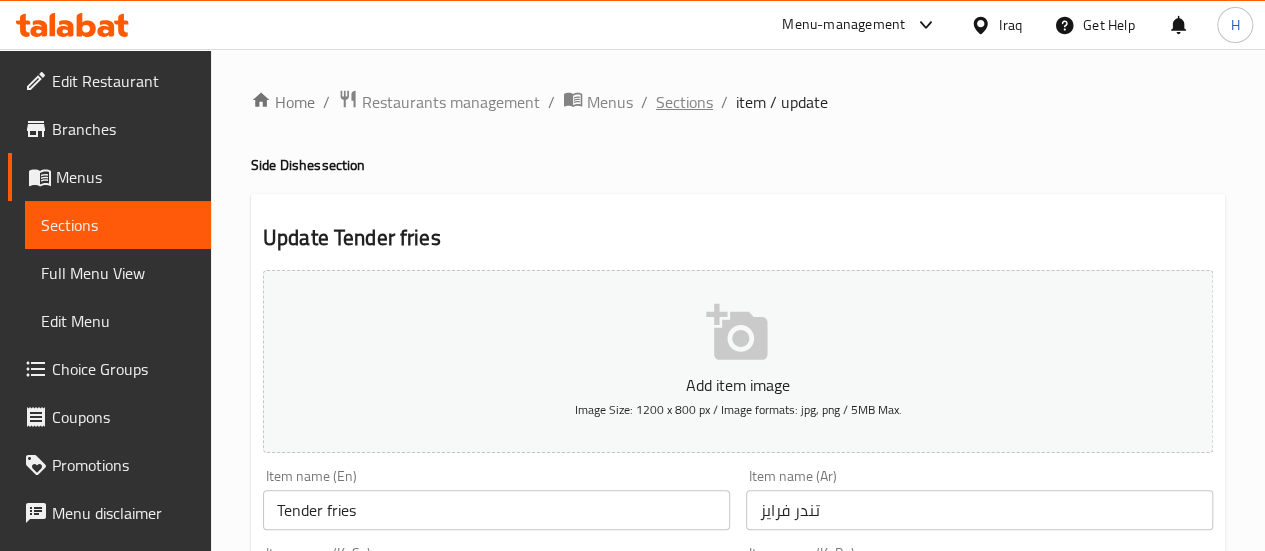 click on "Sections" at bounding box center [684, 102] 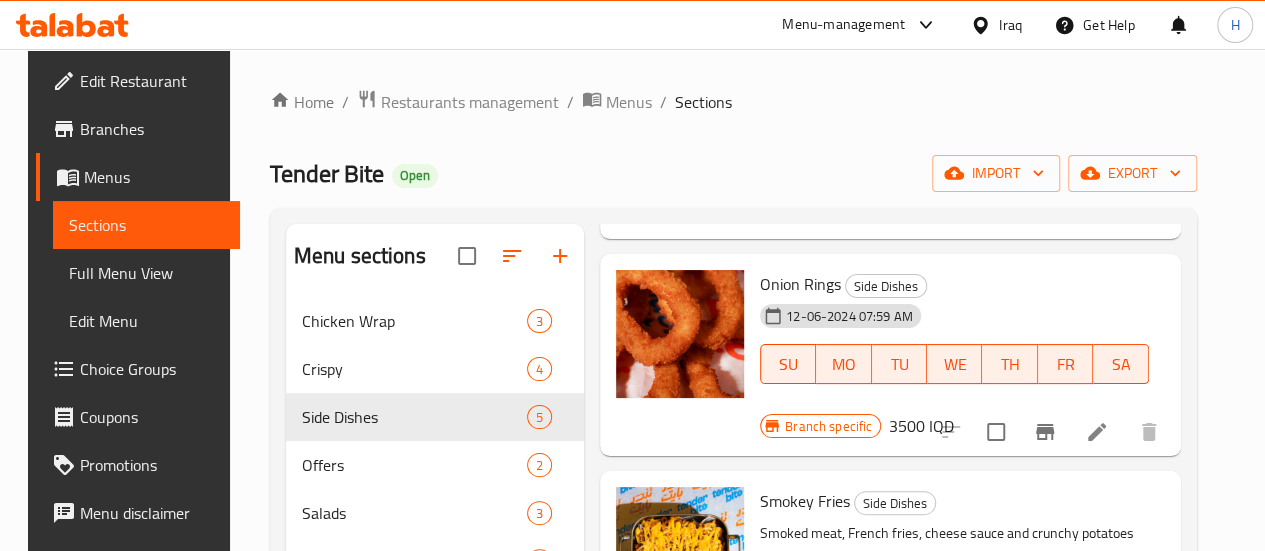 scroll, scrollTop: 302, scrollLeft: 0, axis: vertical 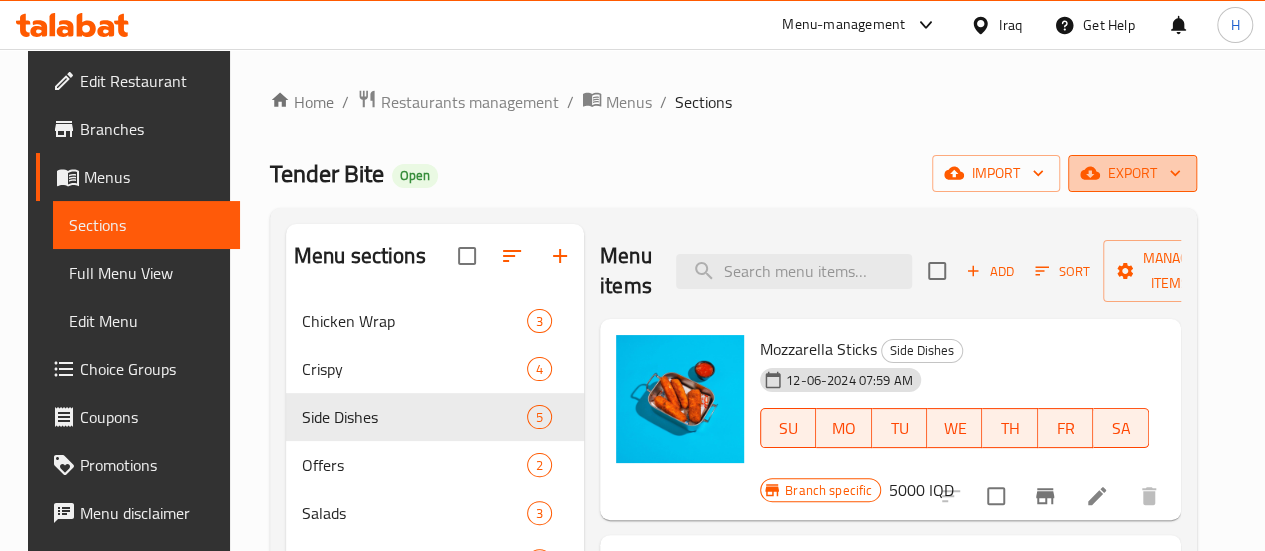 click on "export" at bounding box center [1132, 173] 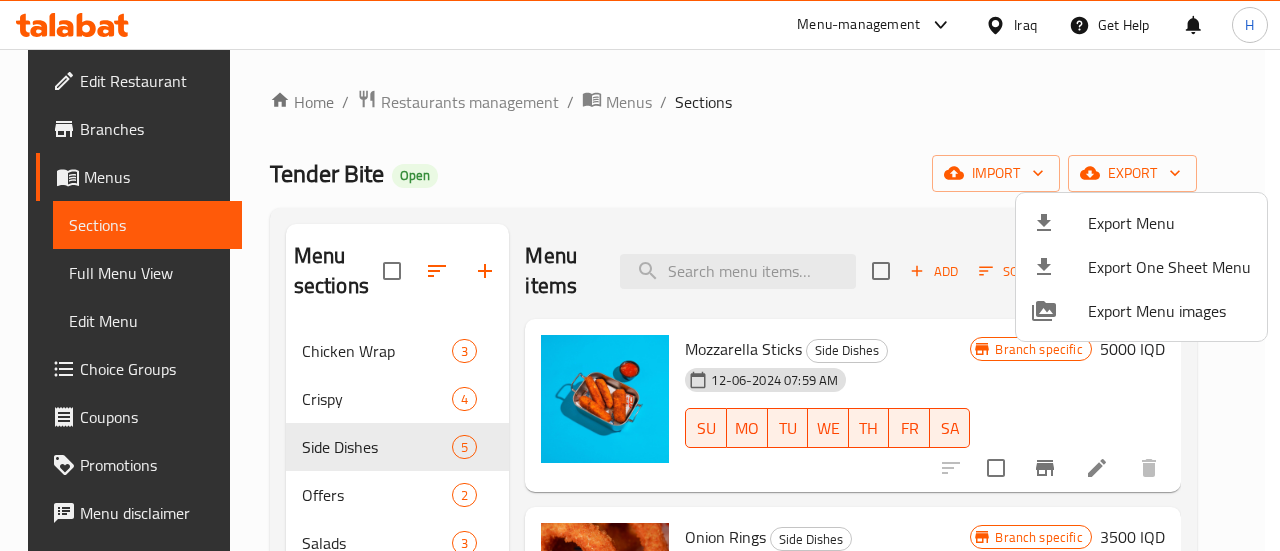 click at bounding box center (640, 275) 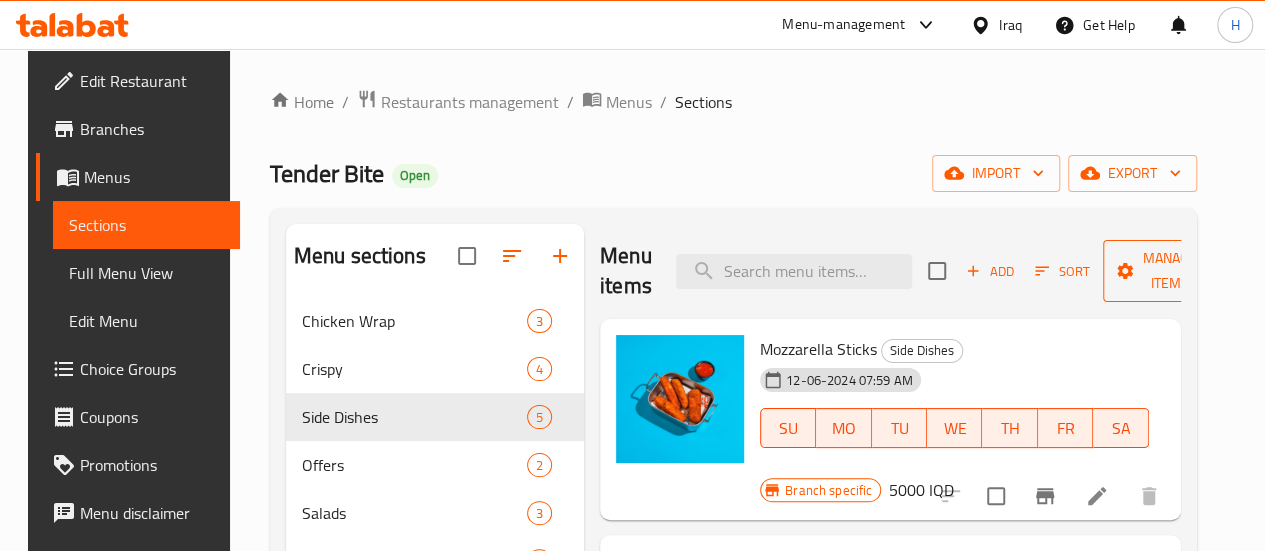 click on "Manage items" at bounding box center [1170, 271] 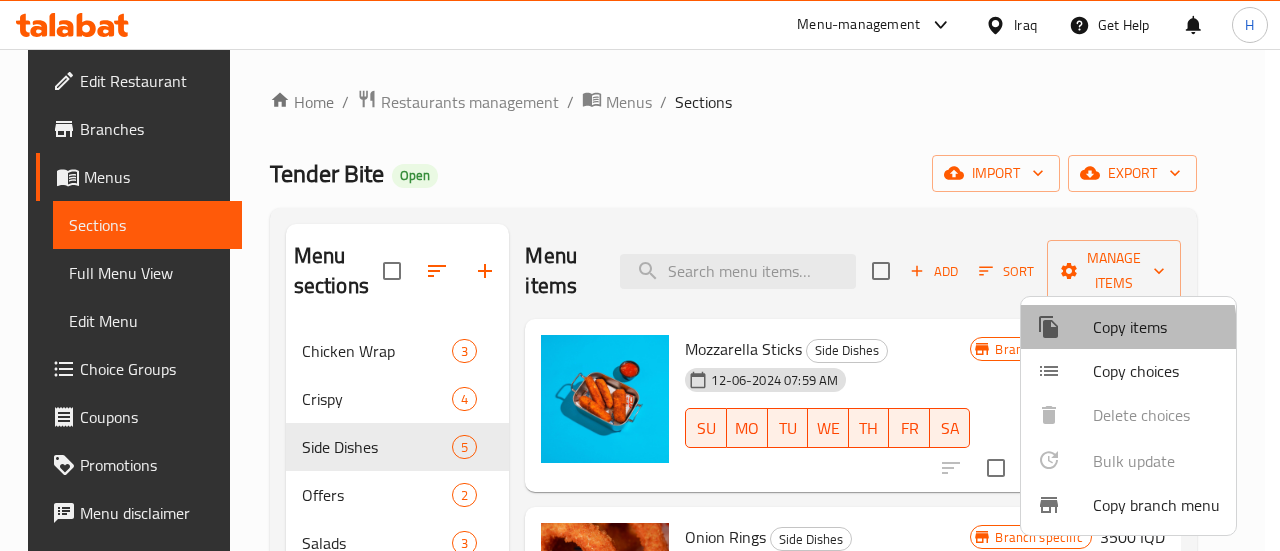click at bounding box center (1065, 327) 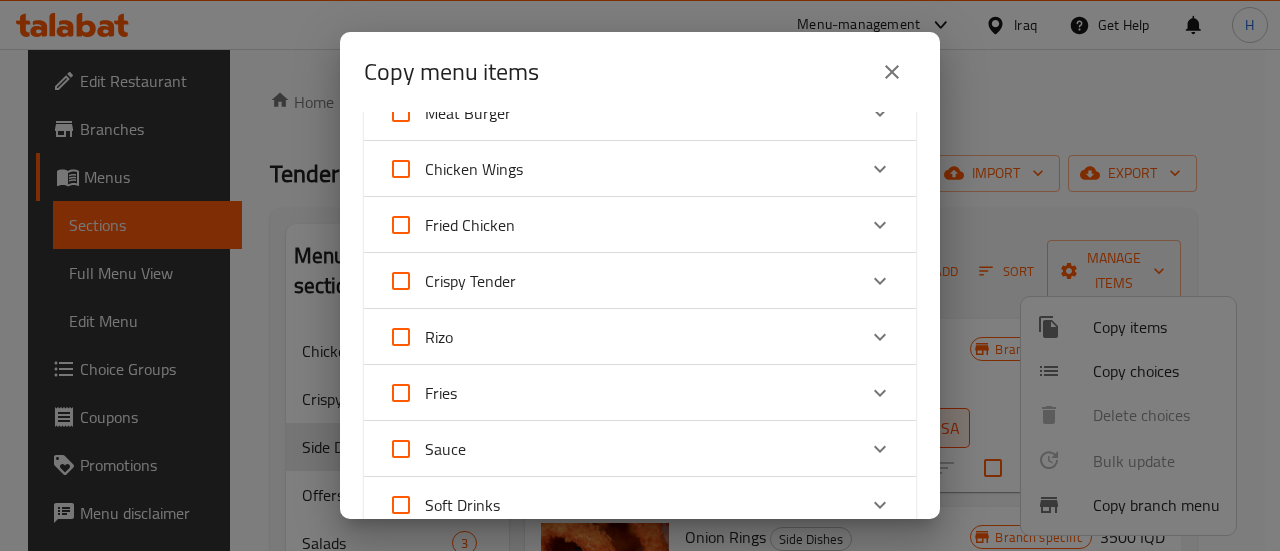 scroll, scrollTop: 428, scrollLeft: 0, axis: vertical 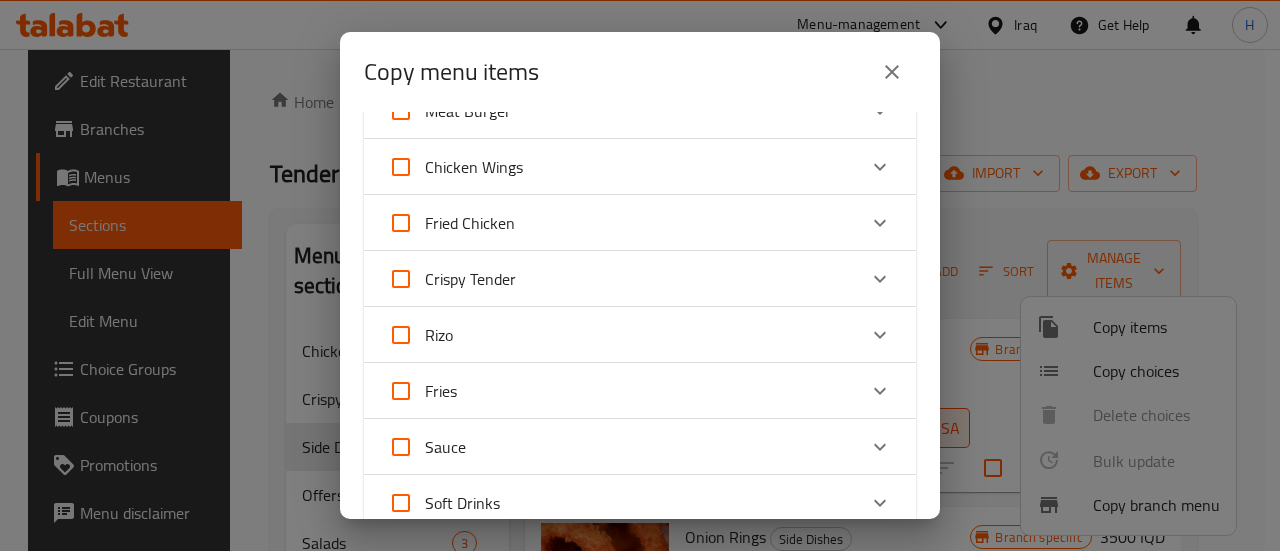 click on "Fries" at bounding box center (622, 391) 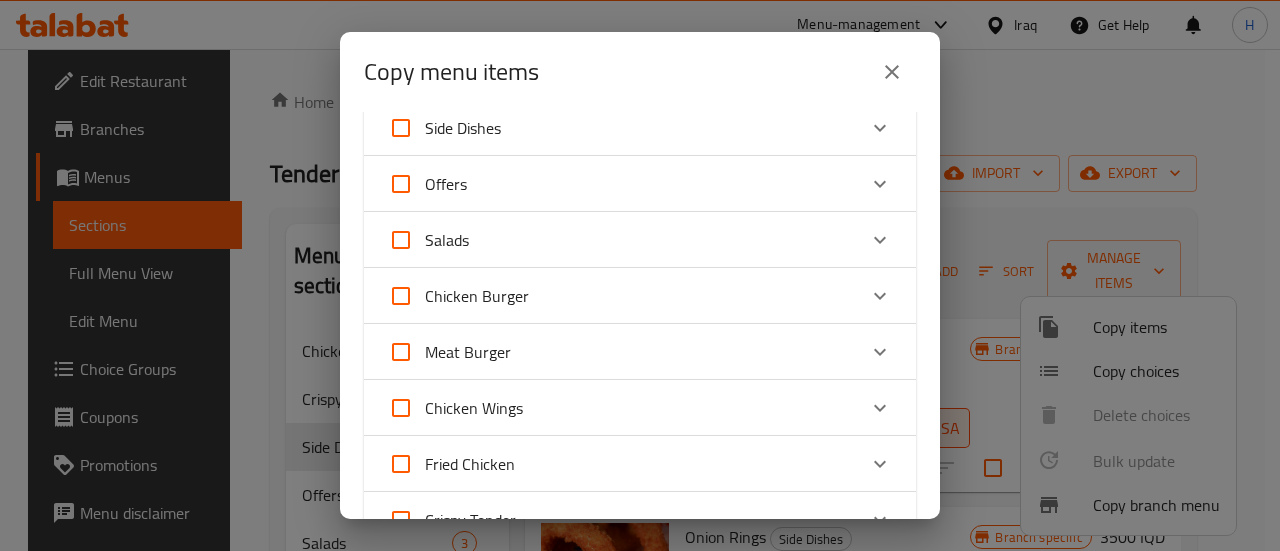 scroll, scrollTop: 103, scrollLeft: 0, axis: vertical 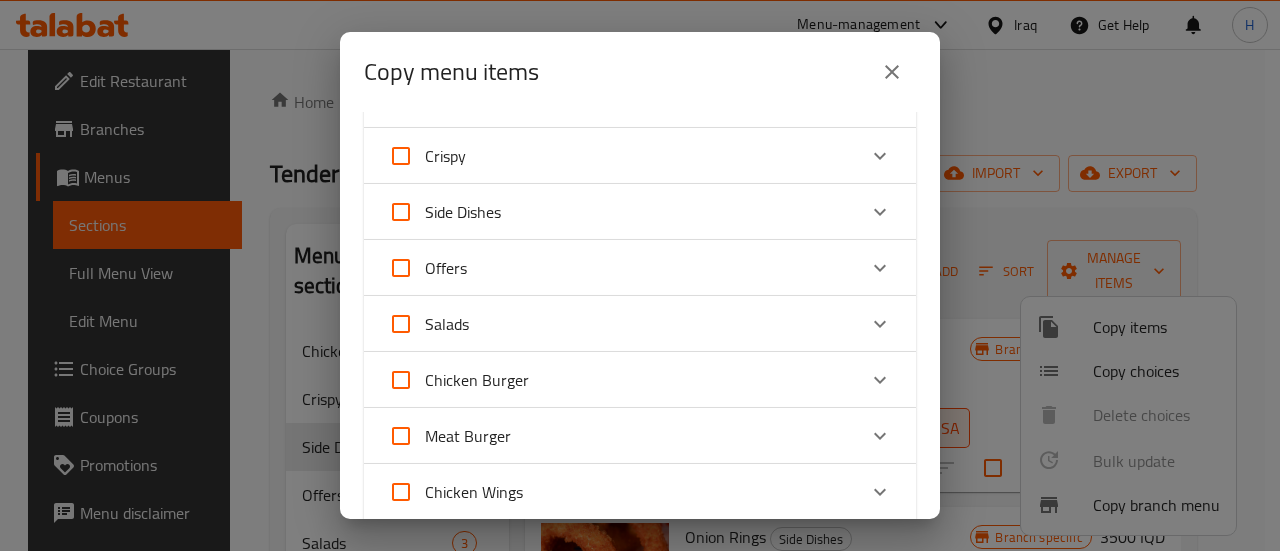 click on "Side Dishes" at bounding box center (622, 212) 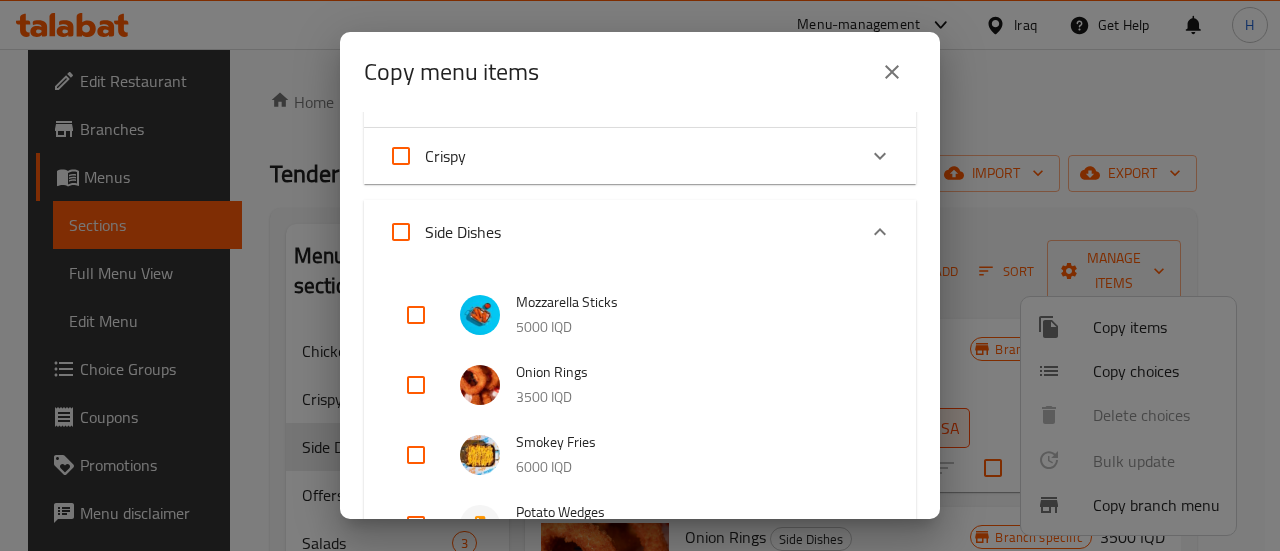 click at bounding box center [416, 455] 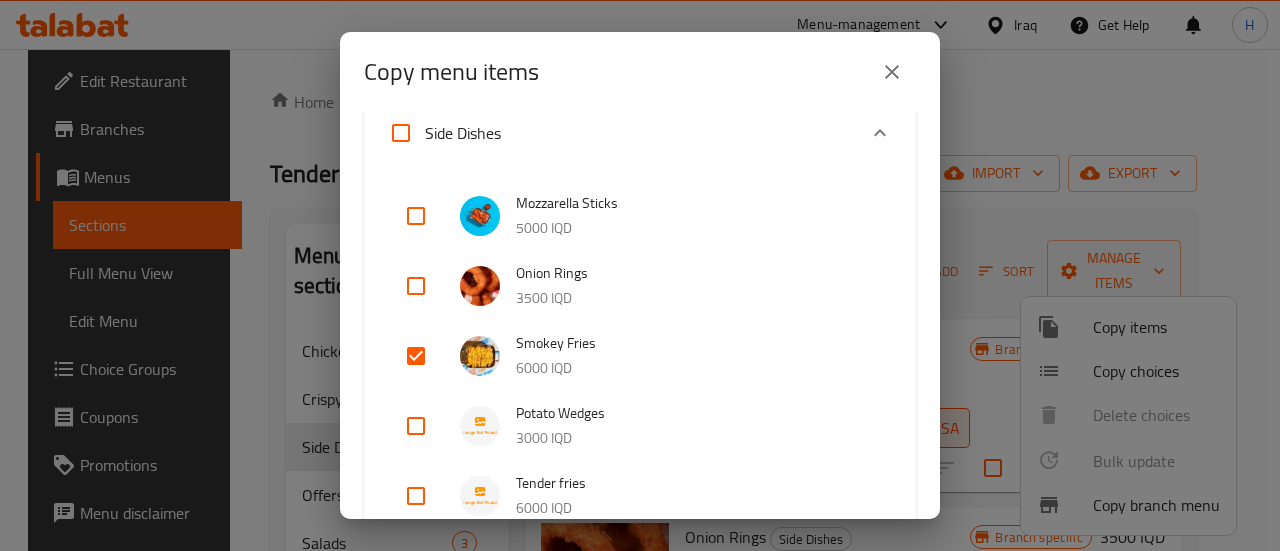 scroll, scrollTop: 214, scrollLeft: 0, axis: vertical 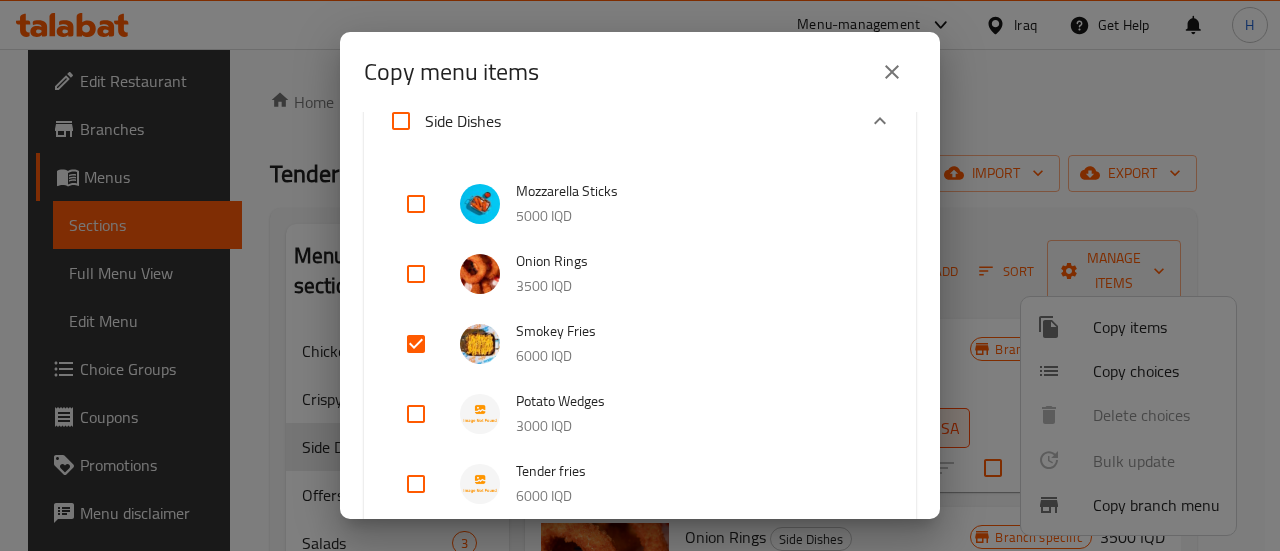 click at bounding box center [416, 484] 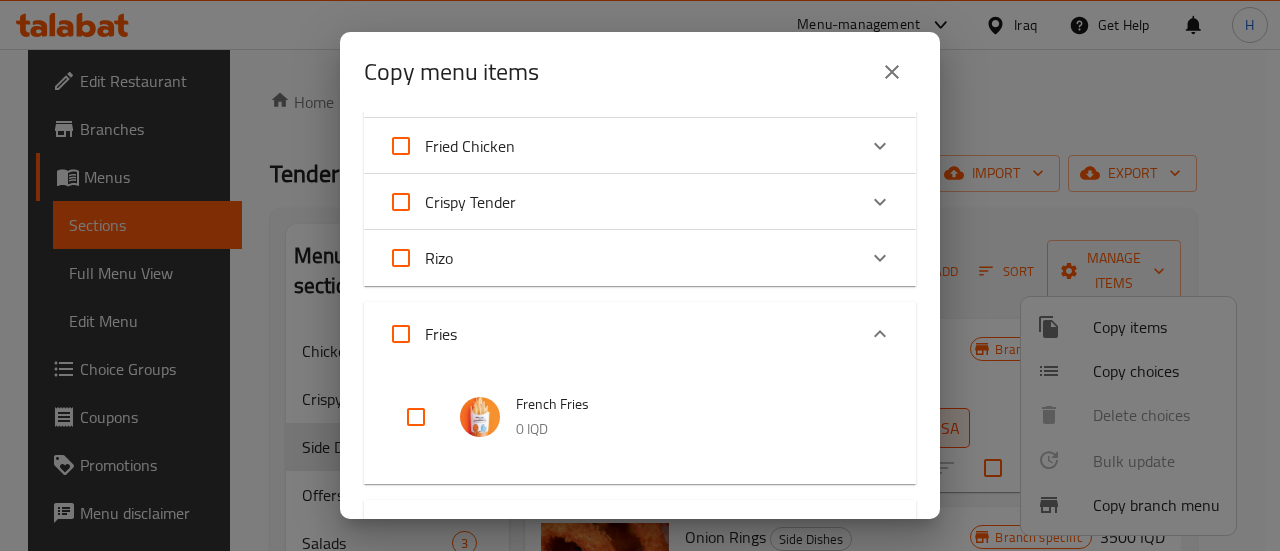 scroll, scrollTop: 1324, scrollLeft: 0, axis: vertical 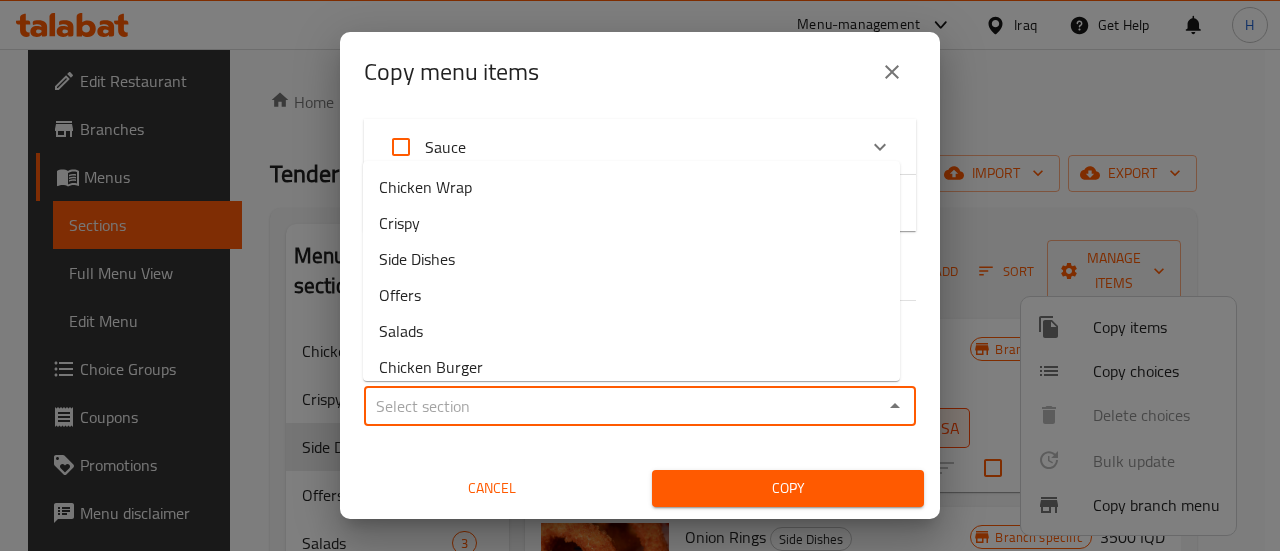 click on "Sections   *" at bounding box center [623, 406] 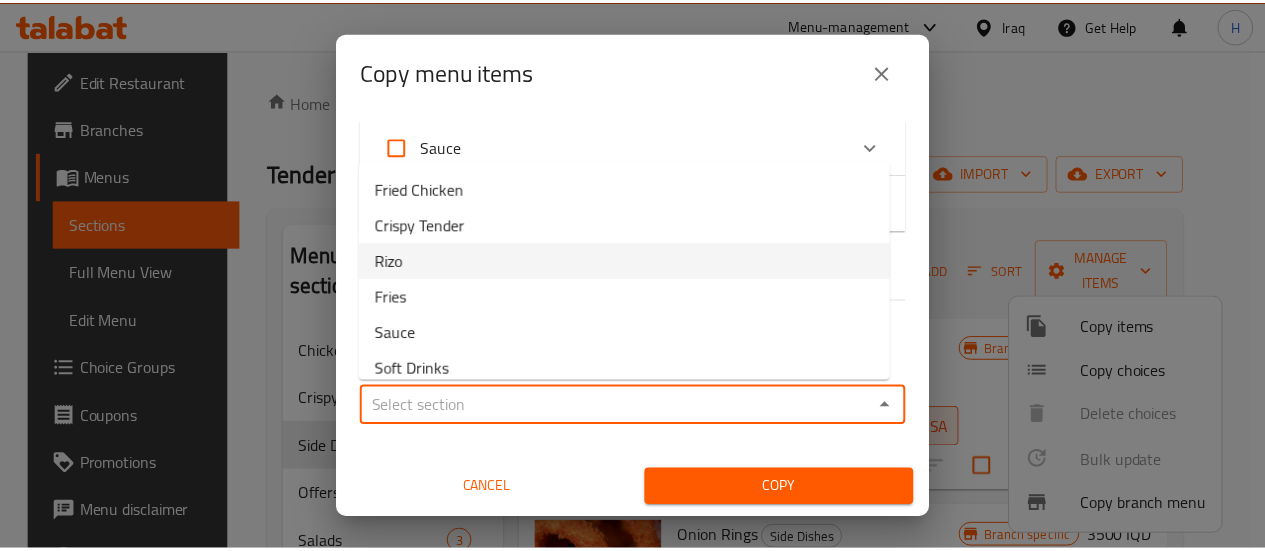scroll, scrollTop: 335, scrollLeft: 0, axis: vertical 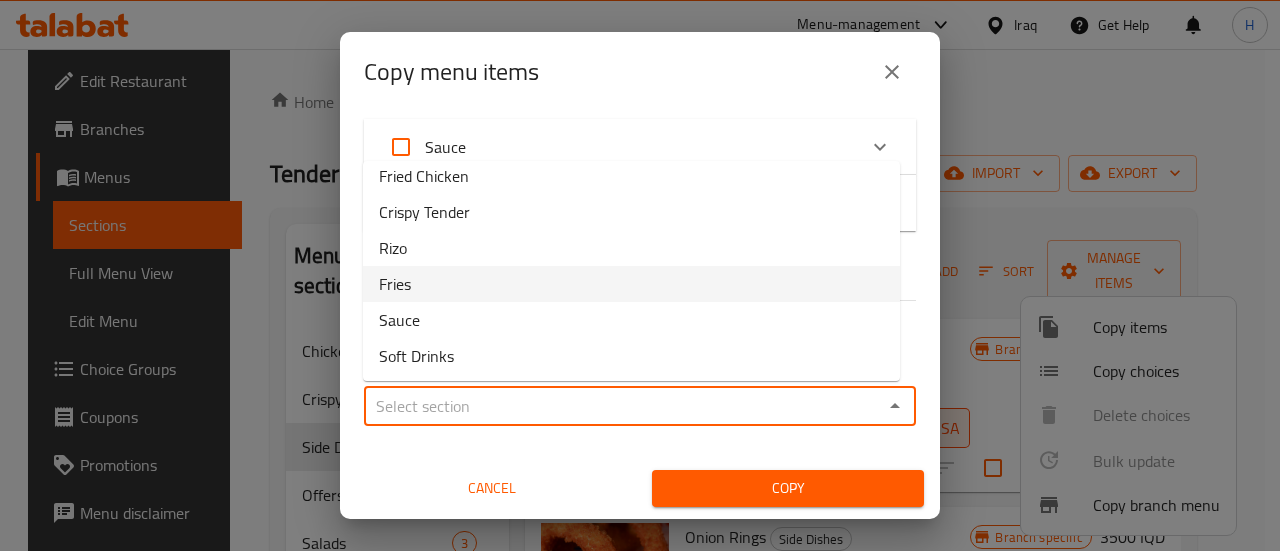 click on "Fries" at bounding box center (631, 284) 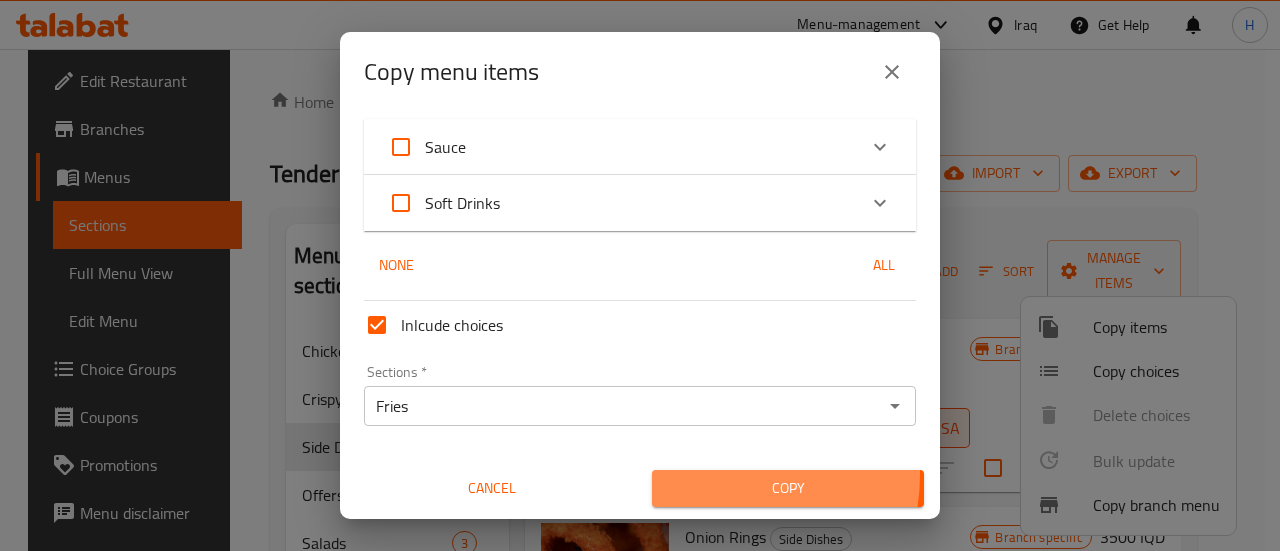 click on "Copy" at bounding box center [788, 488] 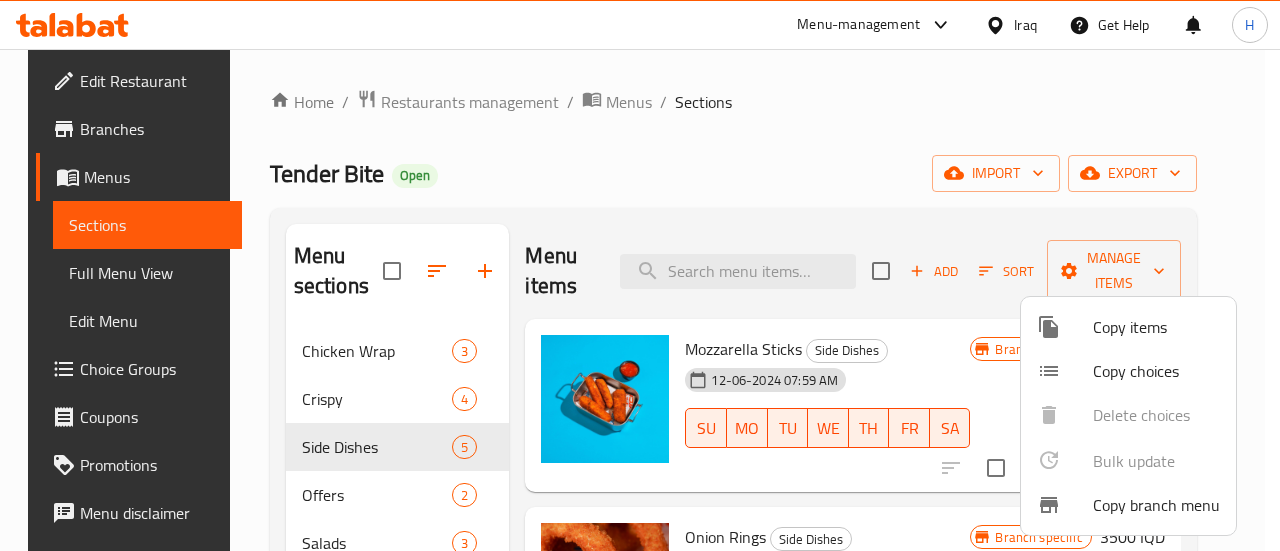 click at bounding box center [640, 275] 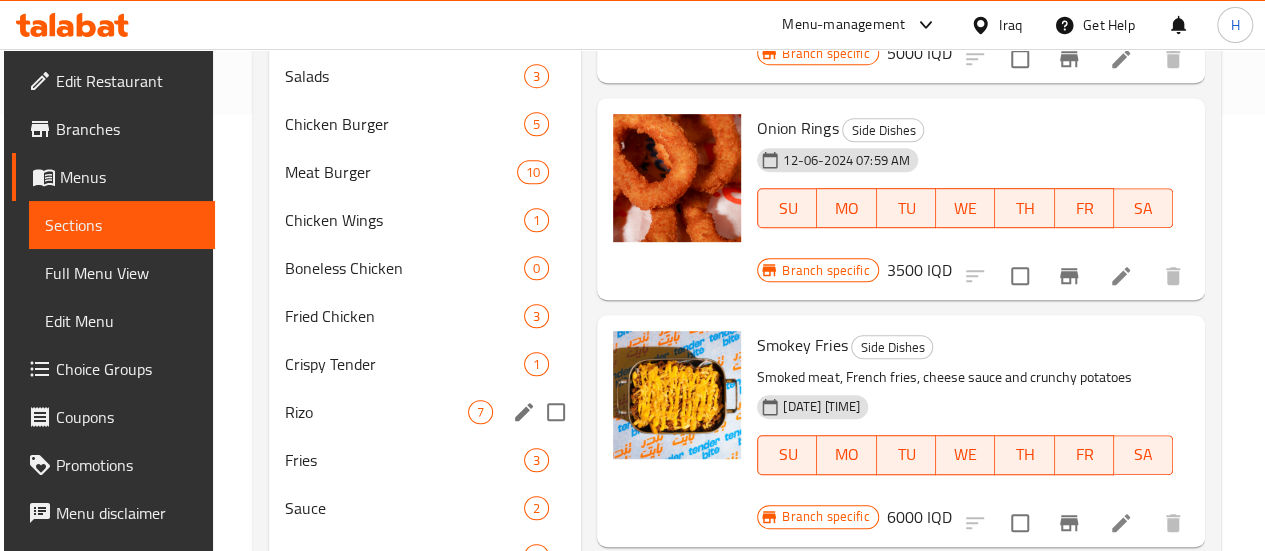 scroll, scrollTop: 438, scrollLeft: 0, axis: vertical 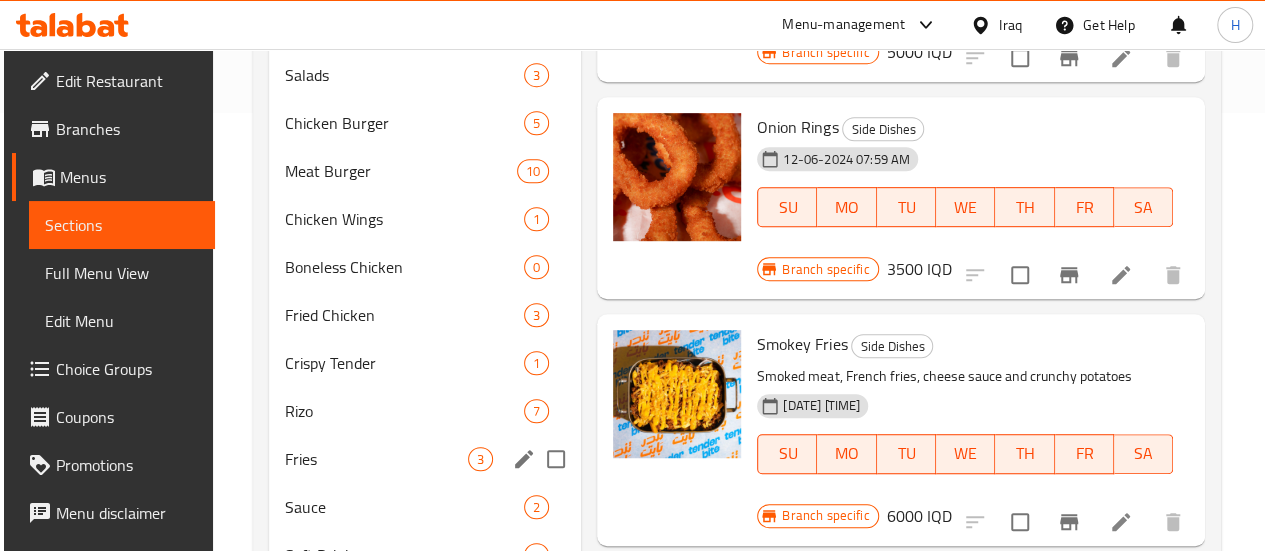 click on "Fries" at bounding box center [376, 459] 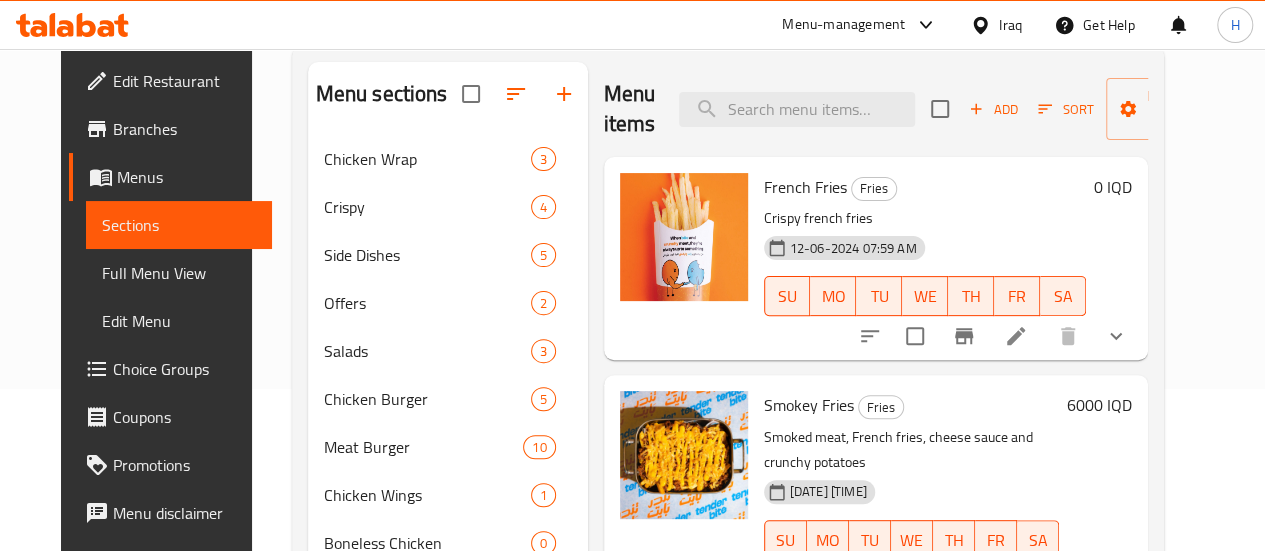 scroll, scrollTop: 0, scrollLeft: 0, axis: both 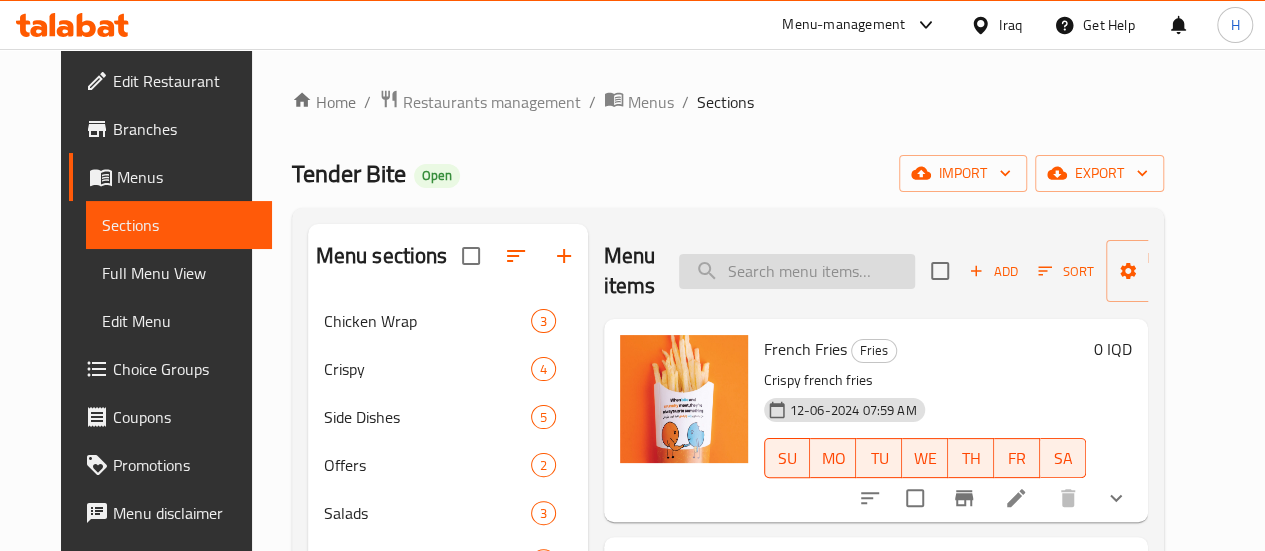 click at bounding box center [797, 271] 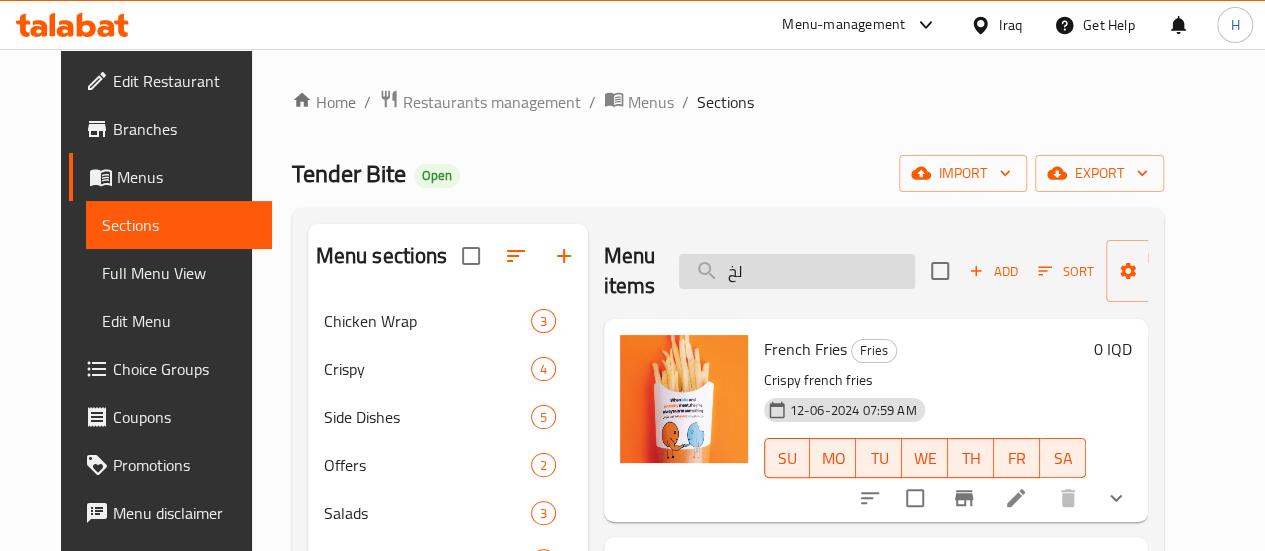 type on "ل" 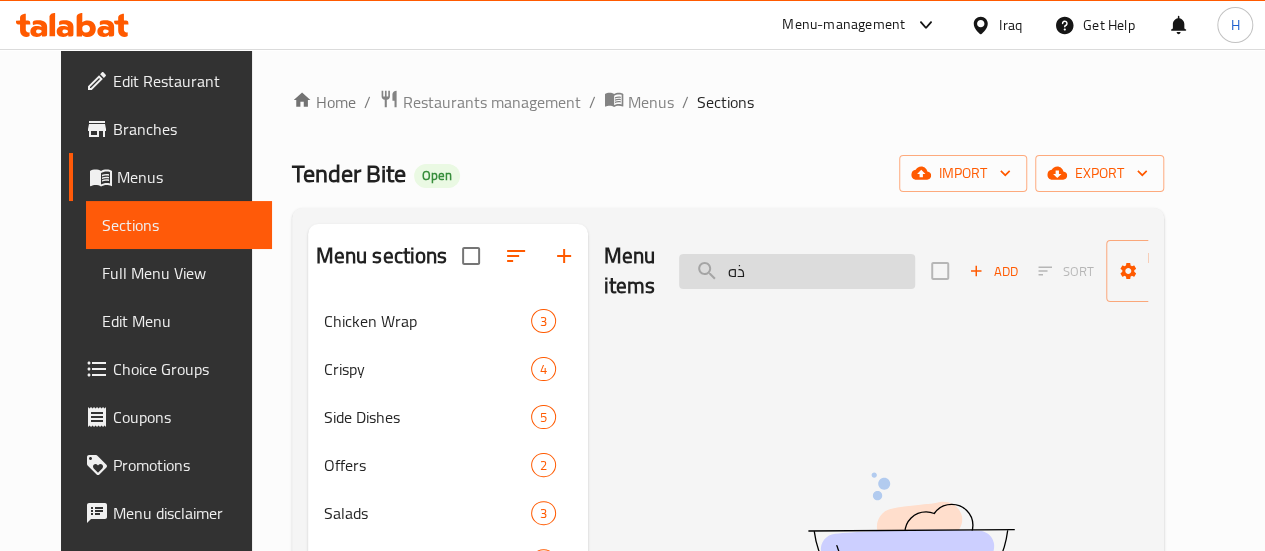 type on "ذ" 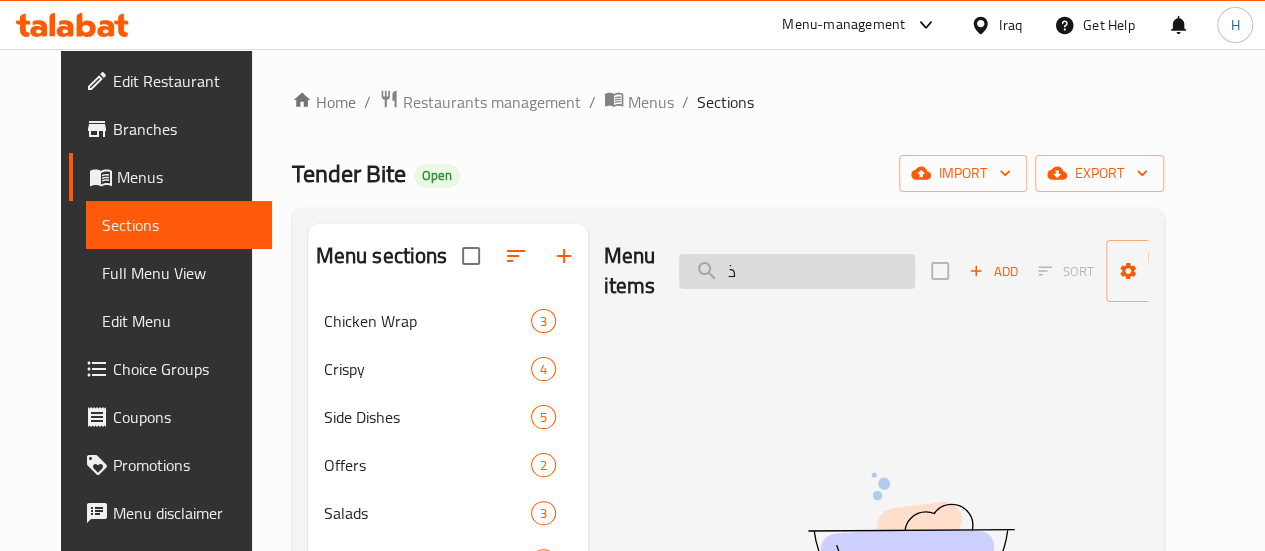 type 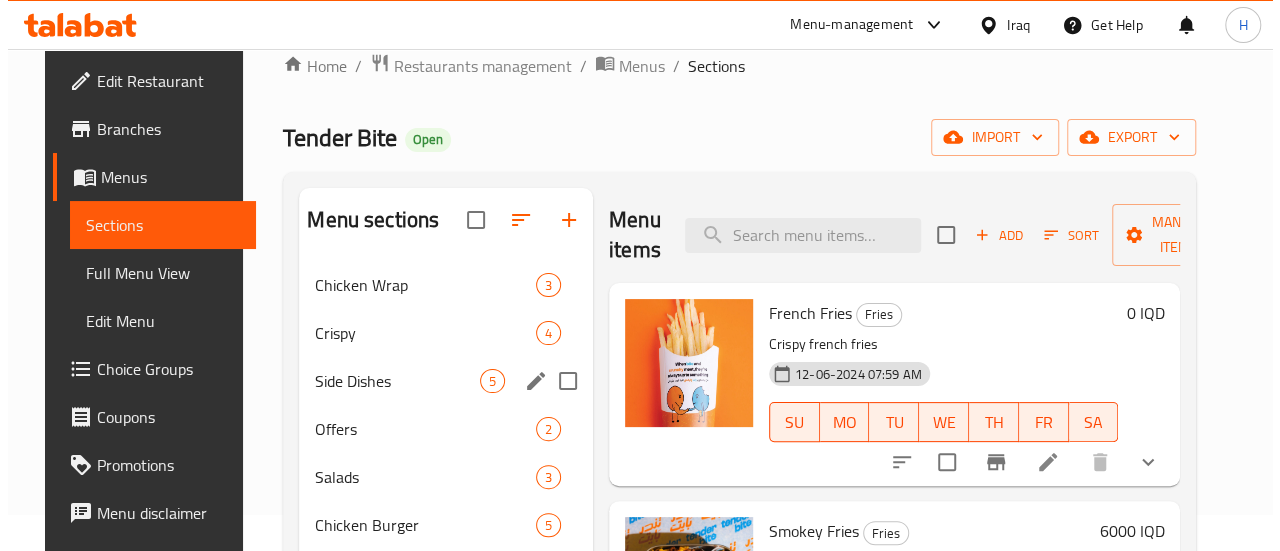 scroll, scrollTop: 37, scrollLeft: 0, axis: vertical 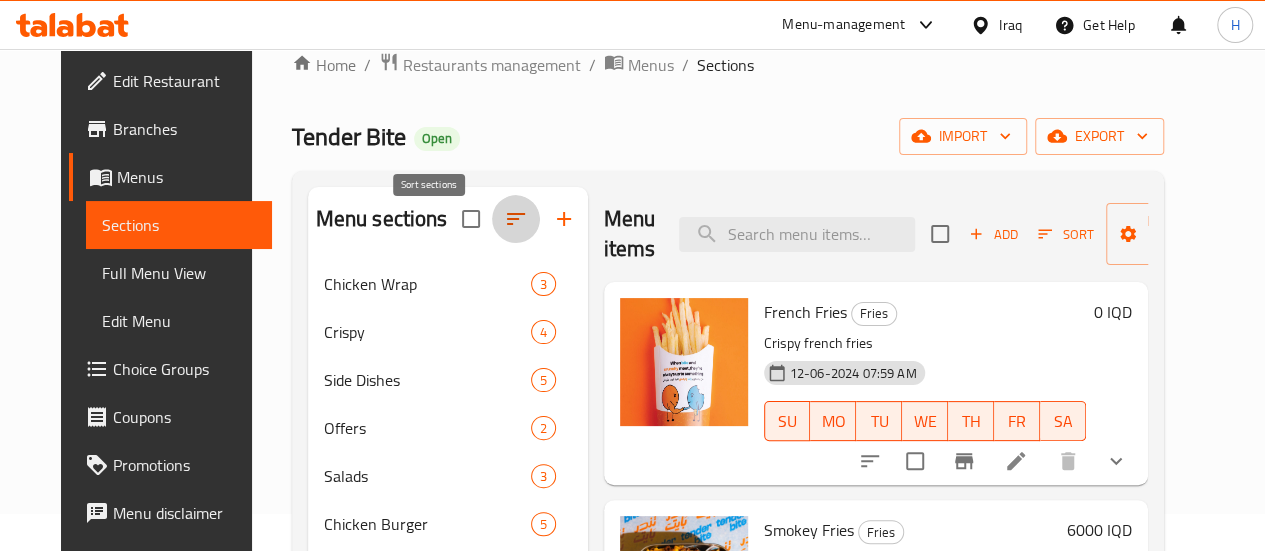 click 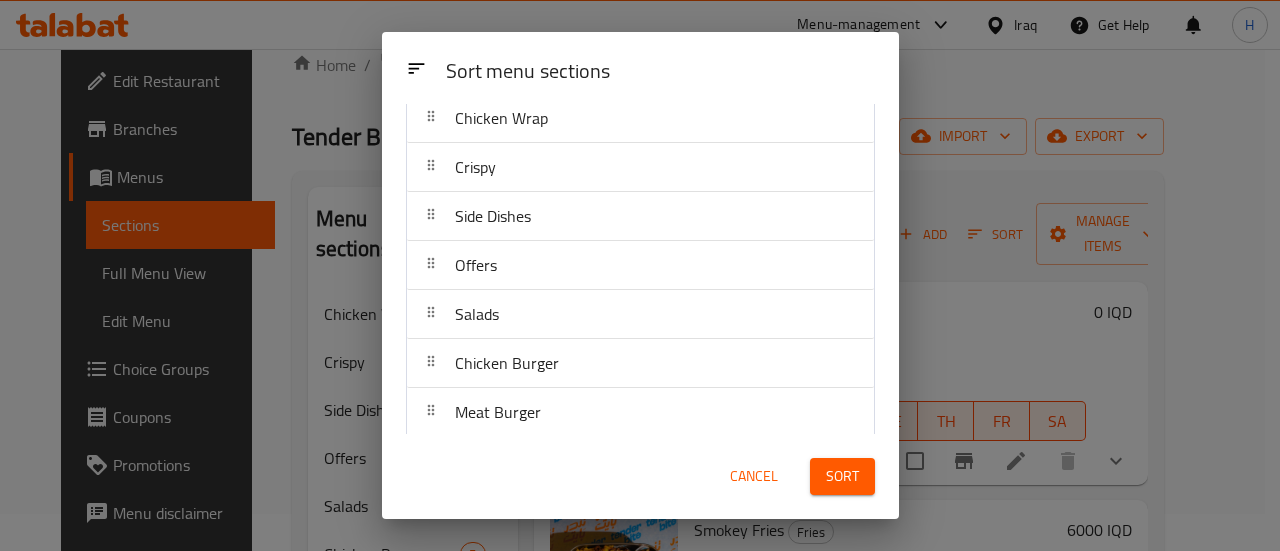 scroll, scrollTop: 79, scrollLeft: 0, axis: vertical 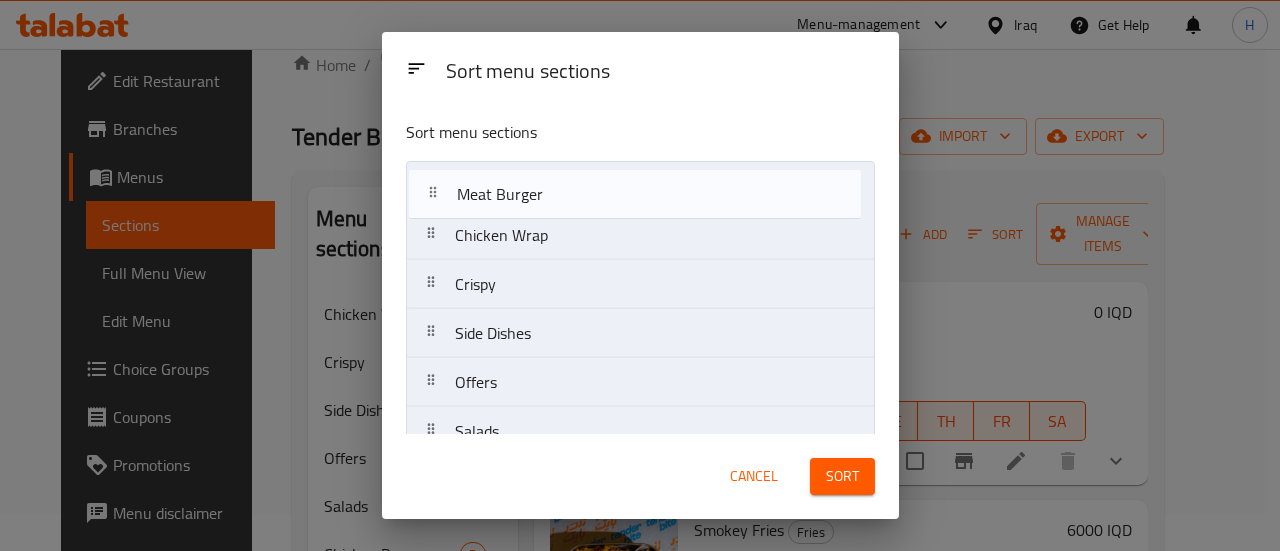 drag, startPoint x: 456, startPoint y: 407, endPoint x: 466, endPoint y: 195, distance: 212.23572 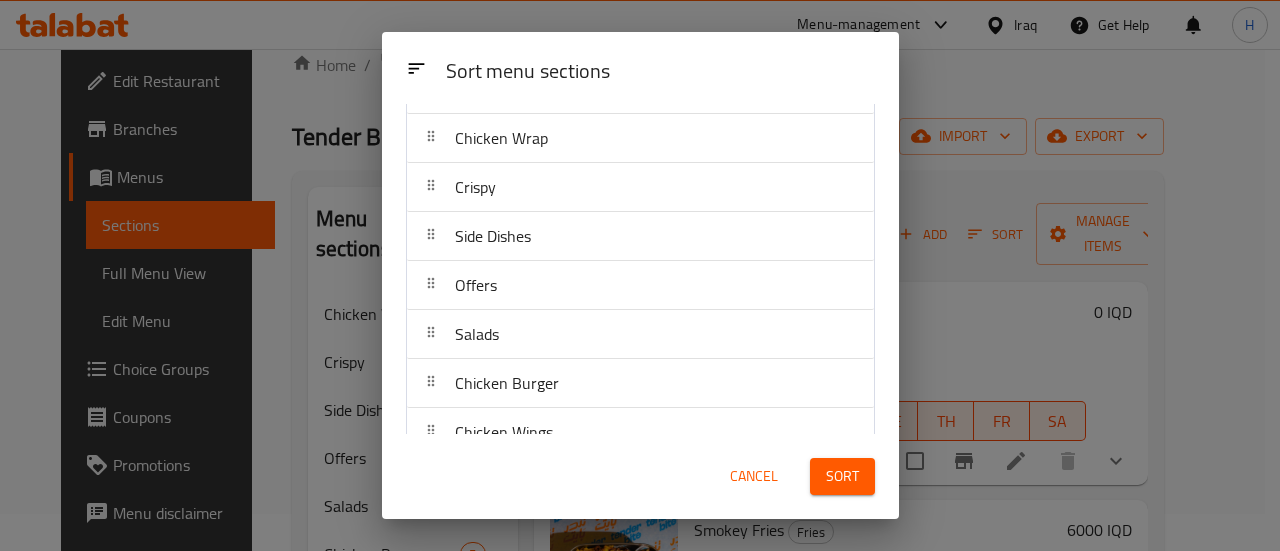 scroll, scrollTop: 112, scrollLeft: 0, axis: vertical 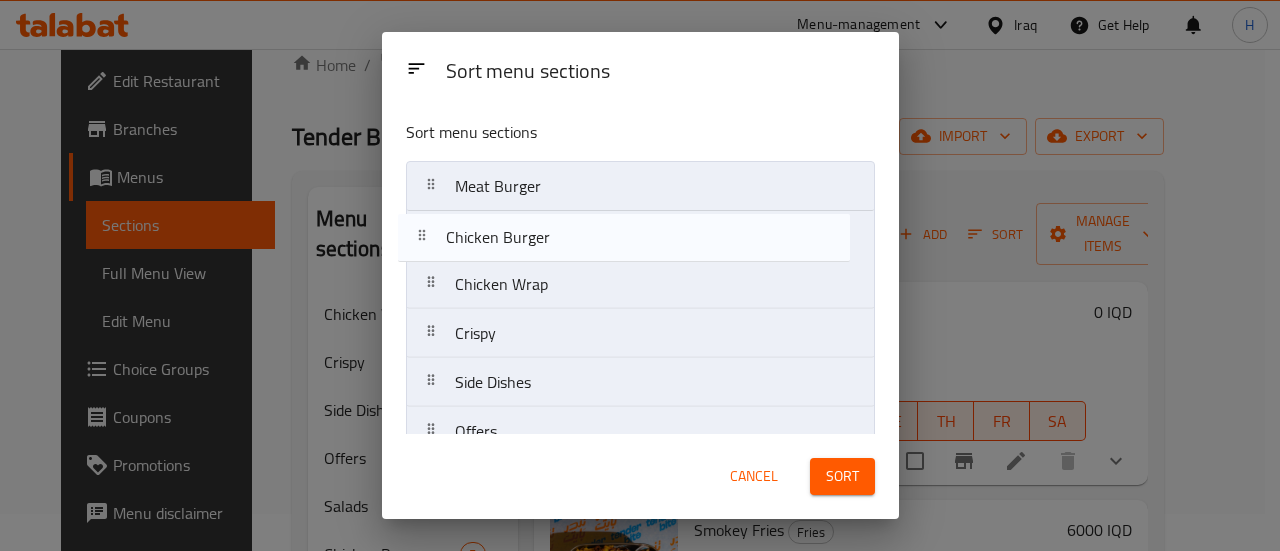 drag, startPoint x: 436, startPoint y: 373, endPoint x: 427, endPoint y: 243, distance: 130.31117 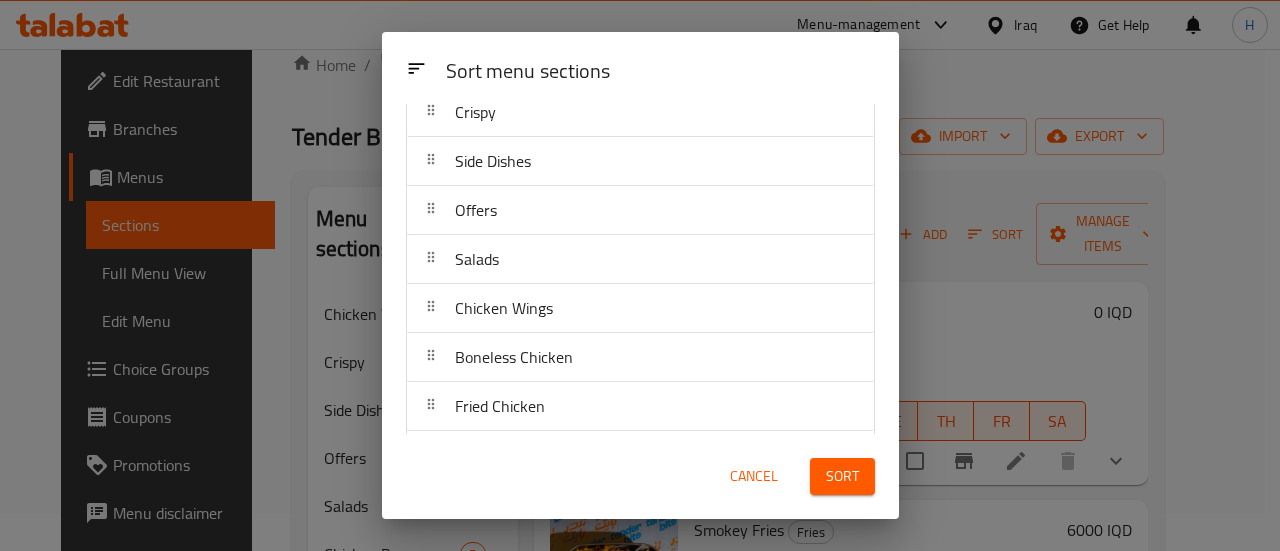 scroll, scrollTop: 466, scrollLeft: 0, axis: vertical 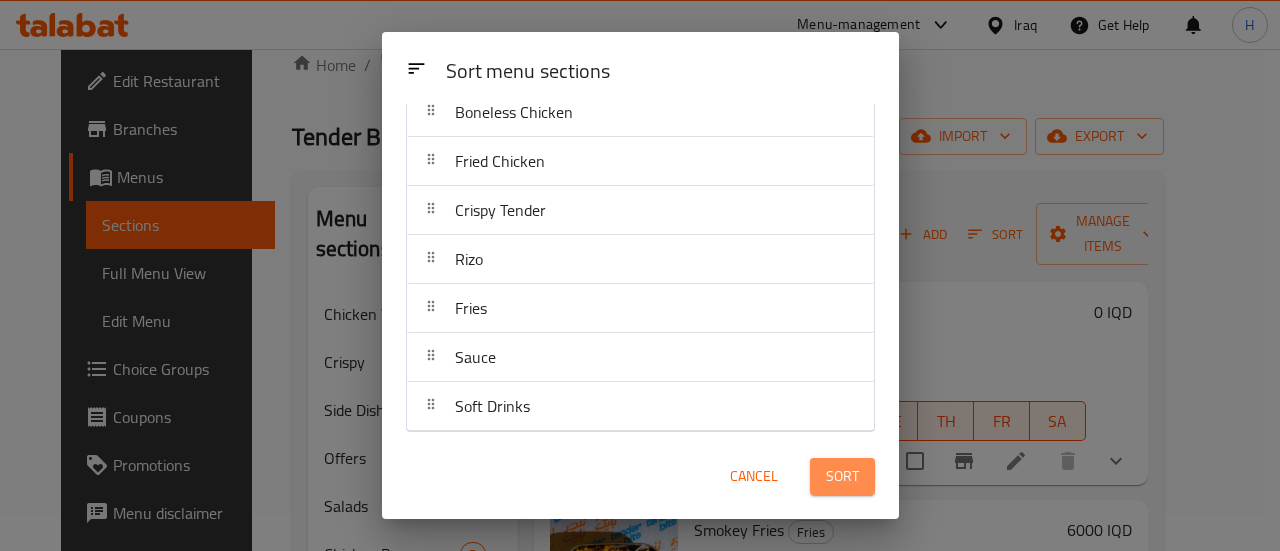 click on "Sort" at bounding box center [842, 476] 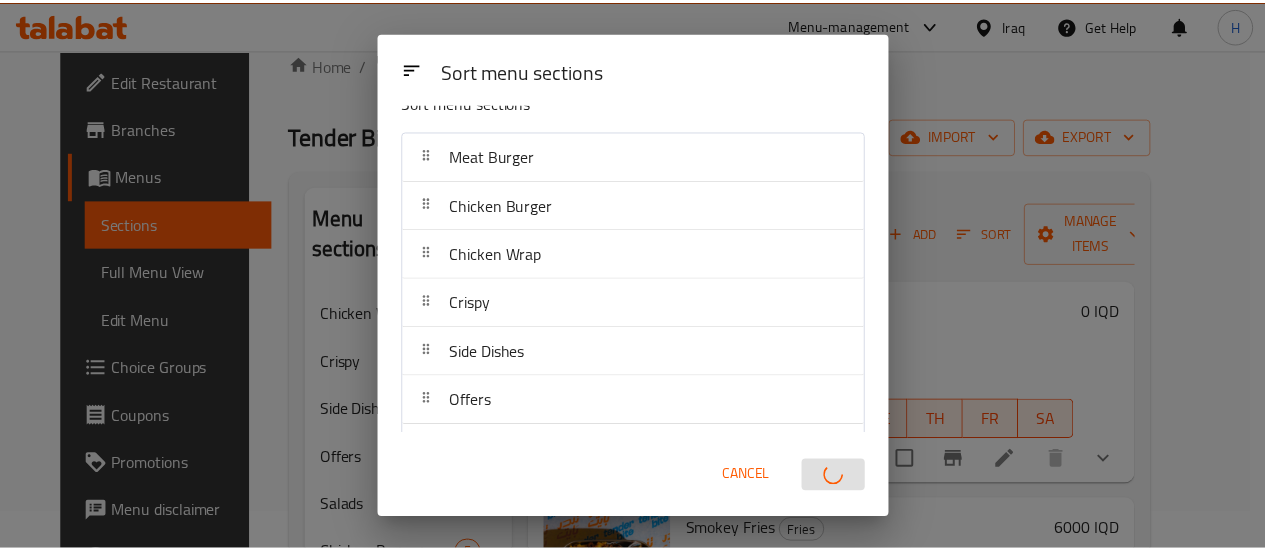 scroll, scrollTop: 0, scrollLeft: 0, axis: both 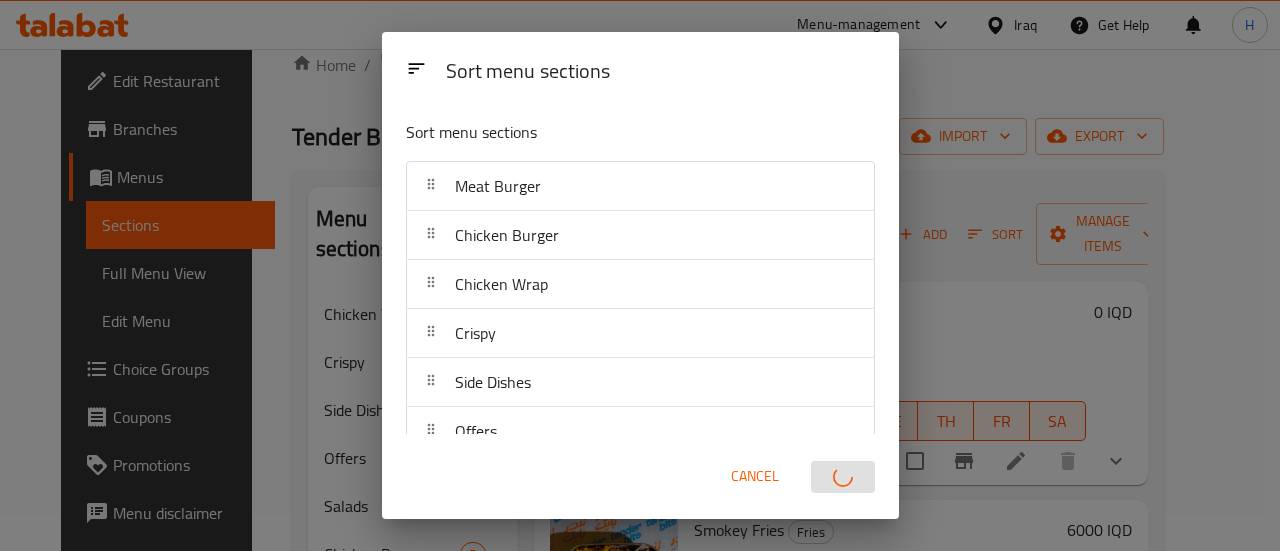 click on "Sort menu sections Sort menu sections Meat Burger Chicken Burger Chicken Wrap Crispy Side Dishes Offers Salads  Chicken Wings Boneless Chicken Fried Chicken Crispy Tender Rizo Fries Sauce Soft Drinks Cancel" at bounding box center [640, 275] 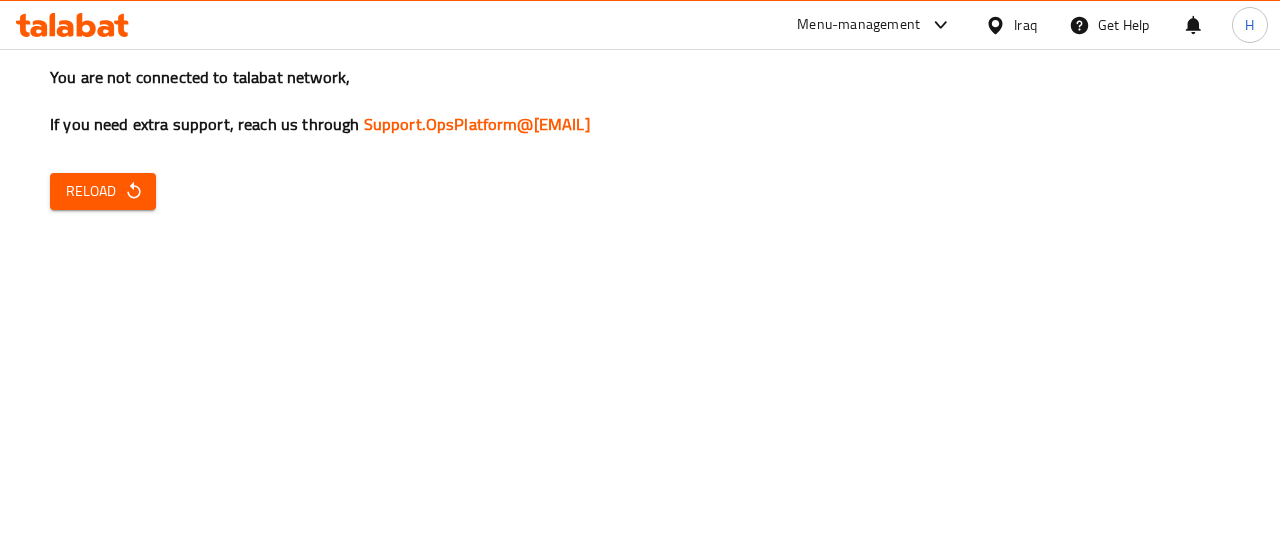 scroll, scrollTop: 0, scrollLeft: 0, axis: both 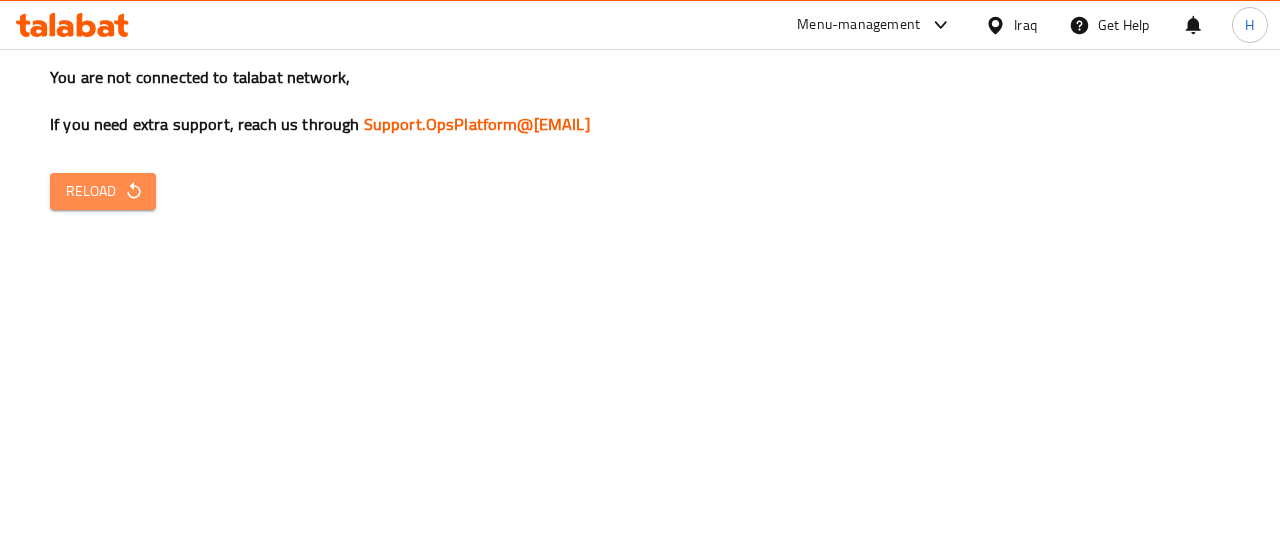 click 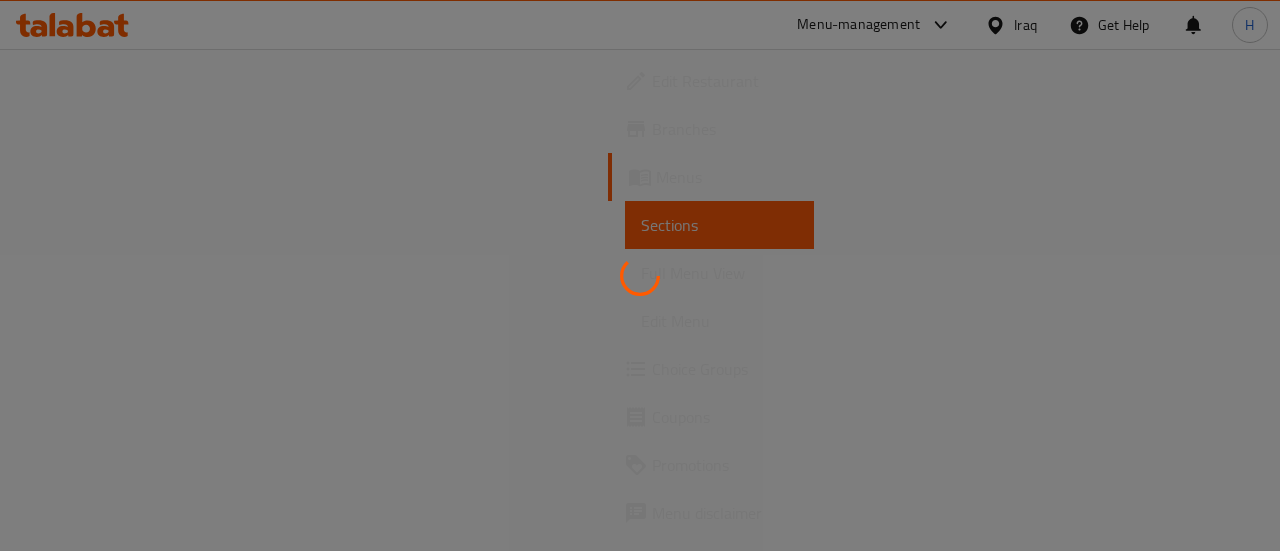 scroll, scrollTop: 0, scrollLeft: 0, axis: both 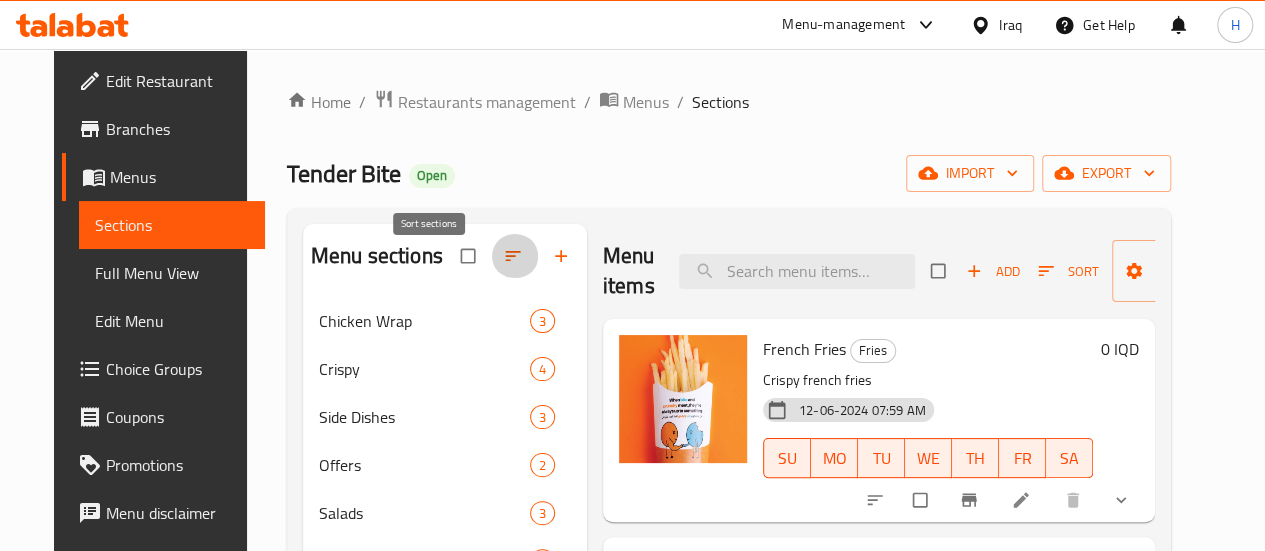 click 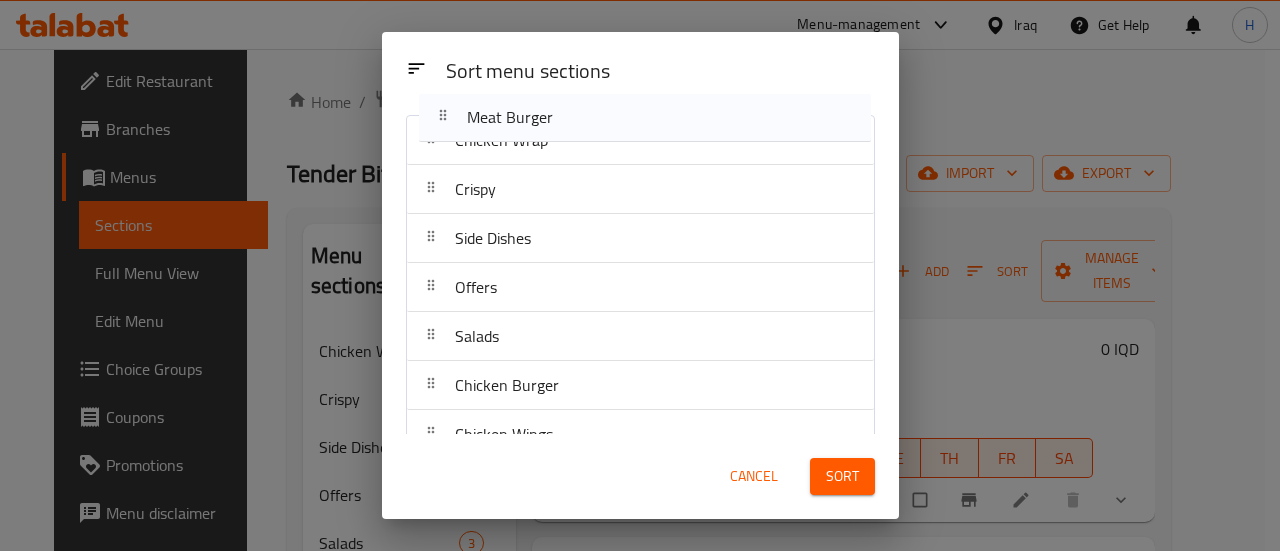 scroll, scrollTop: 0, scrollLeft: 0, axis: both 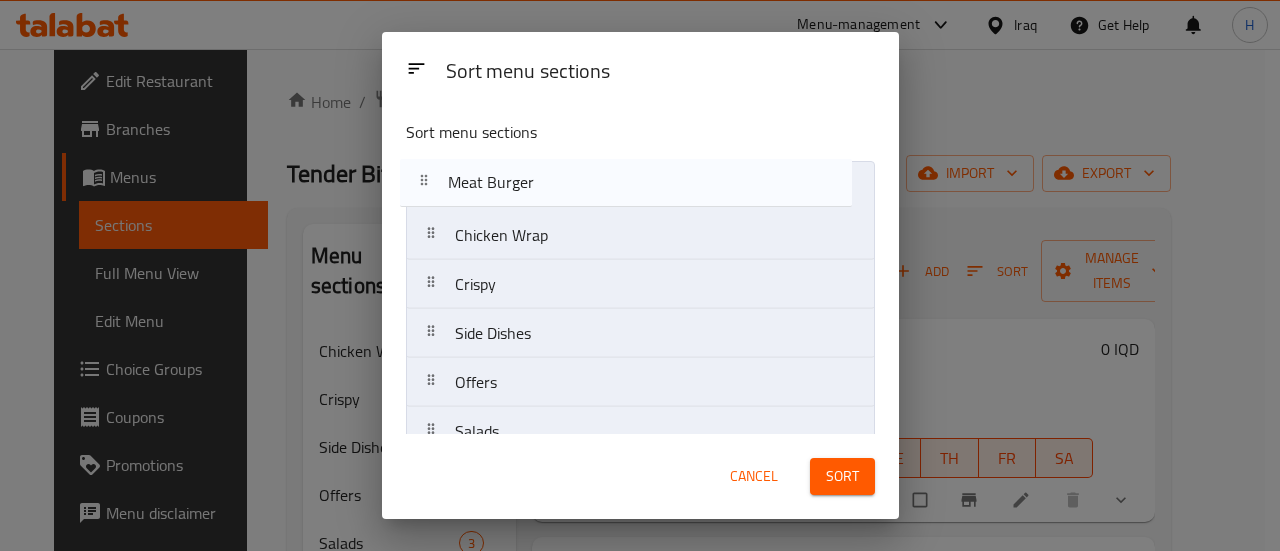 drag, startPoint x: 462, startPoint y: 397, endPoint x: 462, endPoint y: 175, distance: 222 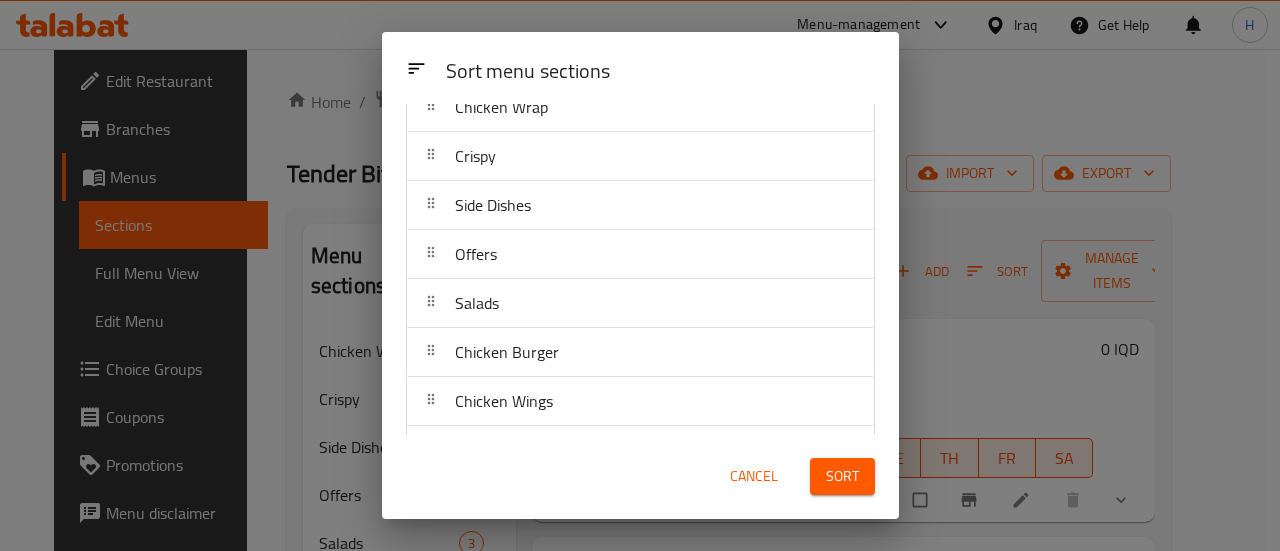 scroll, scrollTop: 176, scrollLeft: 0, axis: vertical 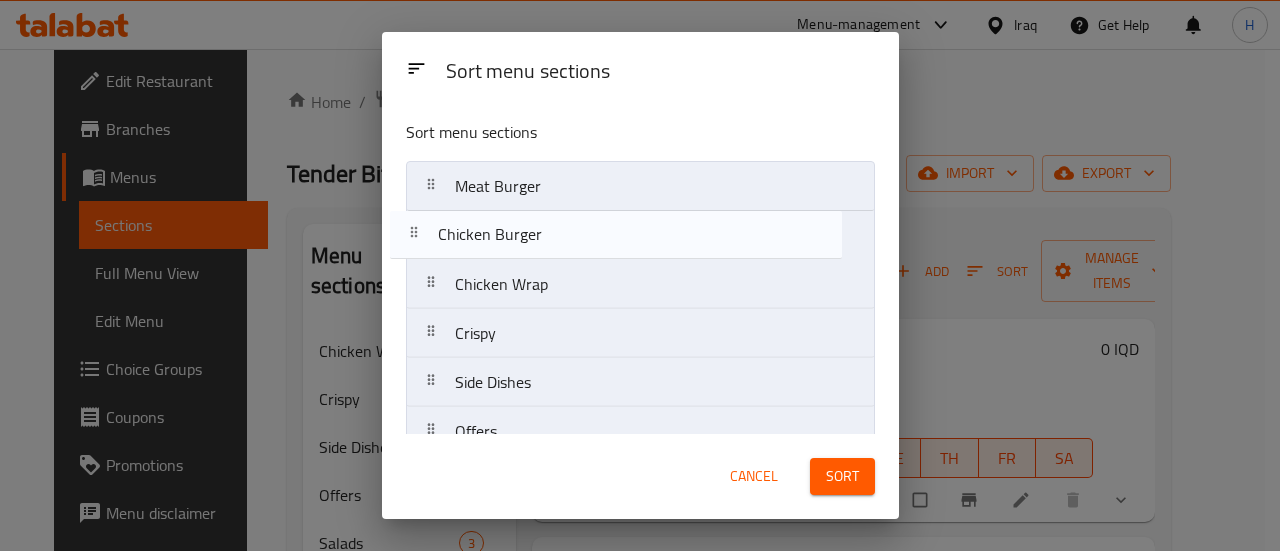 drag, startPoint x: 454, startPoint y: 307, endPoint x: 446, endPoint y: 228, distance: 79.40403 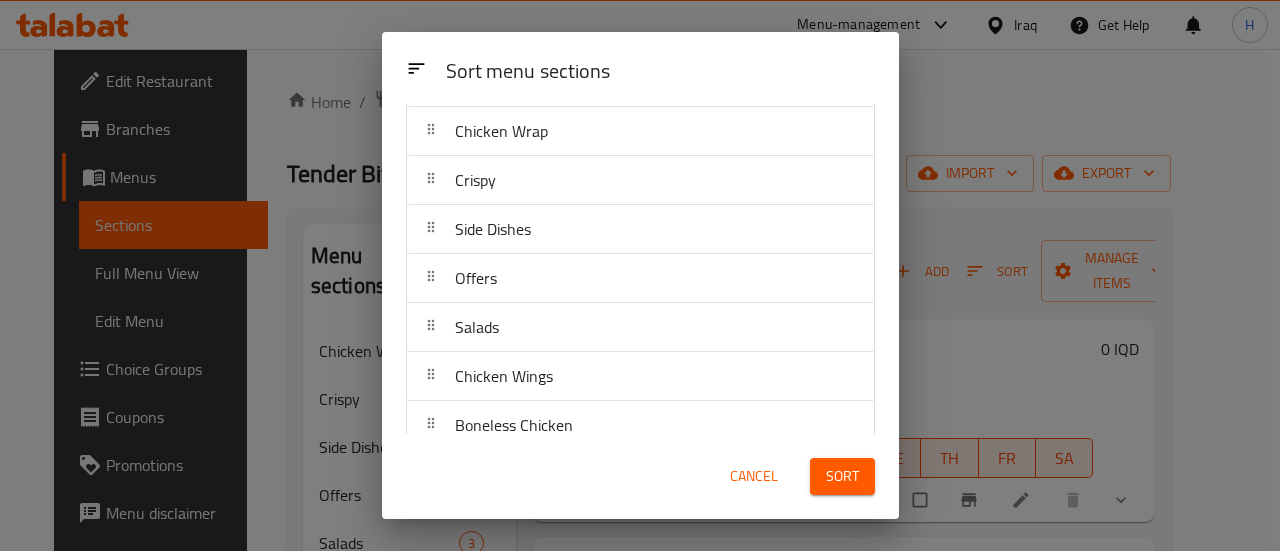 scroll, scrollTop: 154, scrollLeft: 0, axis: vertical 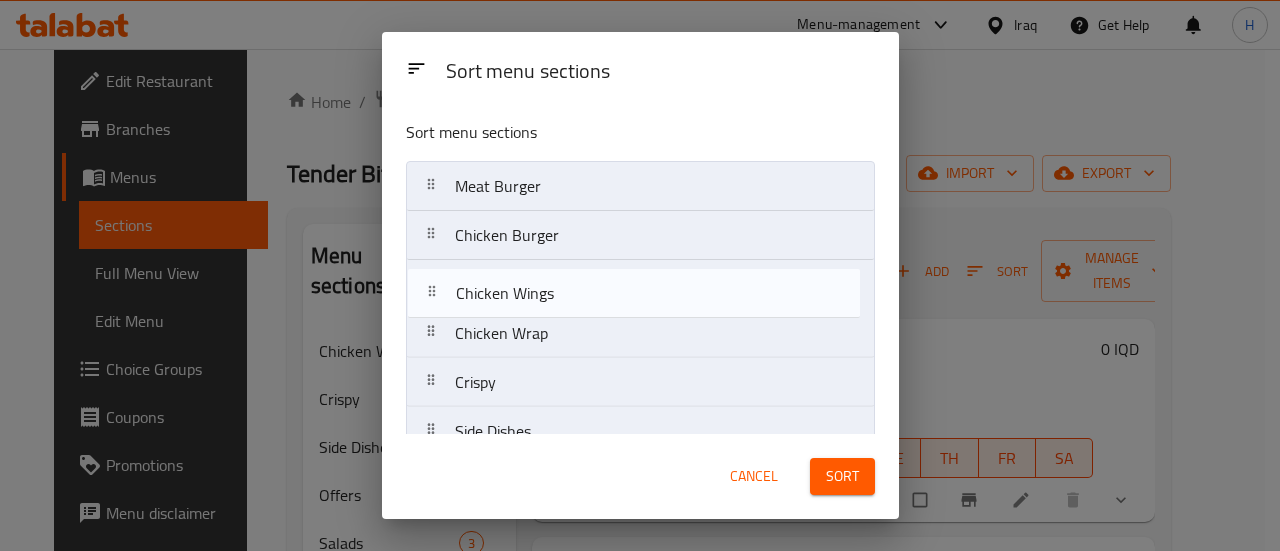 drag, startPoint x: 434, startPoint y: 371, endPoint x: 438, endPoint y: 285, distance: 86.09297 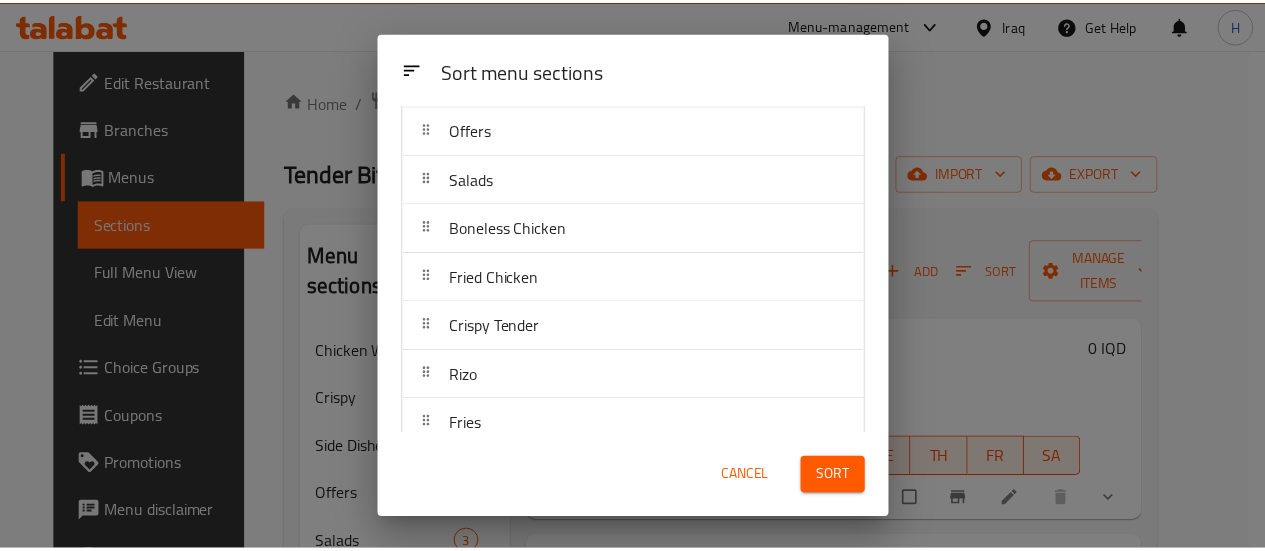 scroll, scrollTop: 428, scrollLeft: 0, axis: vertical 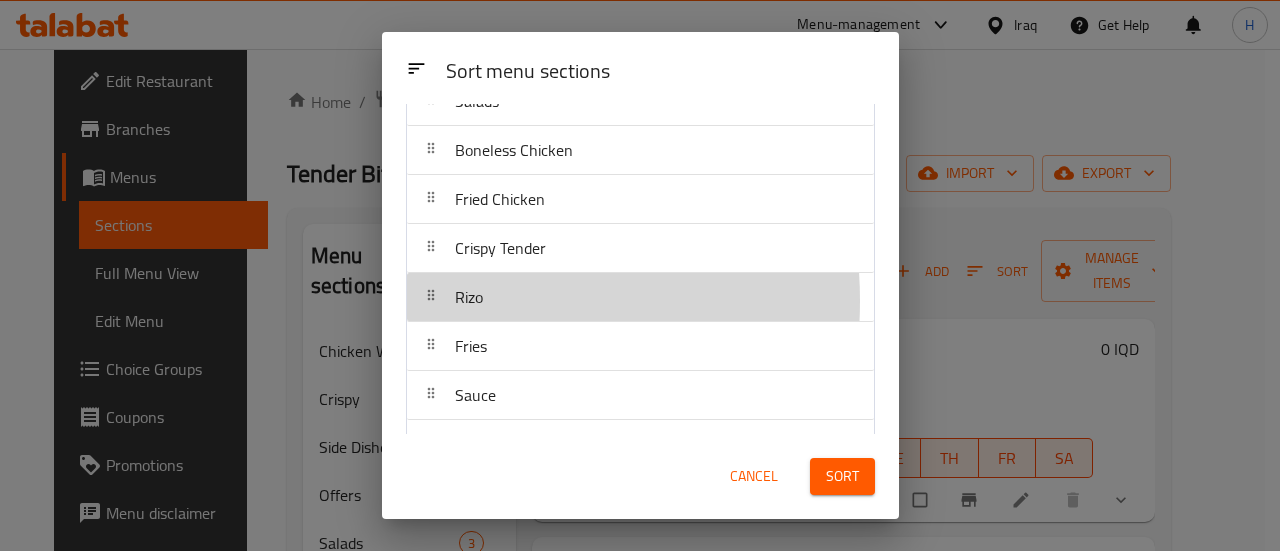 click 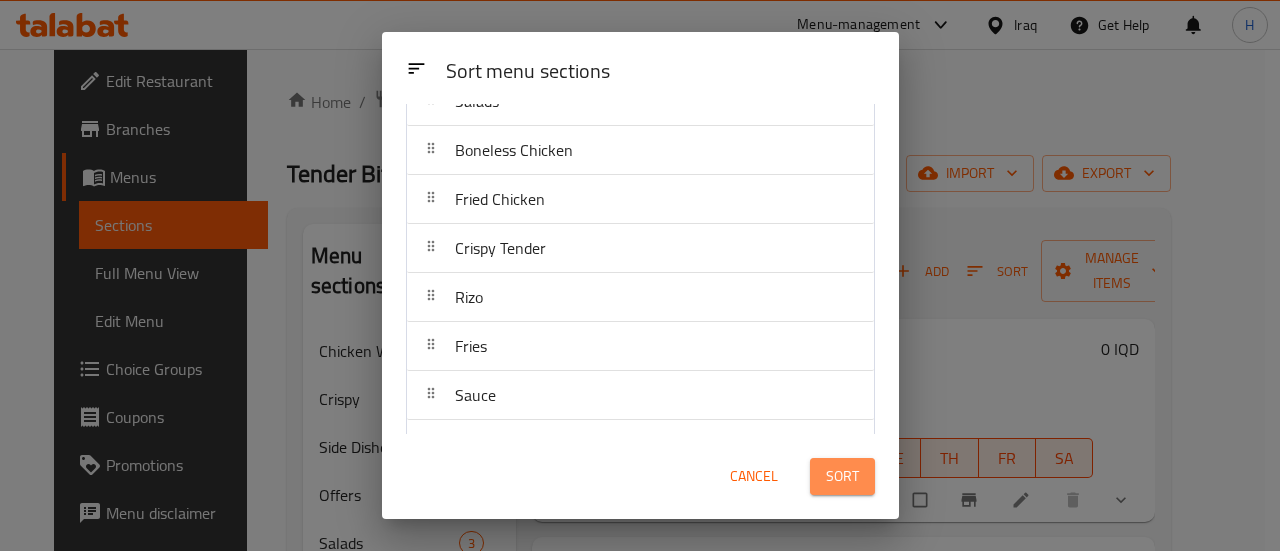 click on "Sort" at bounding box center [842, 476] 